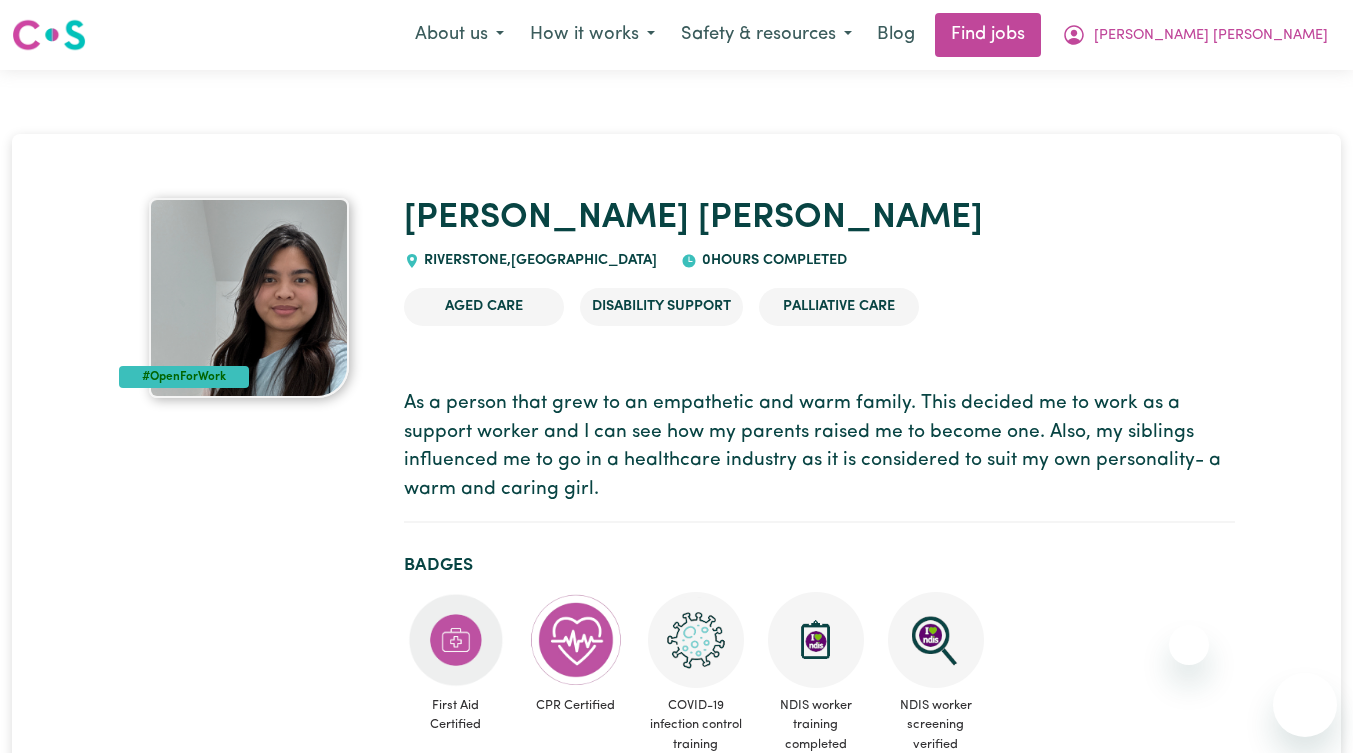 scroll, scrollTop: 665, scrollLeft: 0, axis: vertical 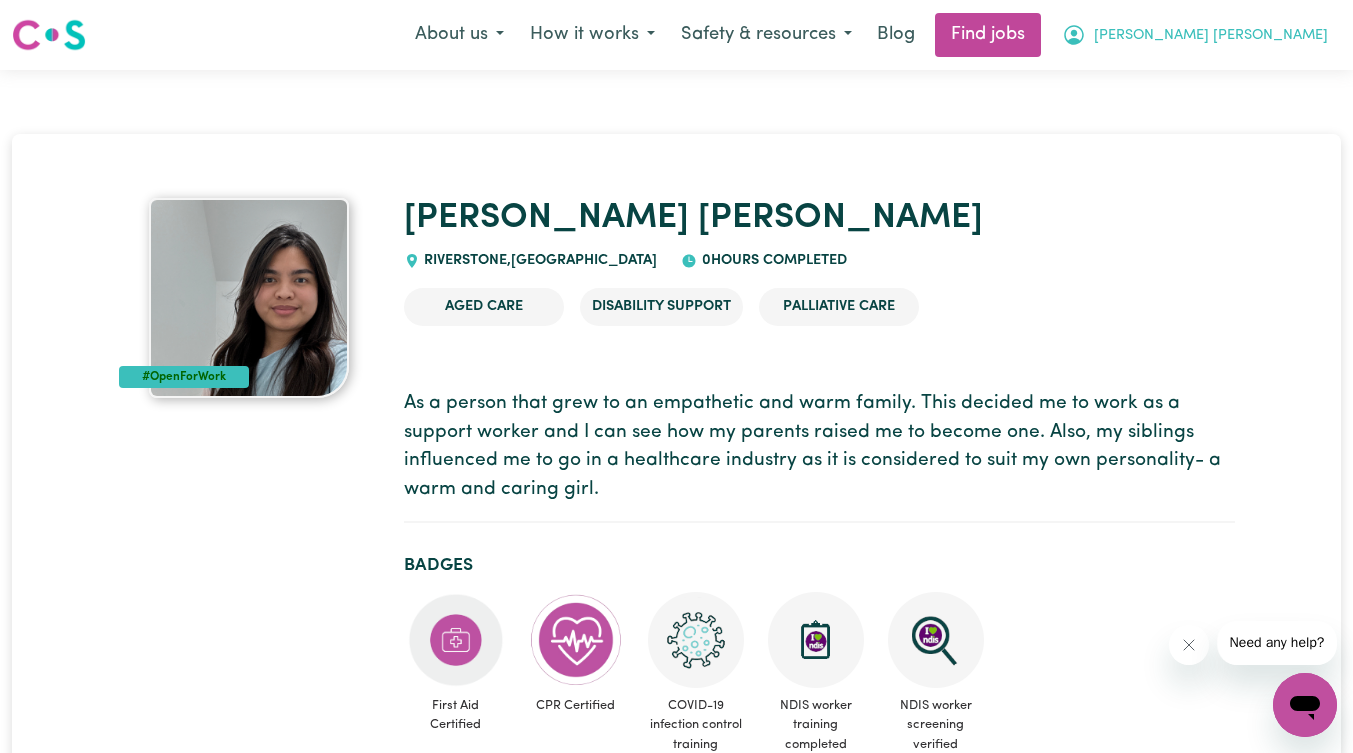 click on "[PERSON_NAME] [PERSON_NAME]" at bounding box center [1211, 36] 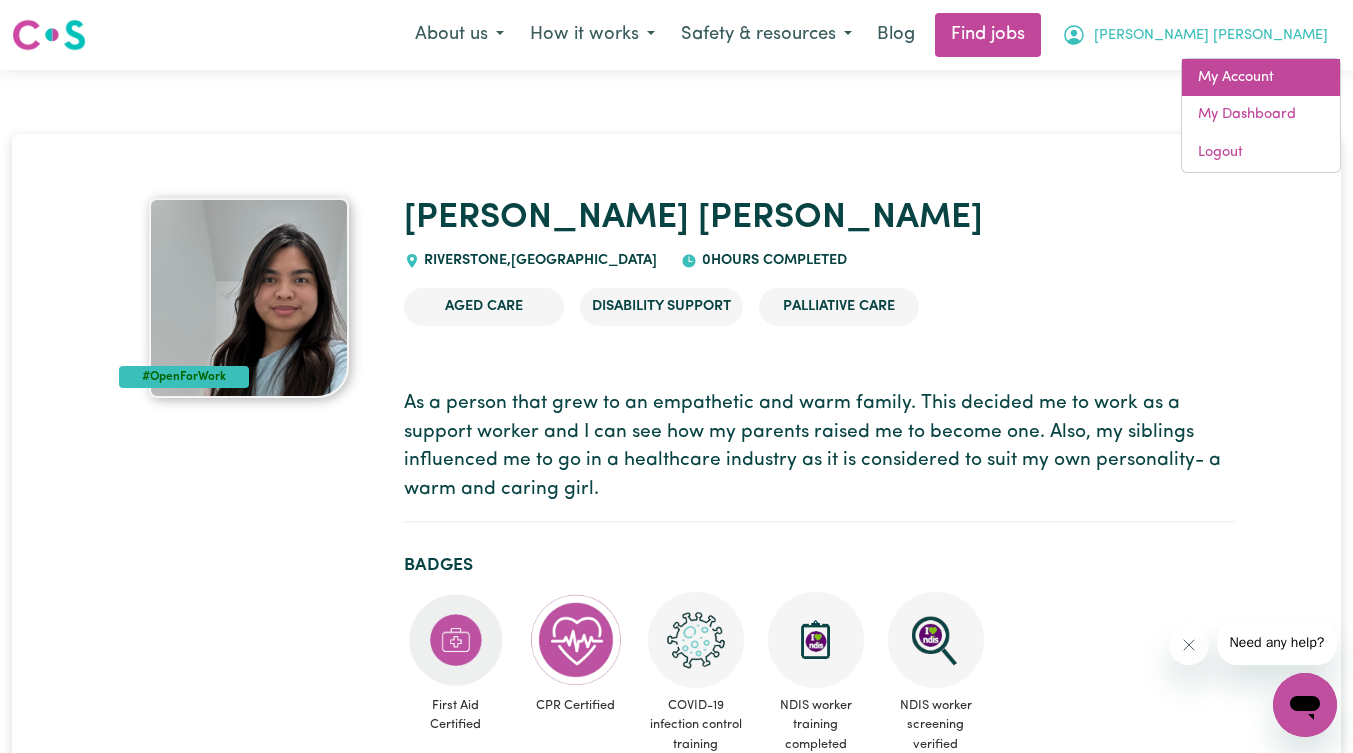 click on "My Account" at bounding box center [1261, 78] 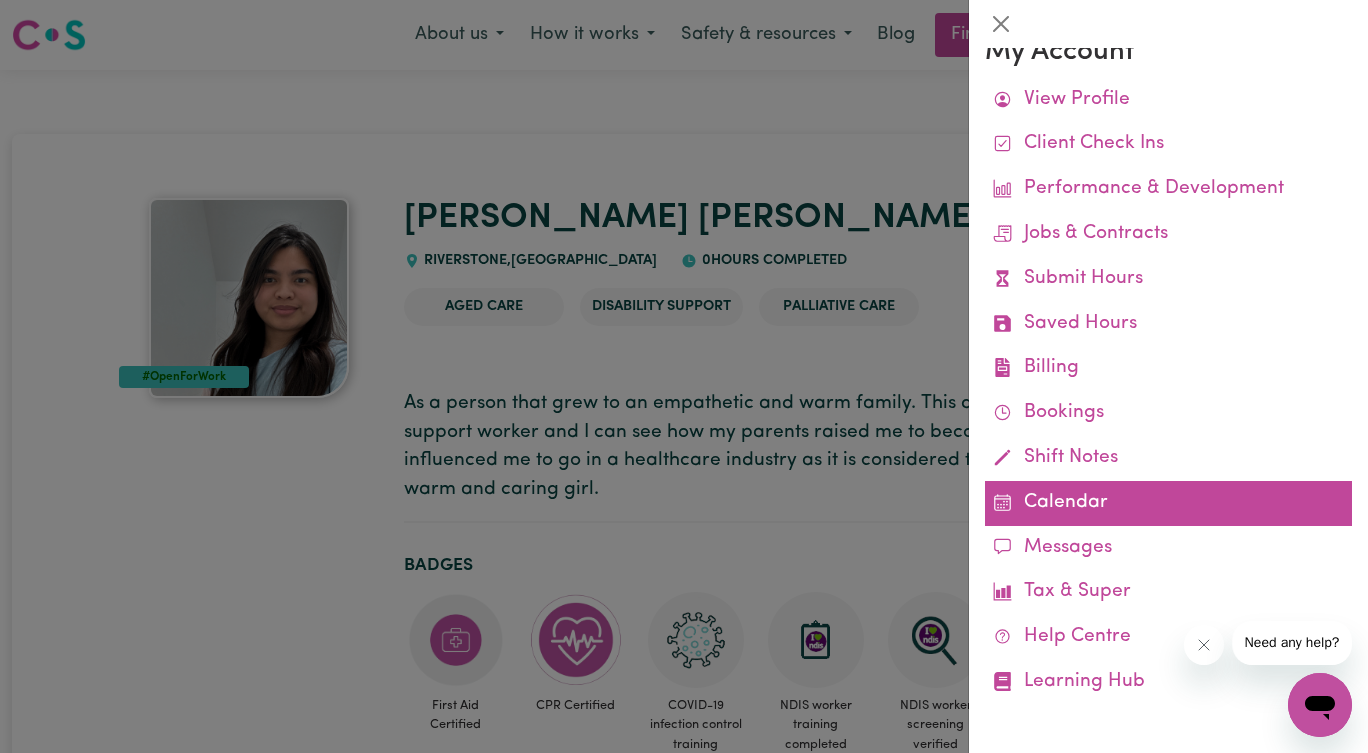 scroll, scrollTop: 0, scrollLeft: 0, axis: both 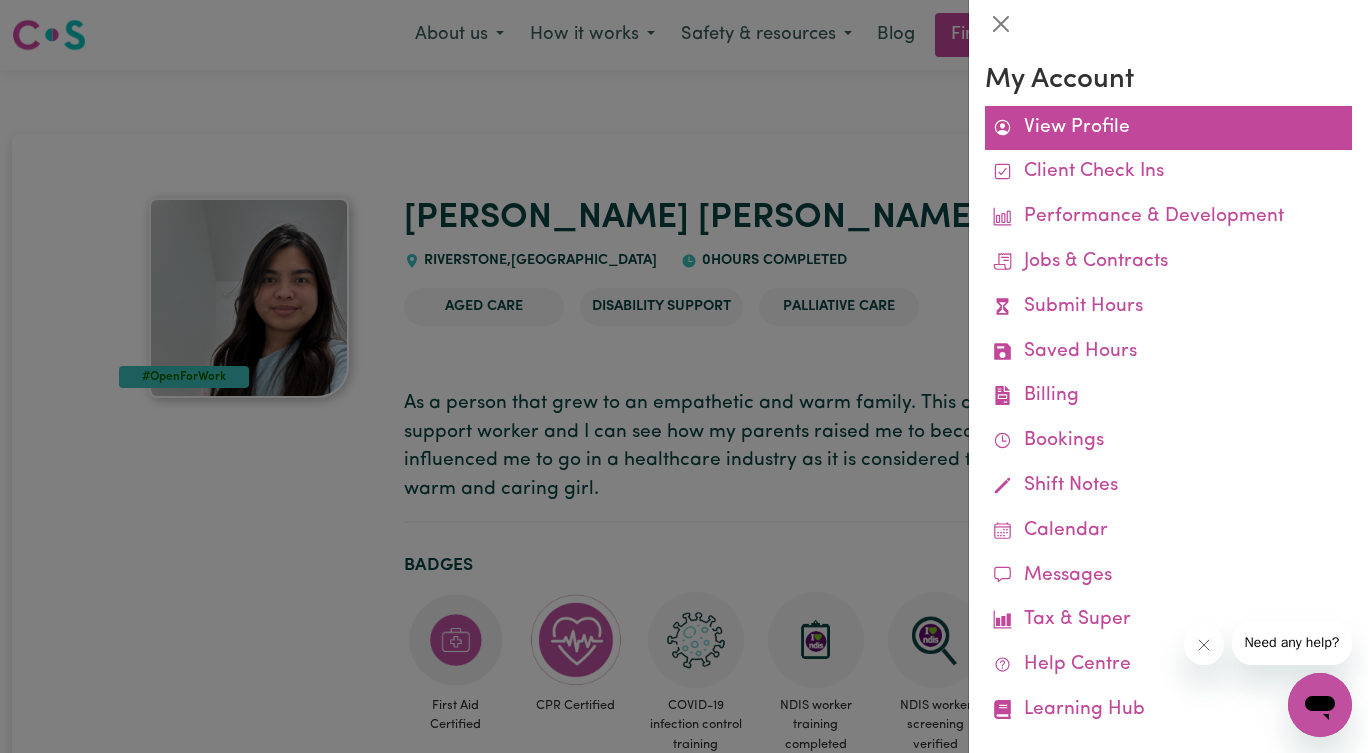 click on "View Profile" at bounding box center [1168, 128] 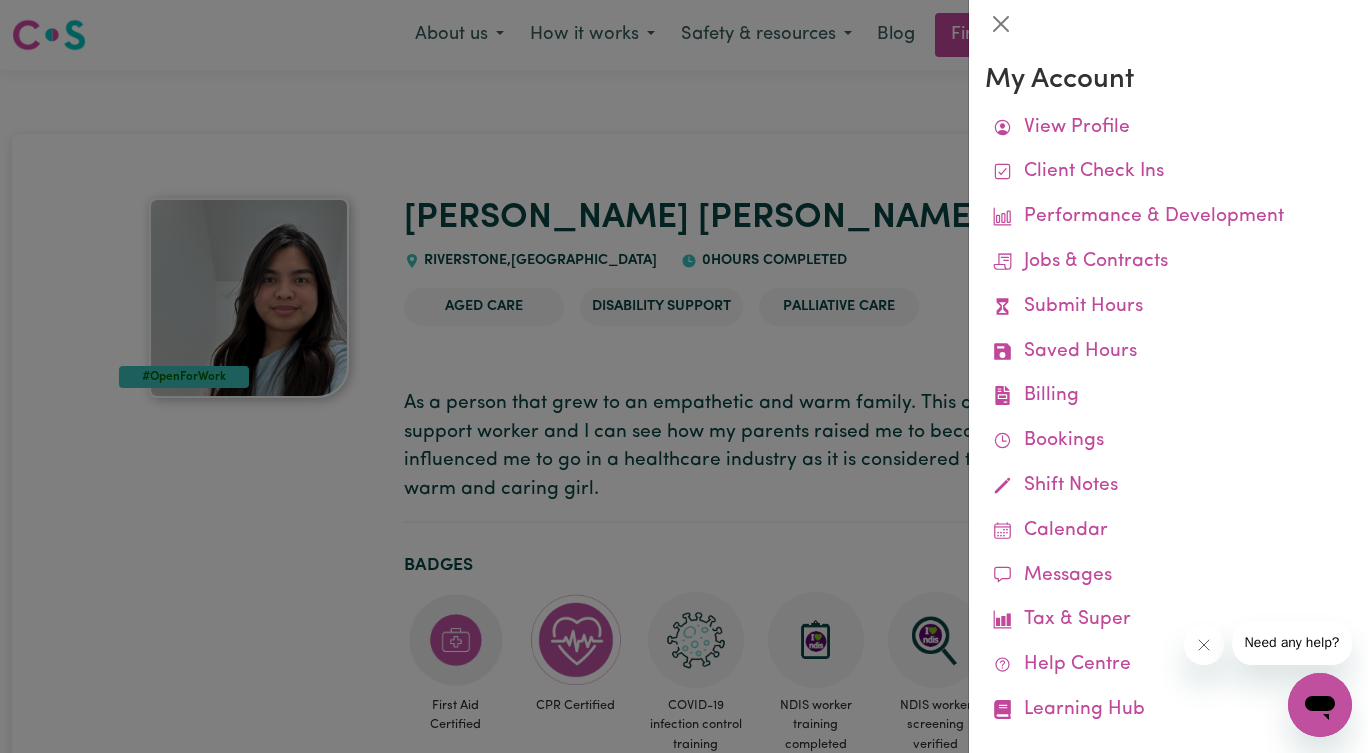 click at bounding box center (684, 376) 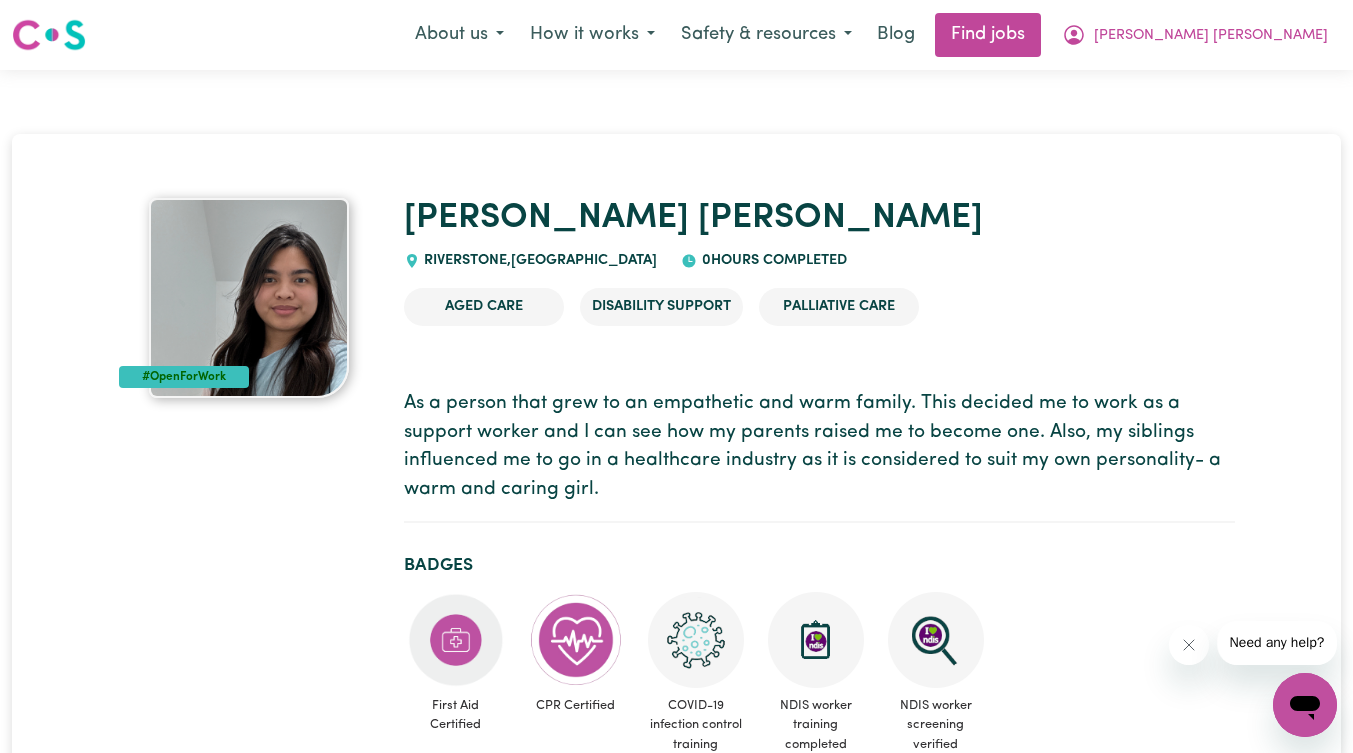 click on "Menu About us How it works Safety & resources Blog Find jobs Rina Cecille  My Account My Dashboard Logout" at bounding box center [676, 35] 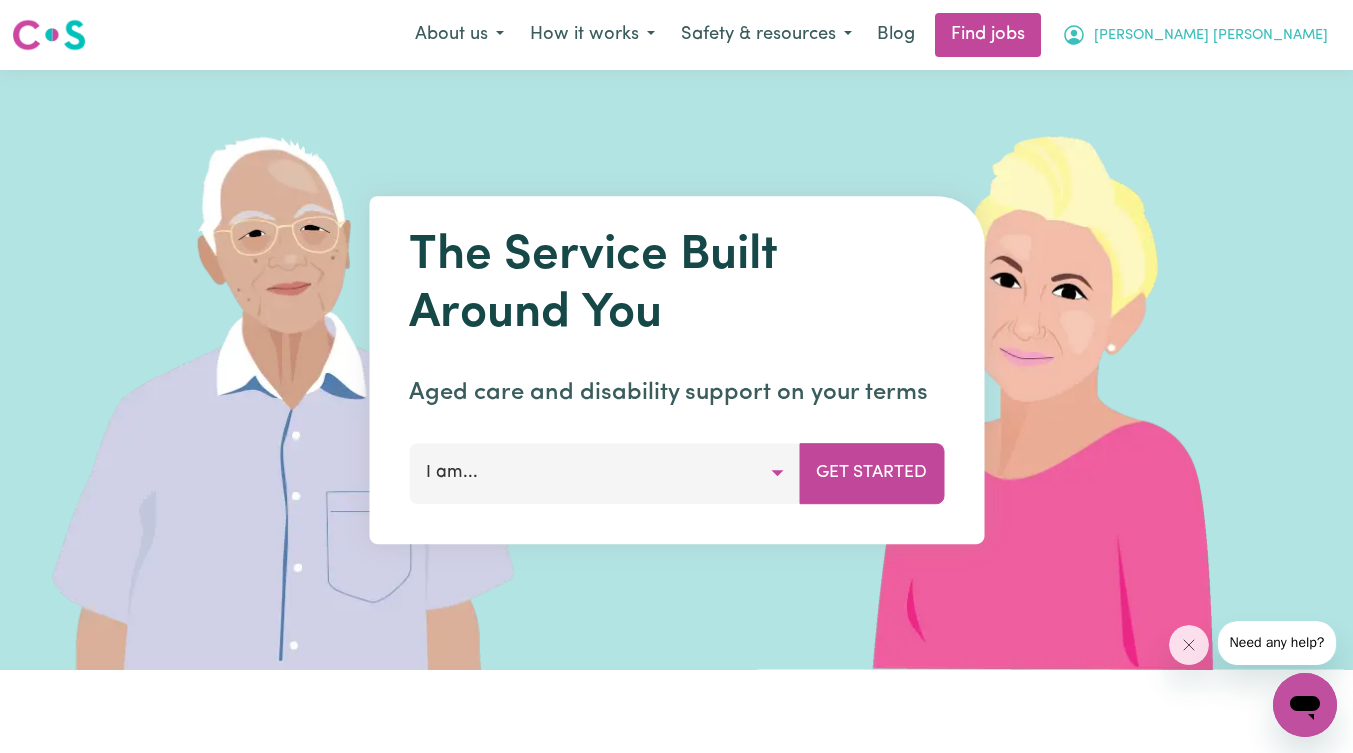 click on "[PERSON_NAME] [PERSON_NAME]" at bounding box center (1211, 36) 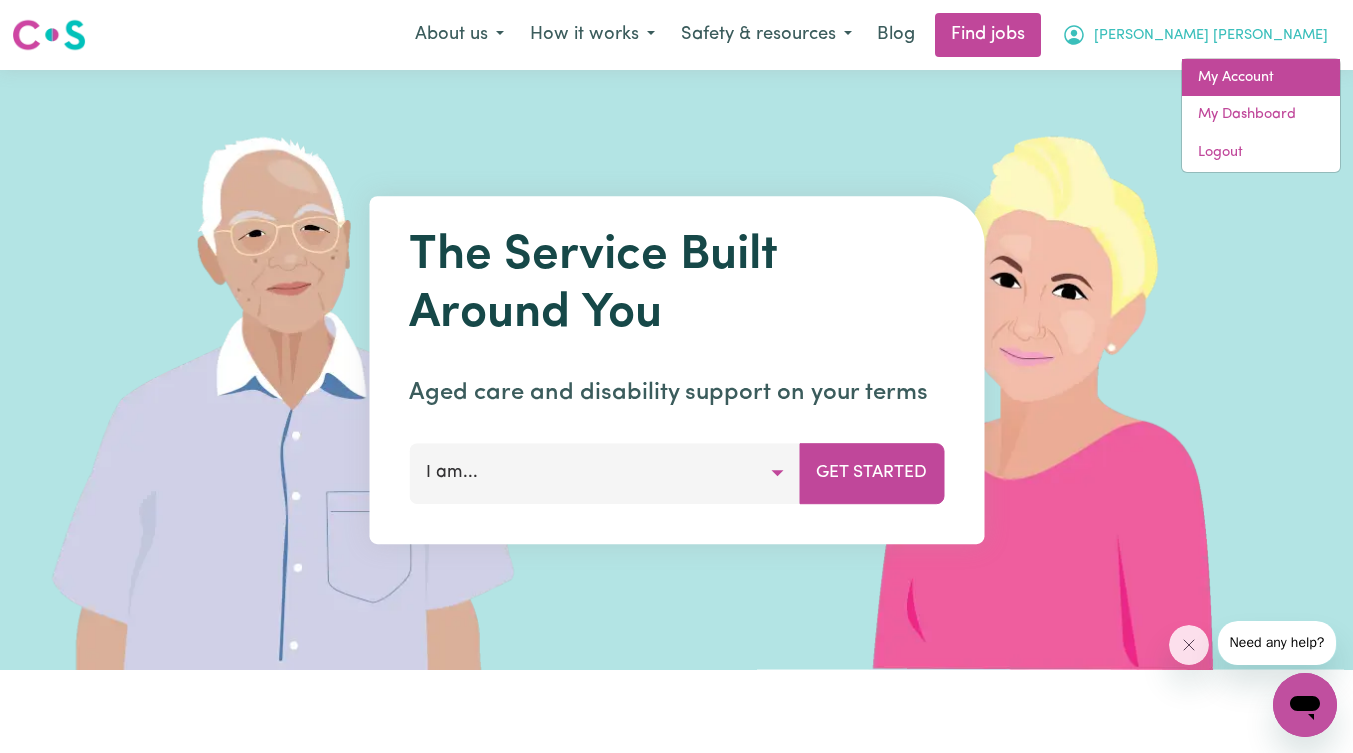 click on "My Account" at bounding box center [1261, 78] 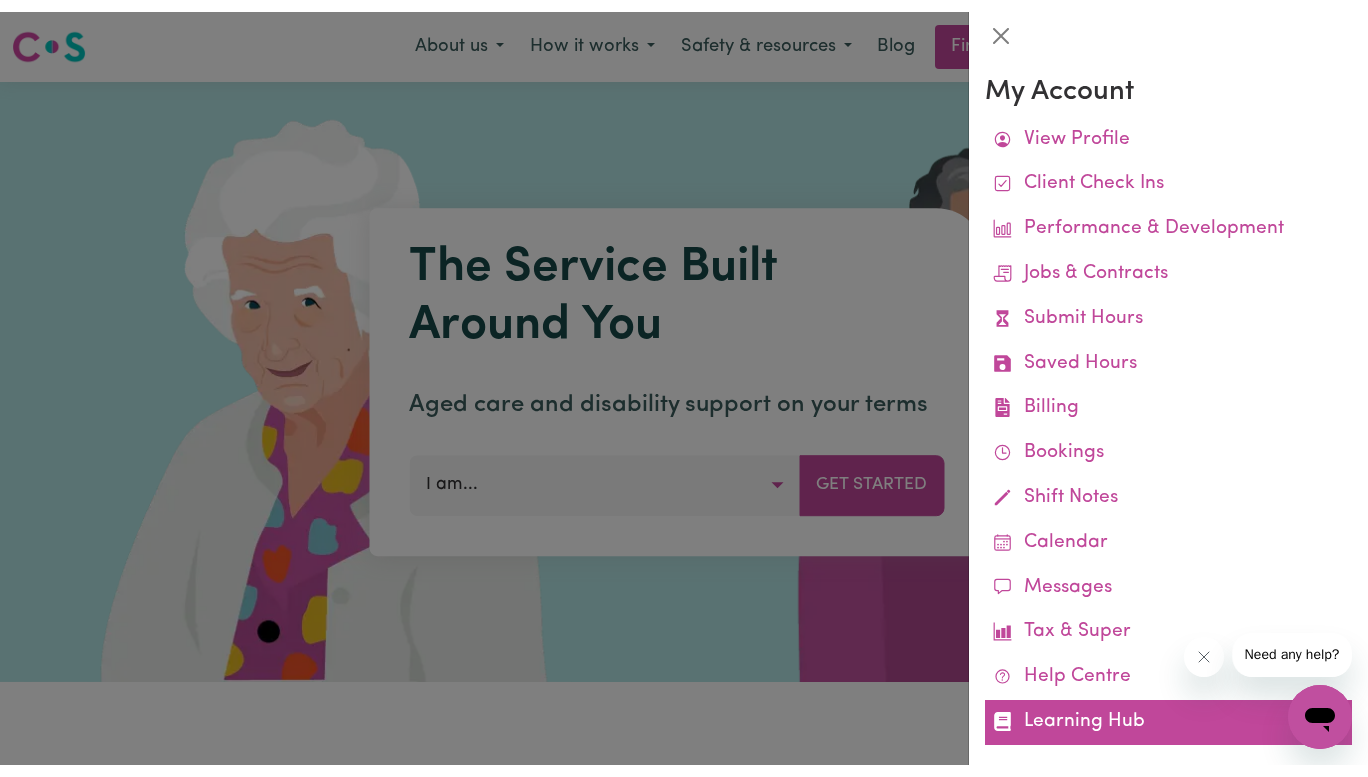 scroll, scrollTop: 28, scrollLeft: 0, axis: vertical 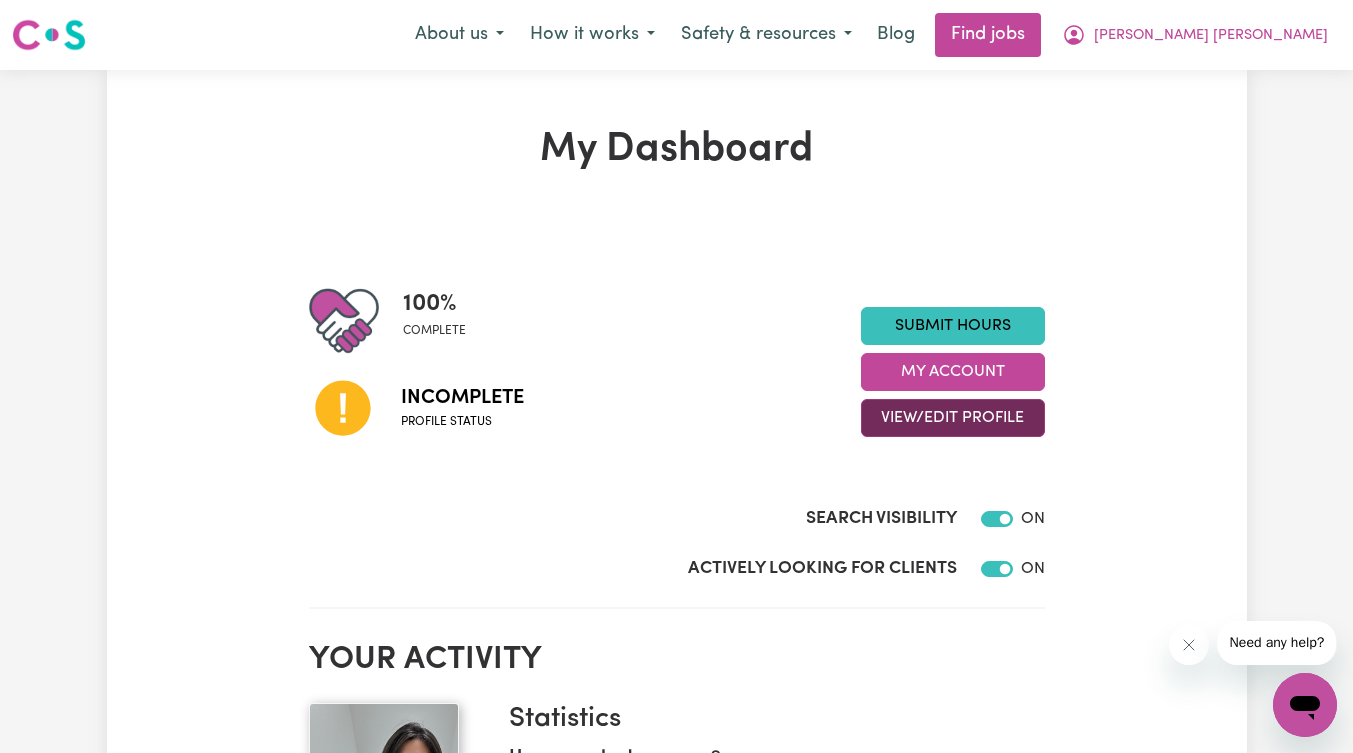 click on "View/Edit Profile" at bounding box center [953, 418] 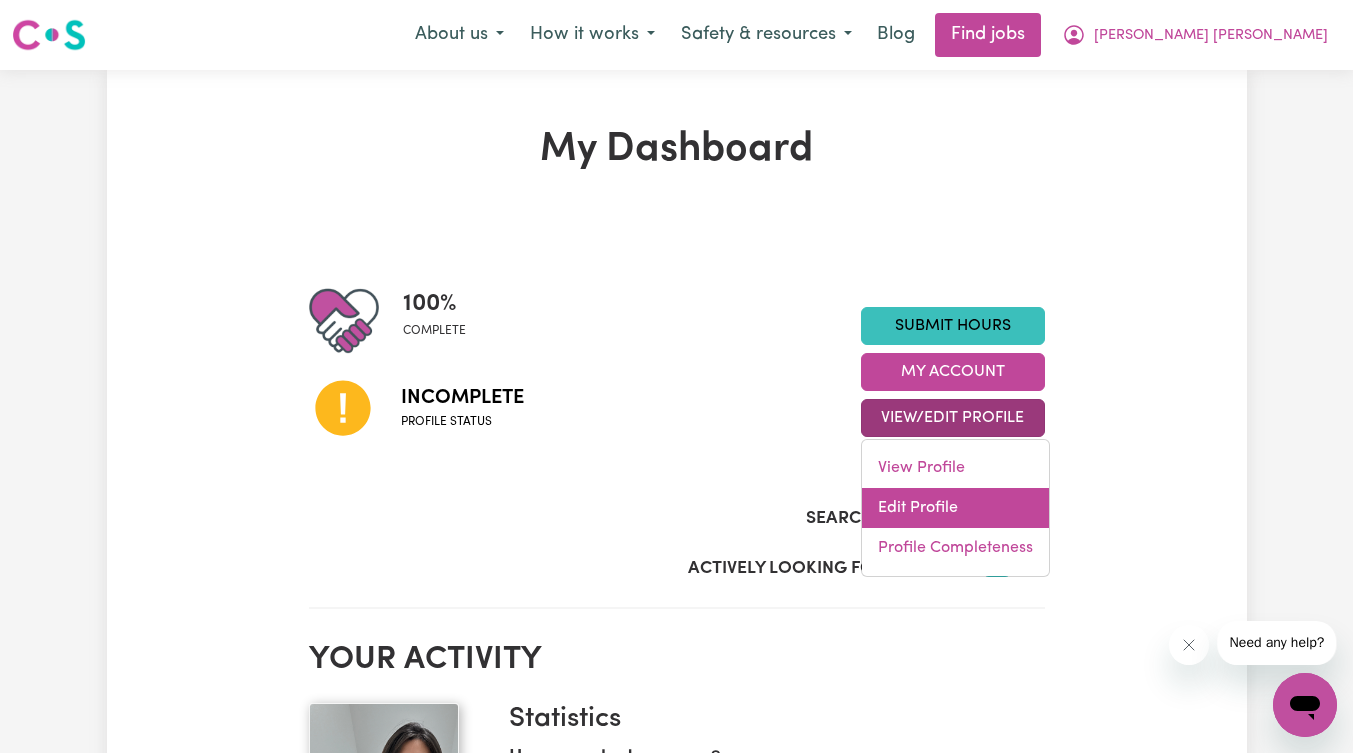 click on "Edit Profile" at bounding box center (955, 508) 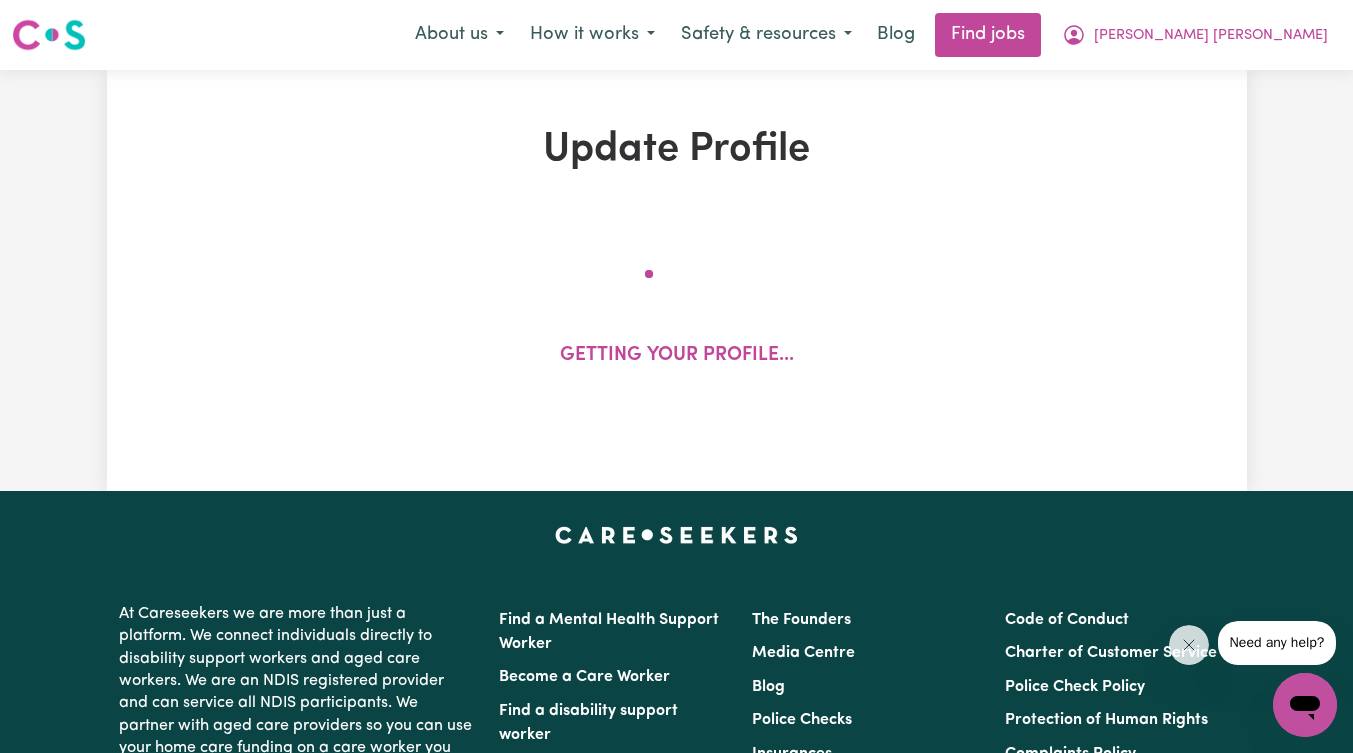select on "female" 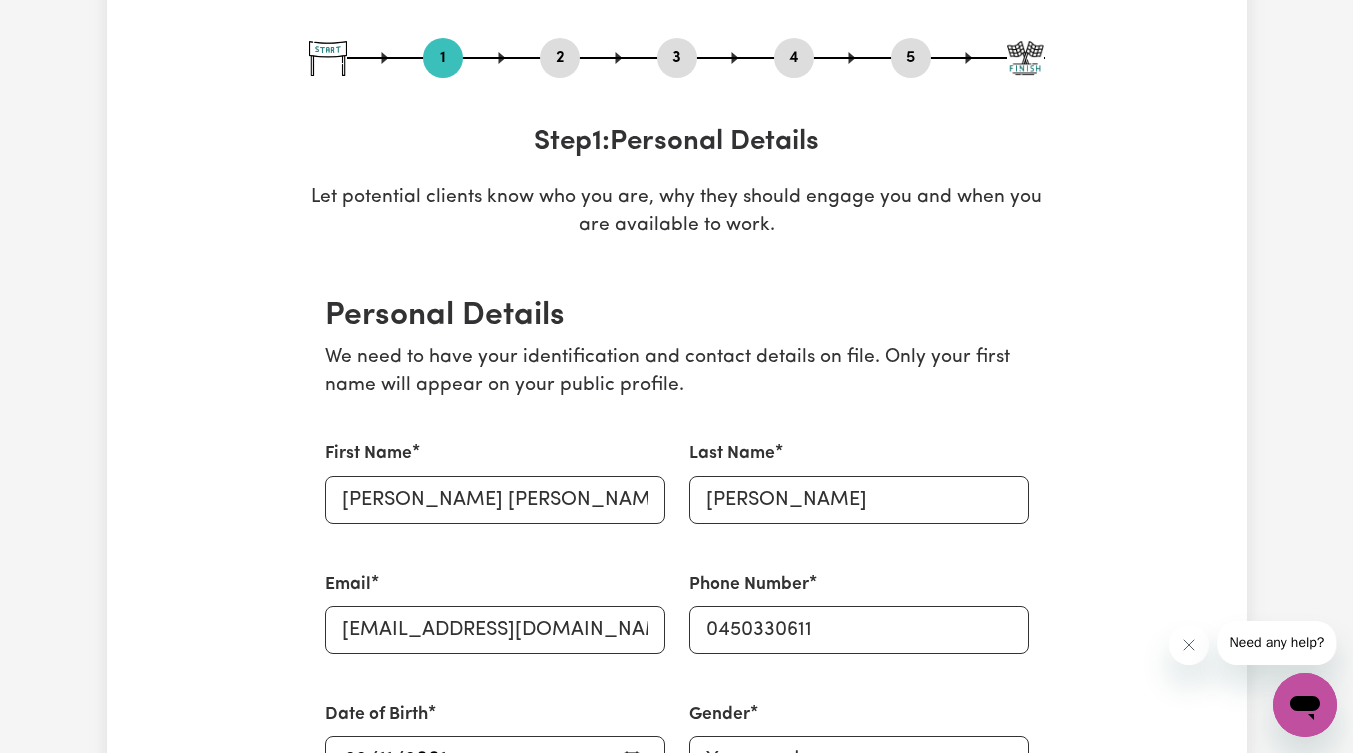 scroll, scrollTop: 202, scrollLeft: 0, axis: vertical 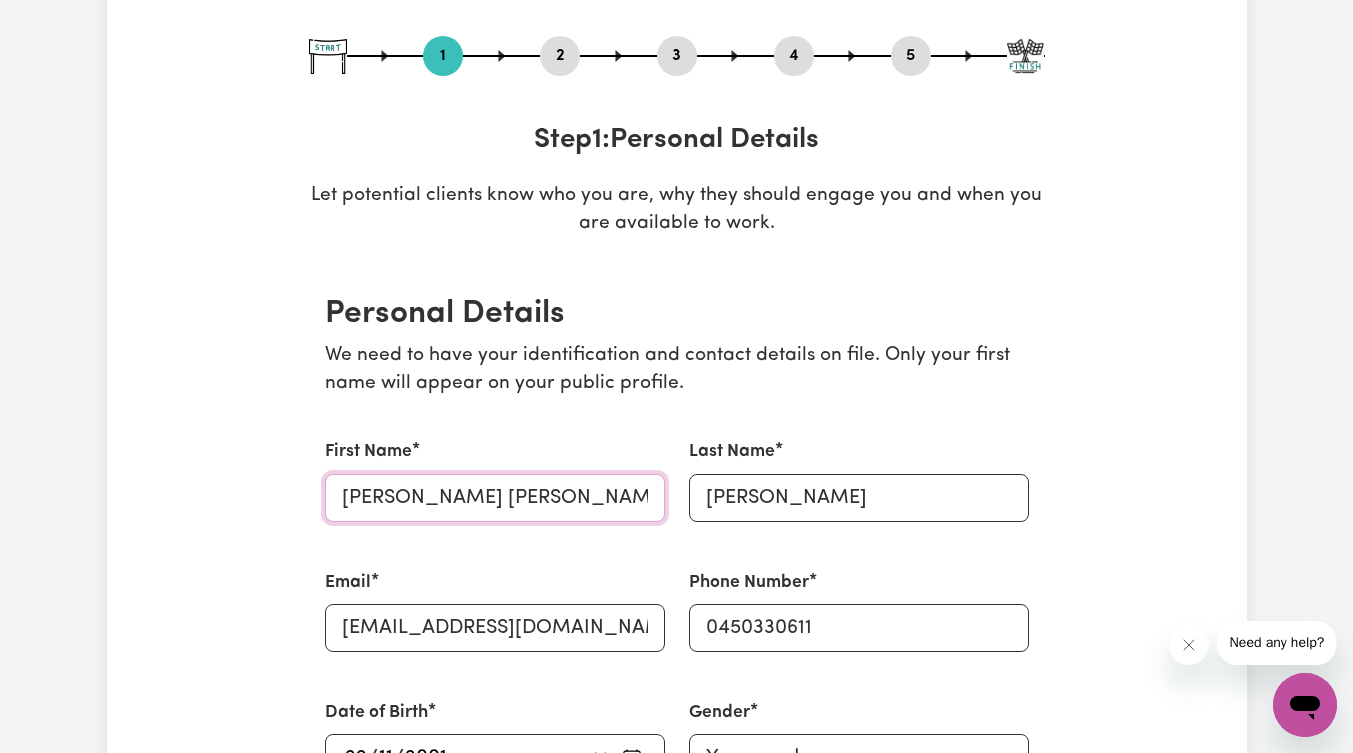 click on "[PERSON_NAME] [PERSON_NAME]" at bounding box center [495, 498] 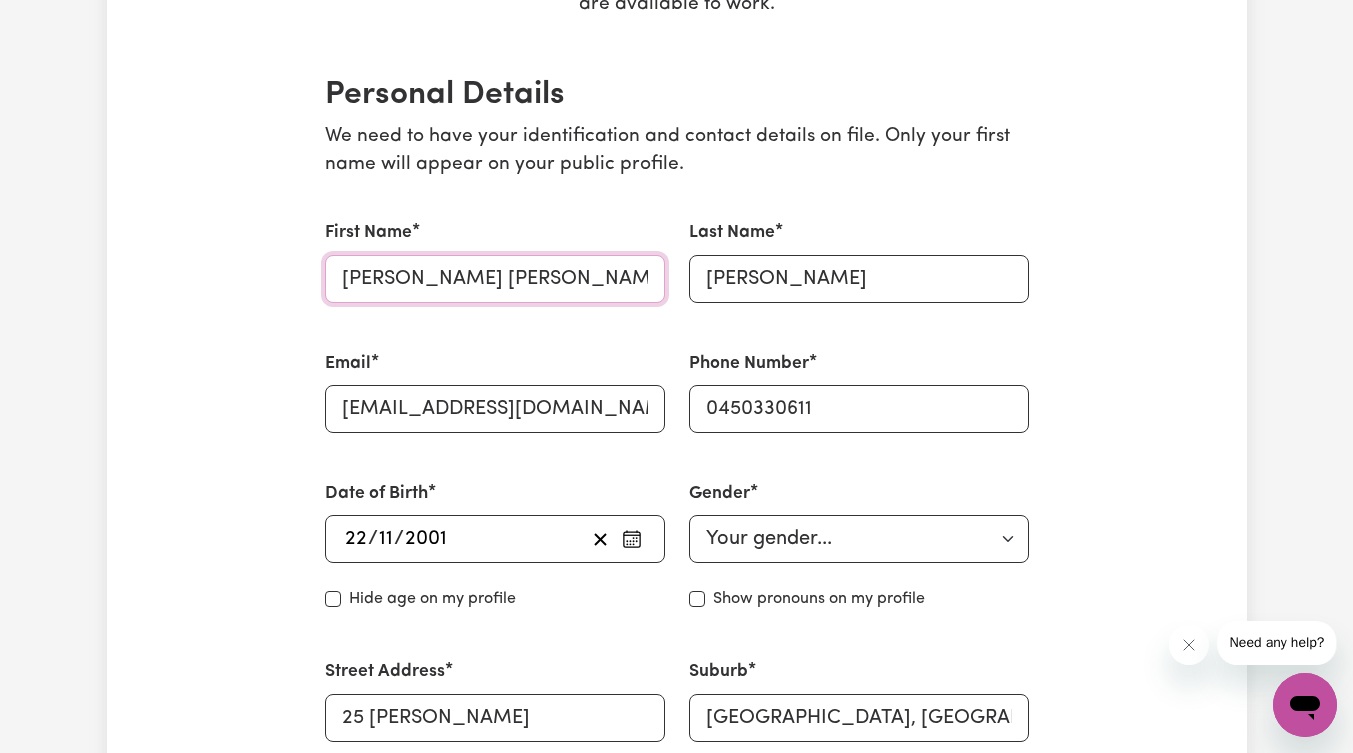 scroll, scrollTop: 422, scrollLeft: 0, axis: vertical 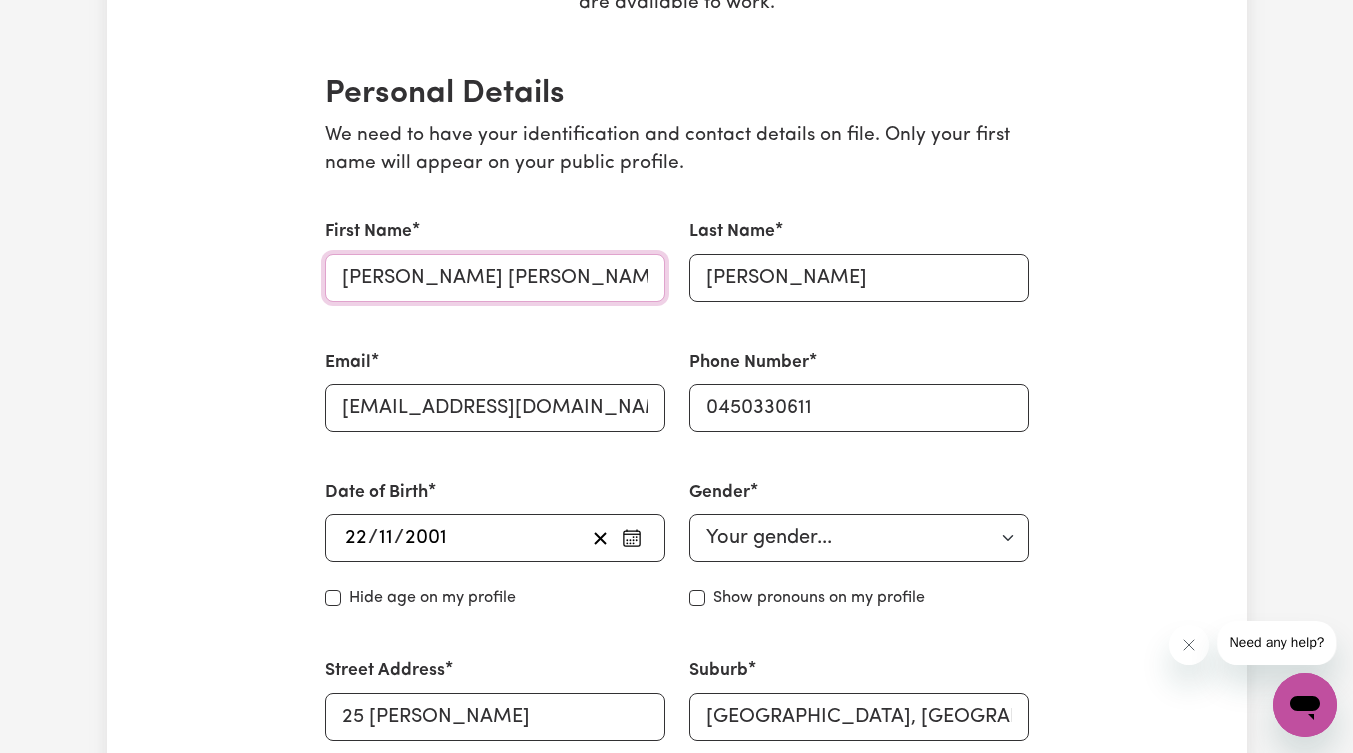 type on "Rina Cecille Tugade" 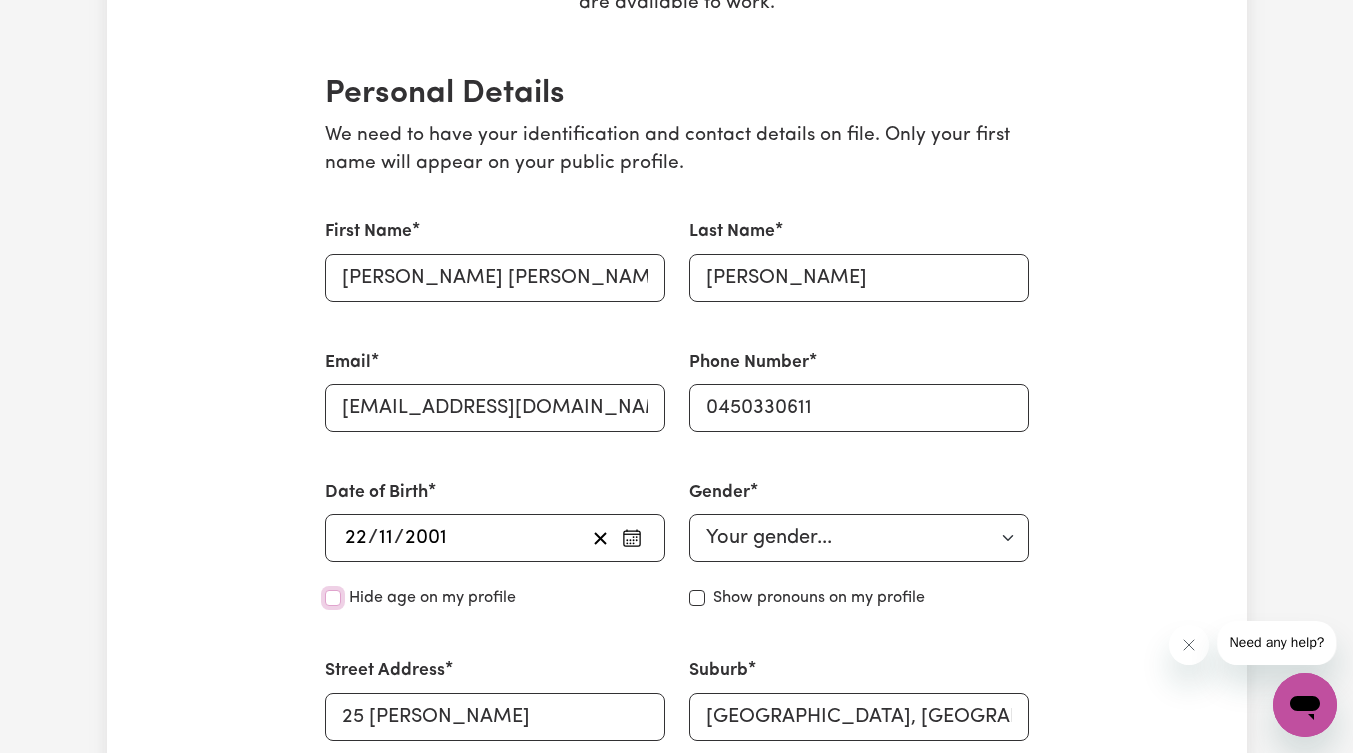 click on "Hide age" at bounding box center (333, 598) 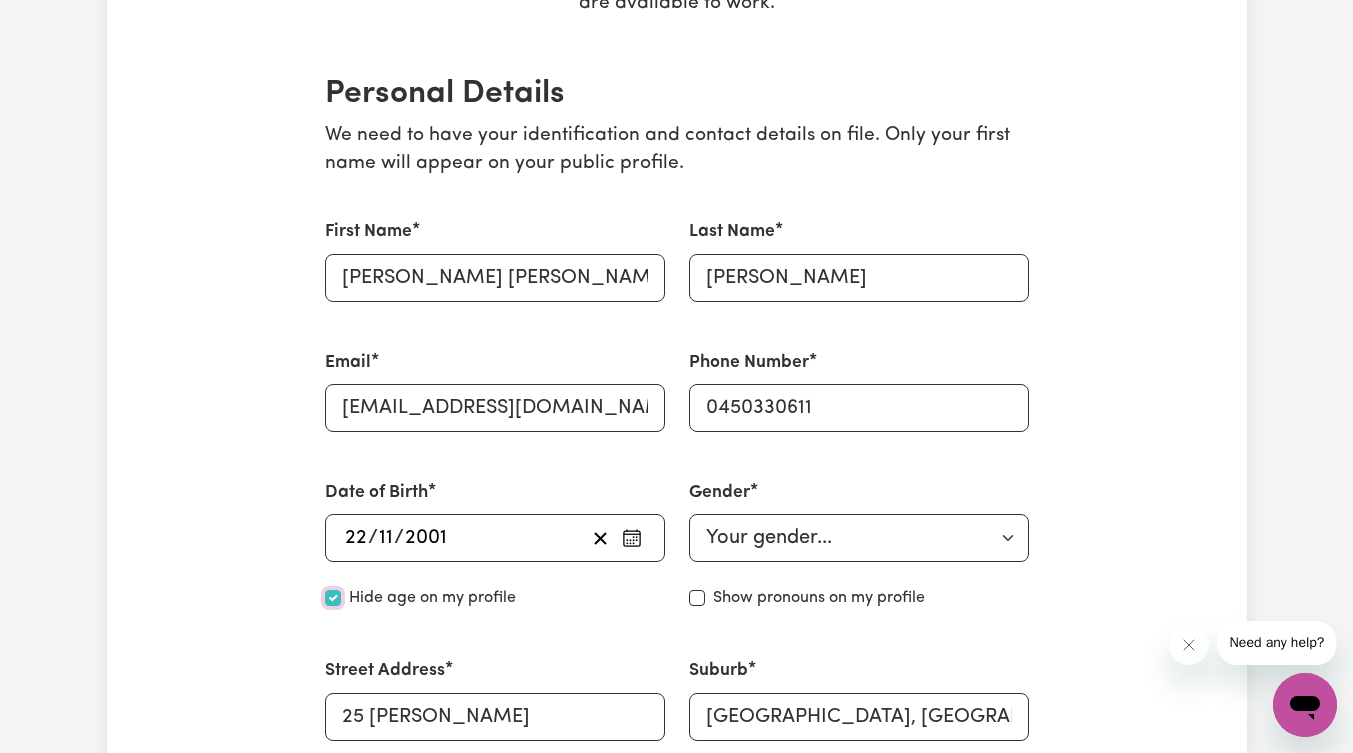 click on "Hide age" at bounding box center (333, 598) 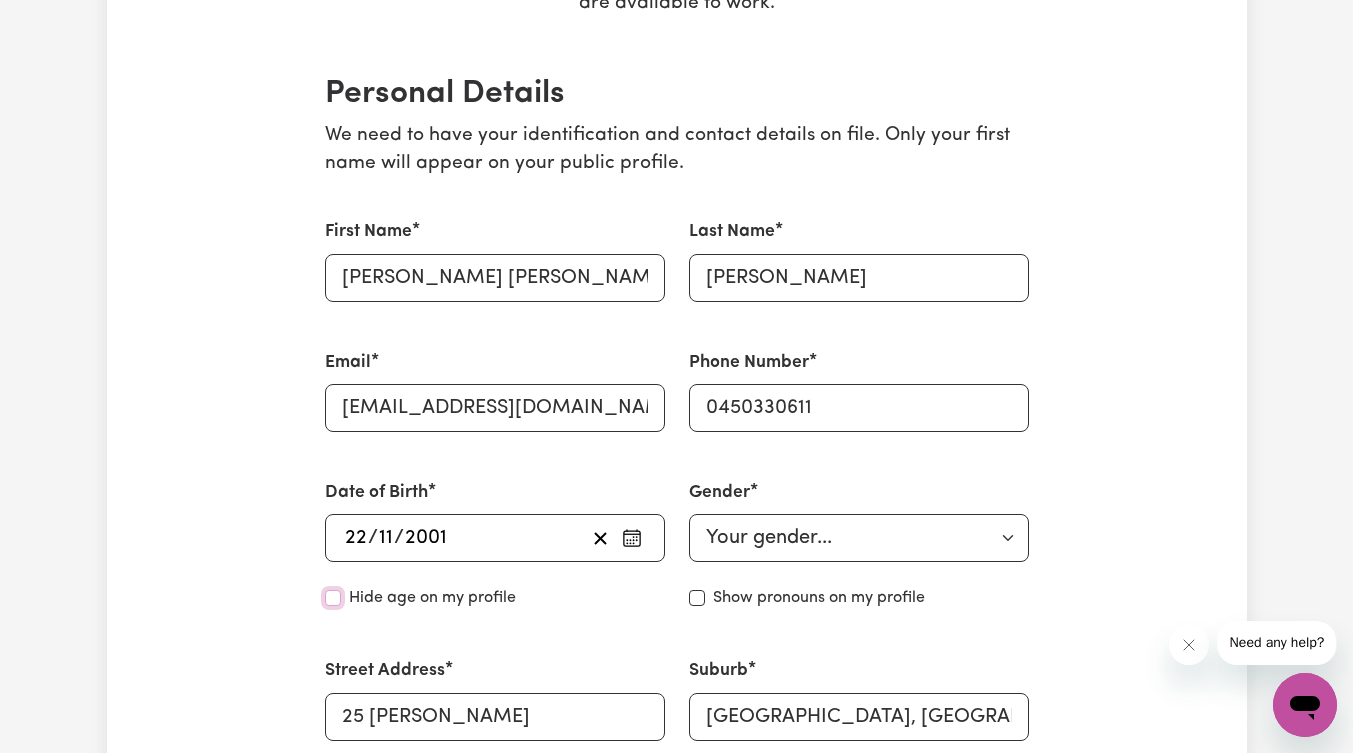 checkbox on "false" 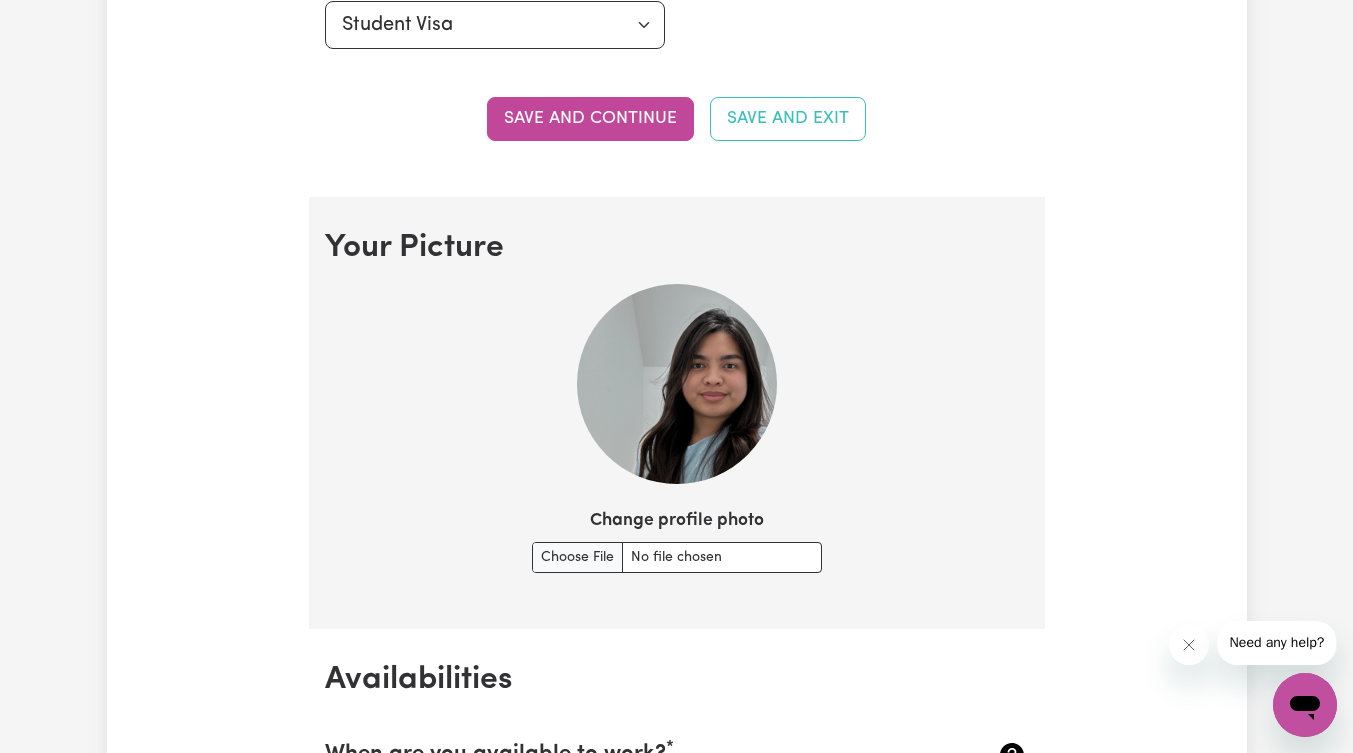 scroll, scrollTop: 1246, scrollLeft: 0, axis: vertical 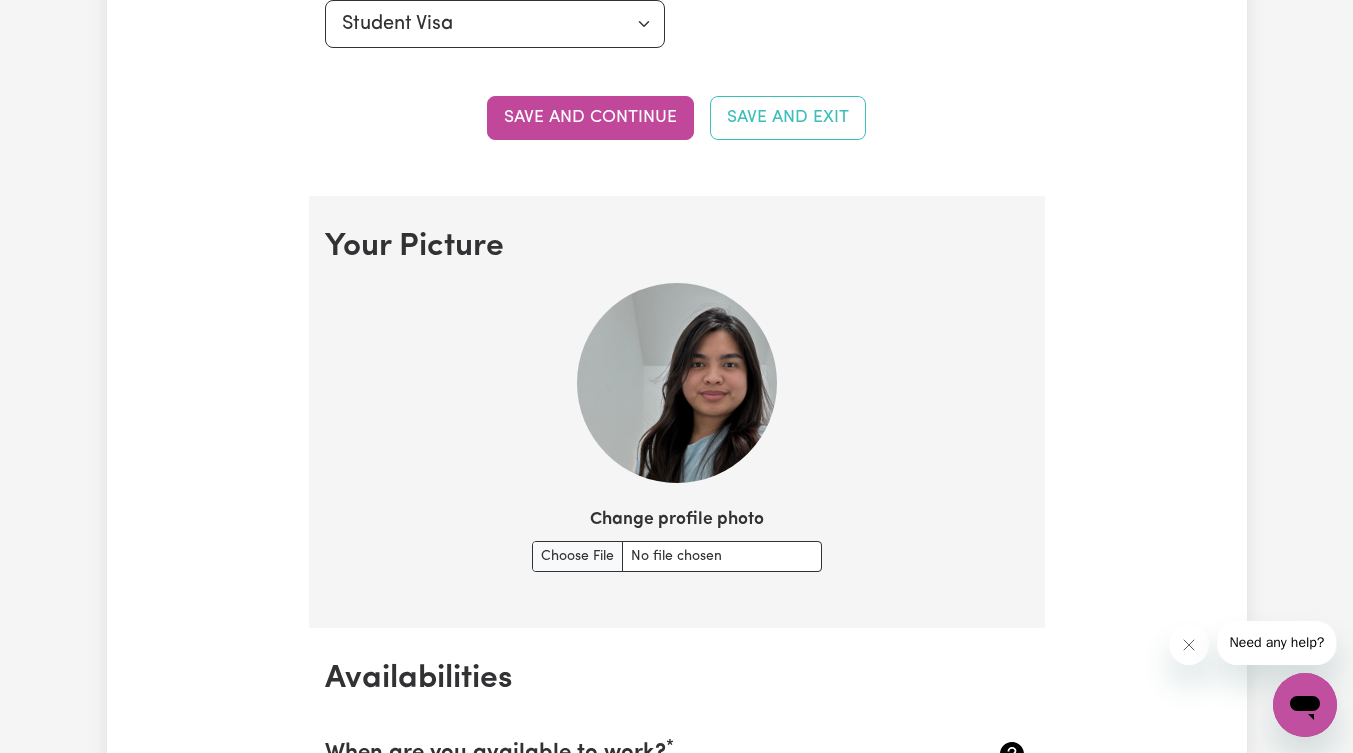 click at bounding box center [677, 383] 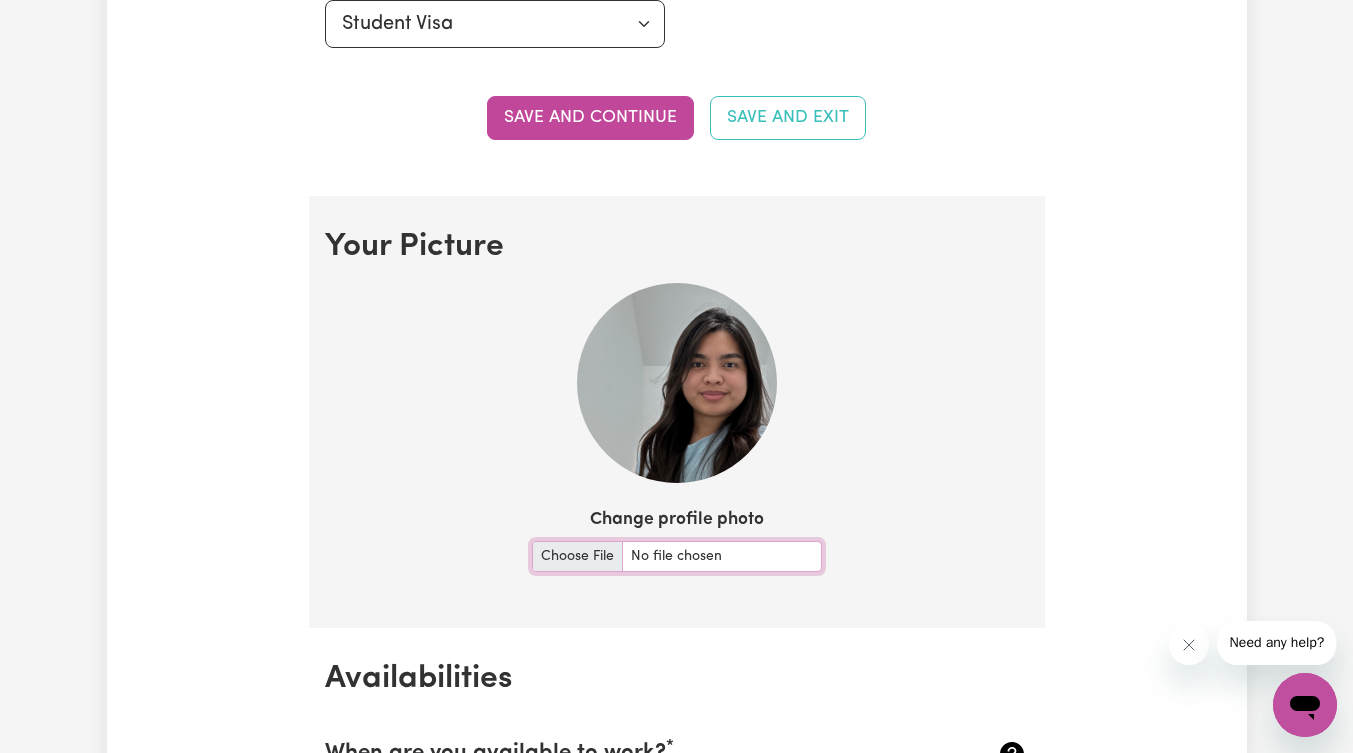 click on "Change profile photo" at bounding box center [677, 556] 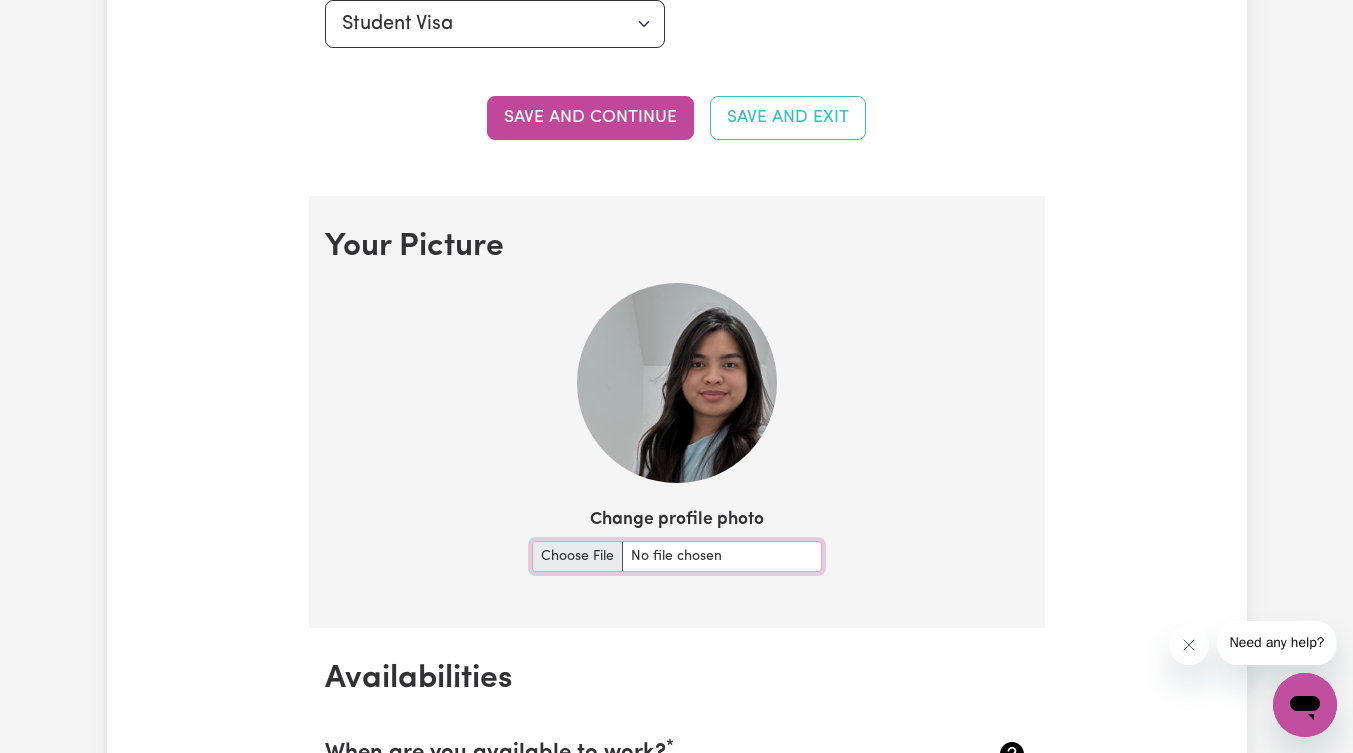 type on "C:\fakepath\Photo.jpg" 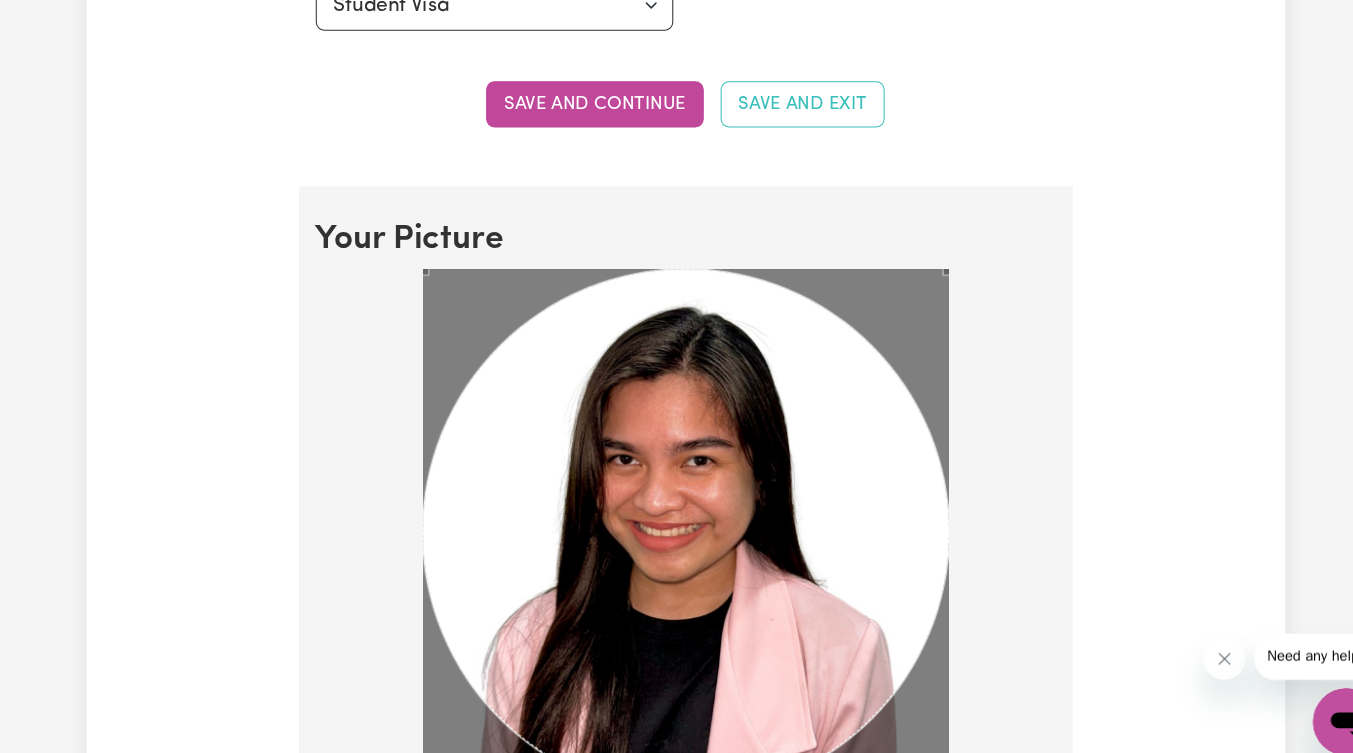 click on "Menu About us How it works Safety & resources Blog Find jobs Rina Cecille  Update Profile 1 2 3 4 5 Step  1 :  Personal Details Let potential clients know who you are, why they should engage you and when you are available to work. Personal Details We need to have your identification and contact details on file. Only your first name will appear on your public profile. First Name Rina Cecille Tugade Last Name Lazo Email rinacecillelazo22@gmail.com Phone Number 0450330611 Date of Birth 2001-11-22 22 / 11 / 2001 Hide age Hide age on my profile Gender Your gender... Female Male Non-binary Other Prefer not to say Show pronouns on my profile Show pronouns on my profile Street Address 25 Monk Glade Suburb RIVERSTONE, New South Wales, 2765 Residency Status Select your residency status... Australian citizen Australian PR Temporary Work Visa Student Visa Save and continue Save and Exit Your Picture Change profile photo Upload Availabilities When are you available to work?  * Monday Tuesday Wednesday Thursday Friday Add" at bounding box center [676, 2106] 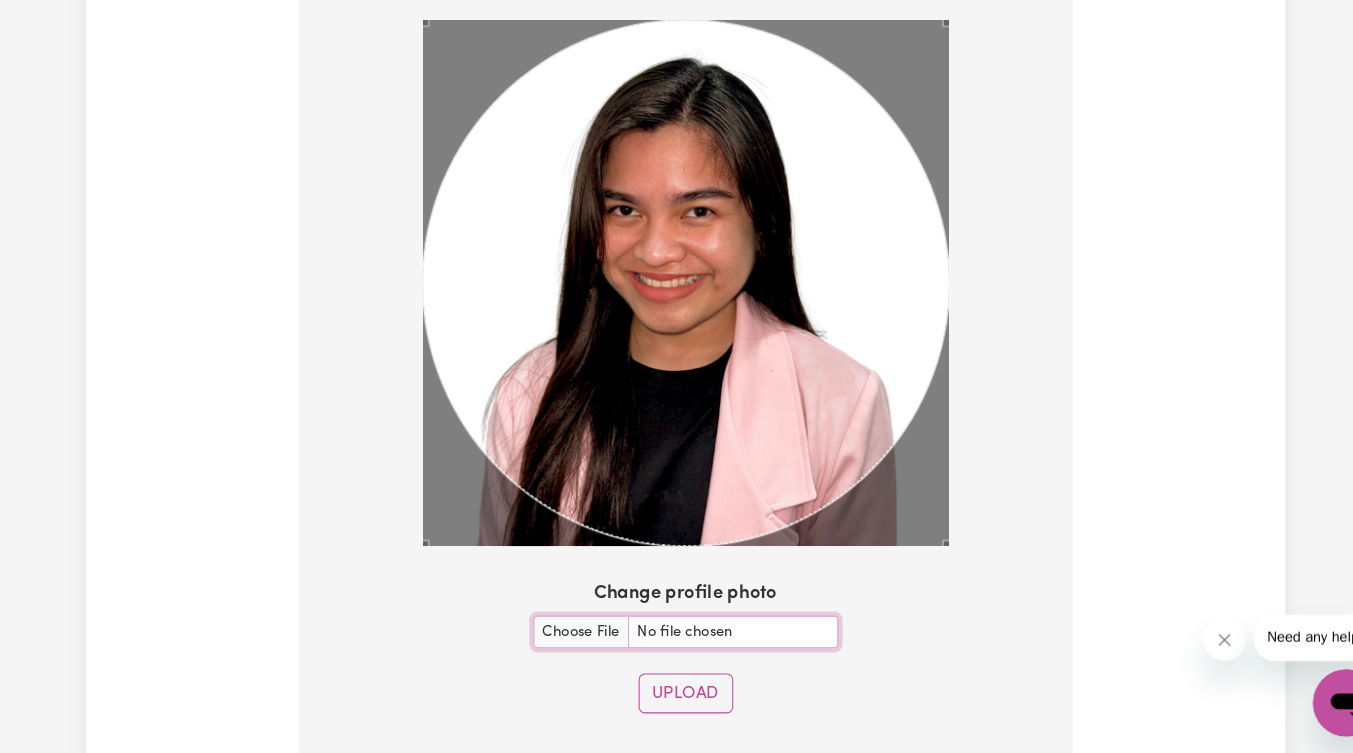 scroll, scrollTop: 1465, scrollLeft: 0, axis: vertical 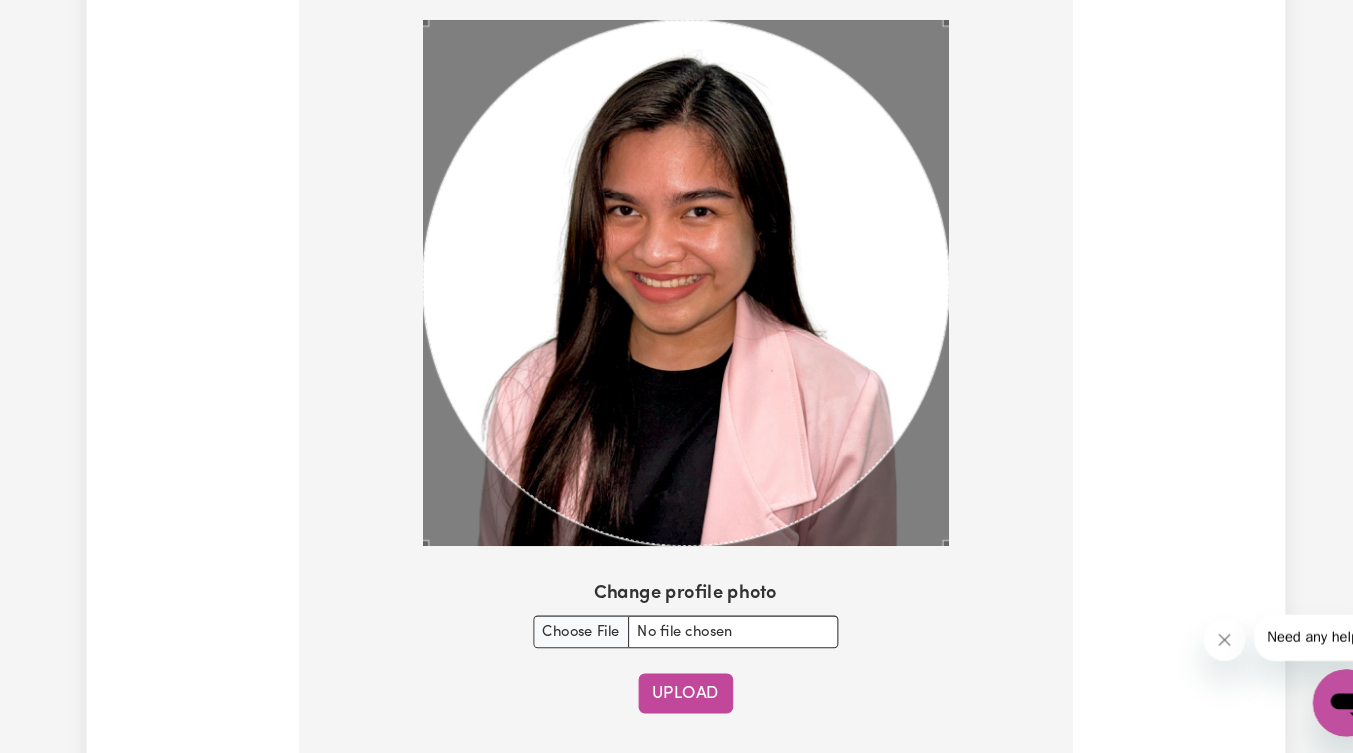 click on "Upload" at bounding box center (677, 696) 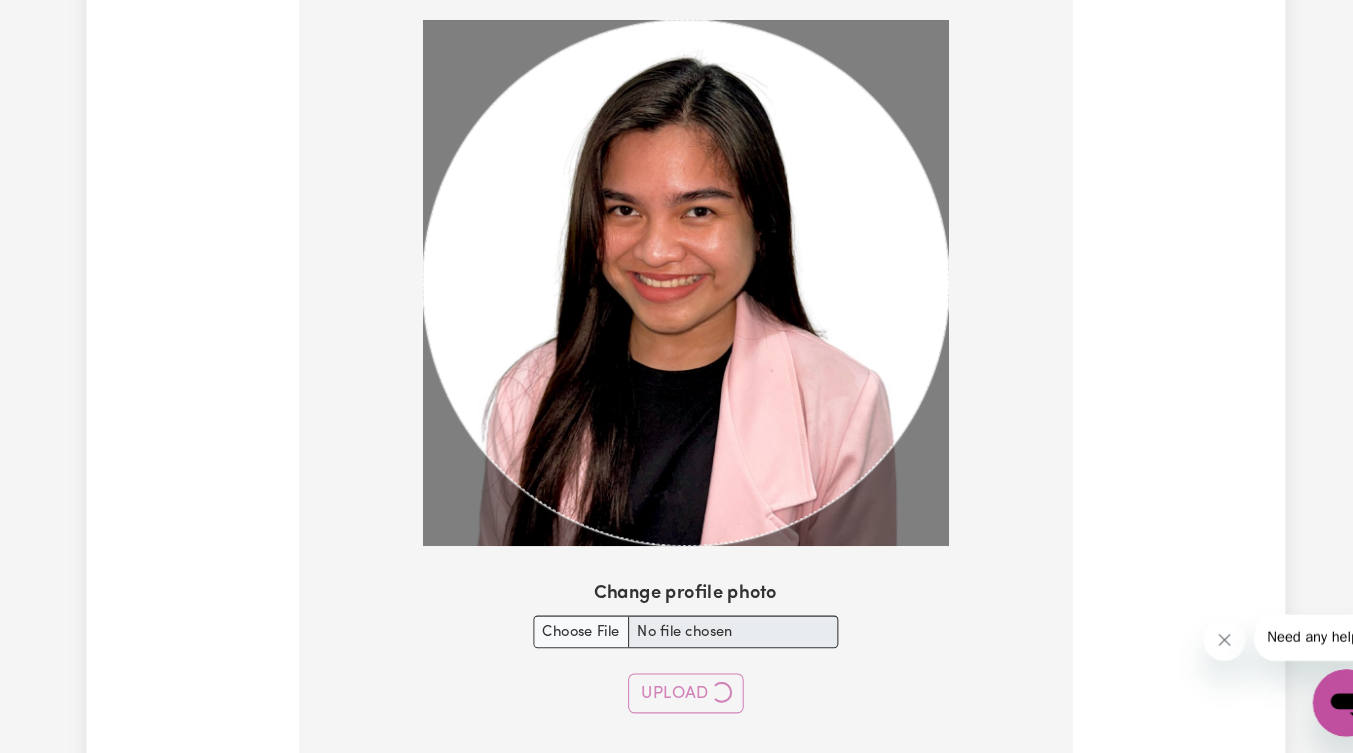 type on "[PERSON_NAME] [PERSON_NAME]" 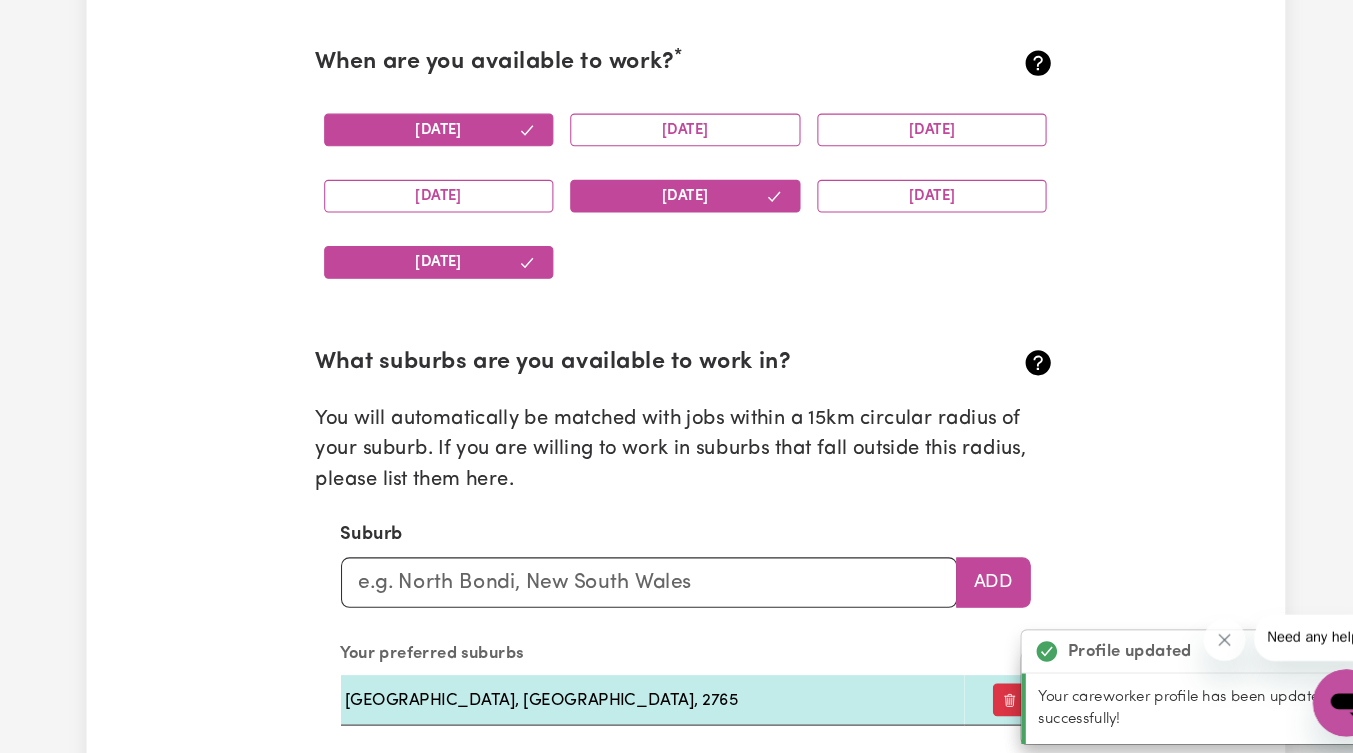 scroll, scrollTop: 1904, scrollLeft: 0, axis: vertical 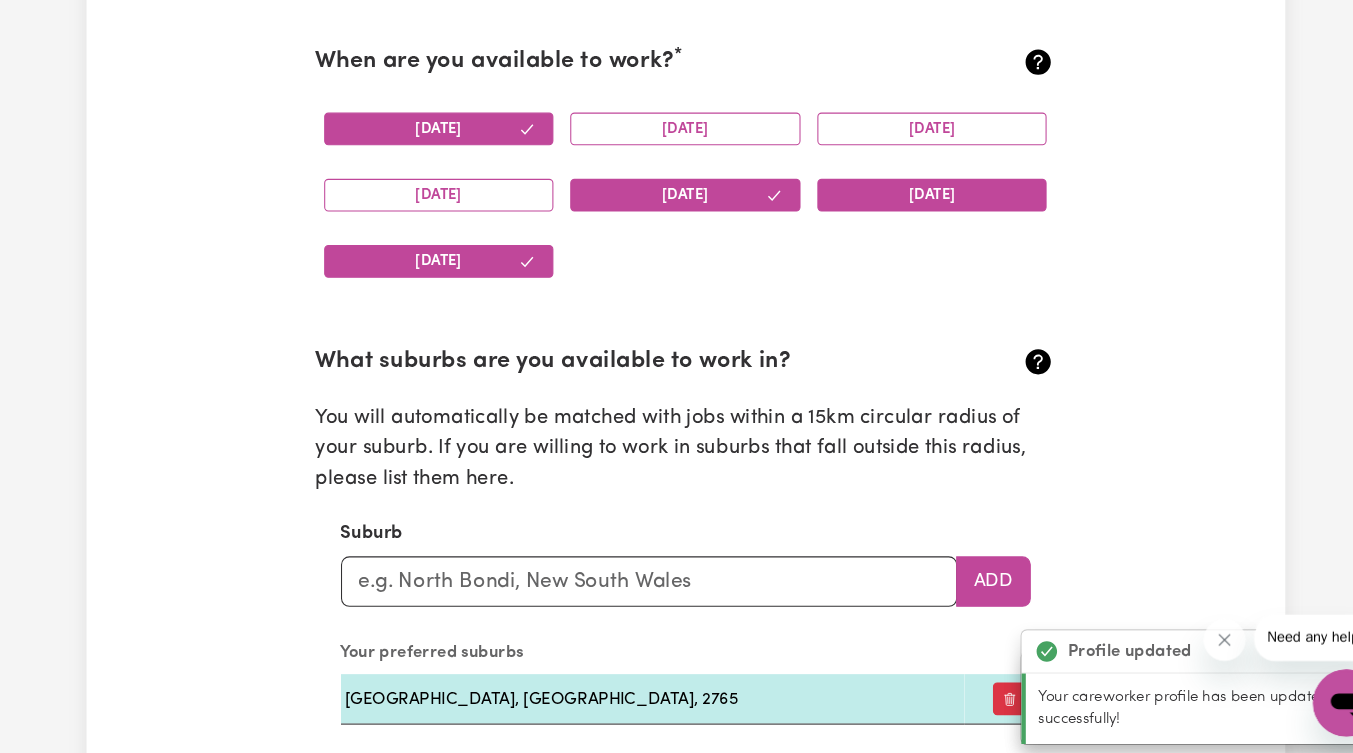 click on "Saturday" at bounding box center [911, 222] 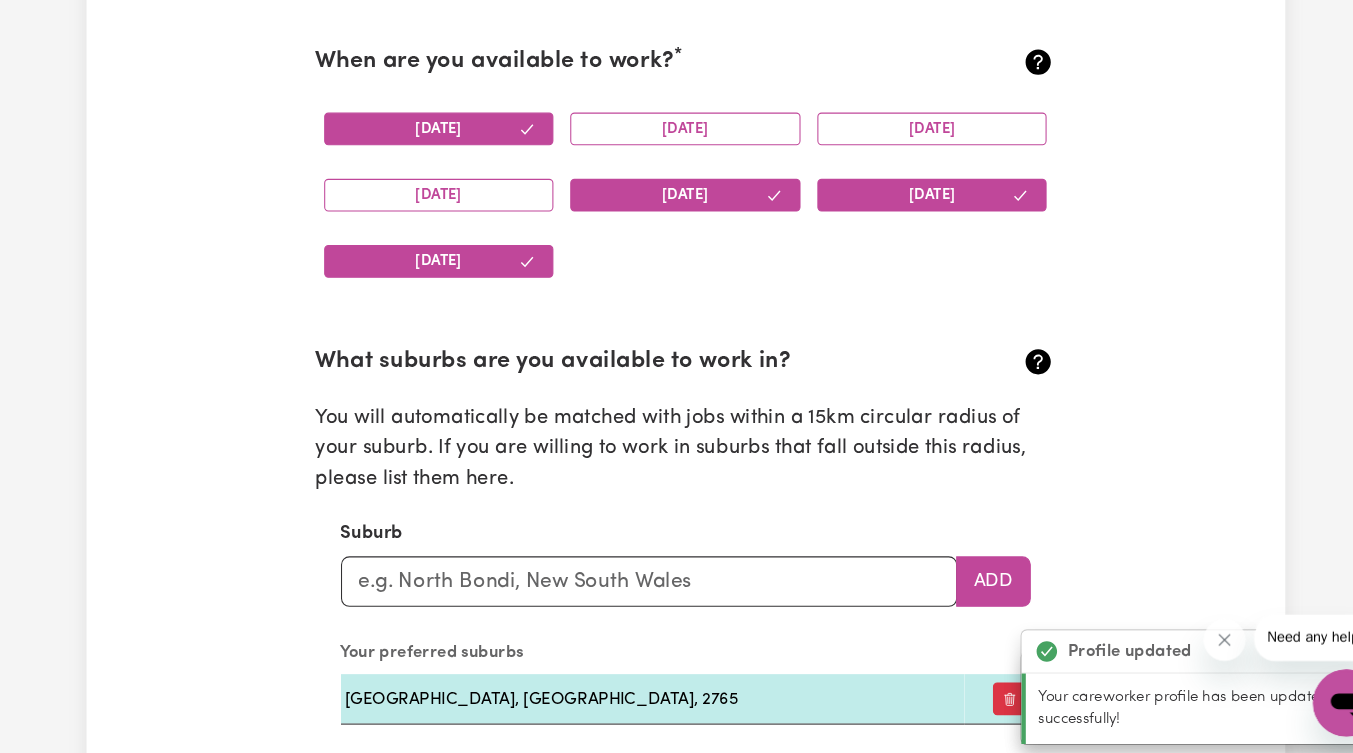 click on "Saturday" at bounding box center (911, 222) 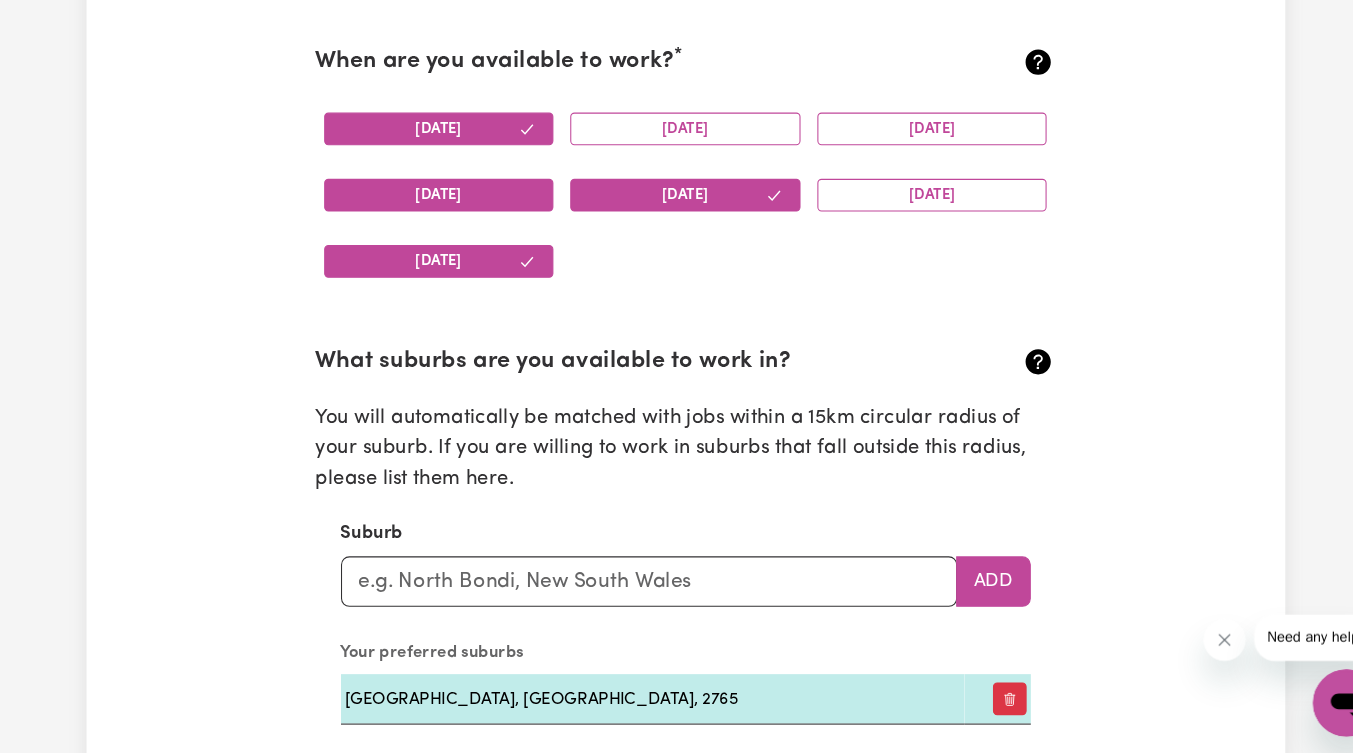 click on "Thursday" at bounding box center (442, 222) 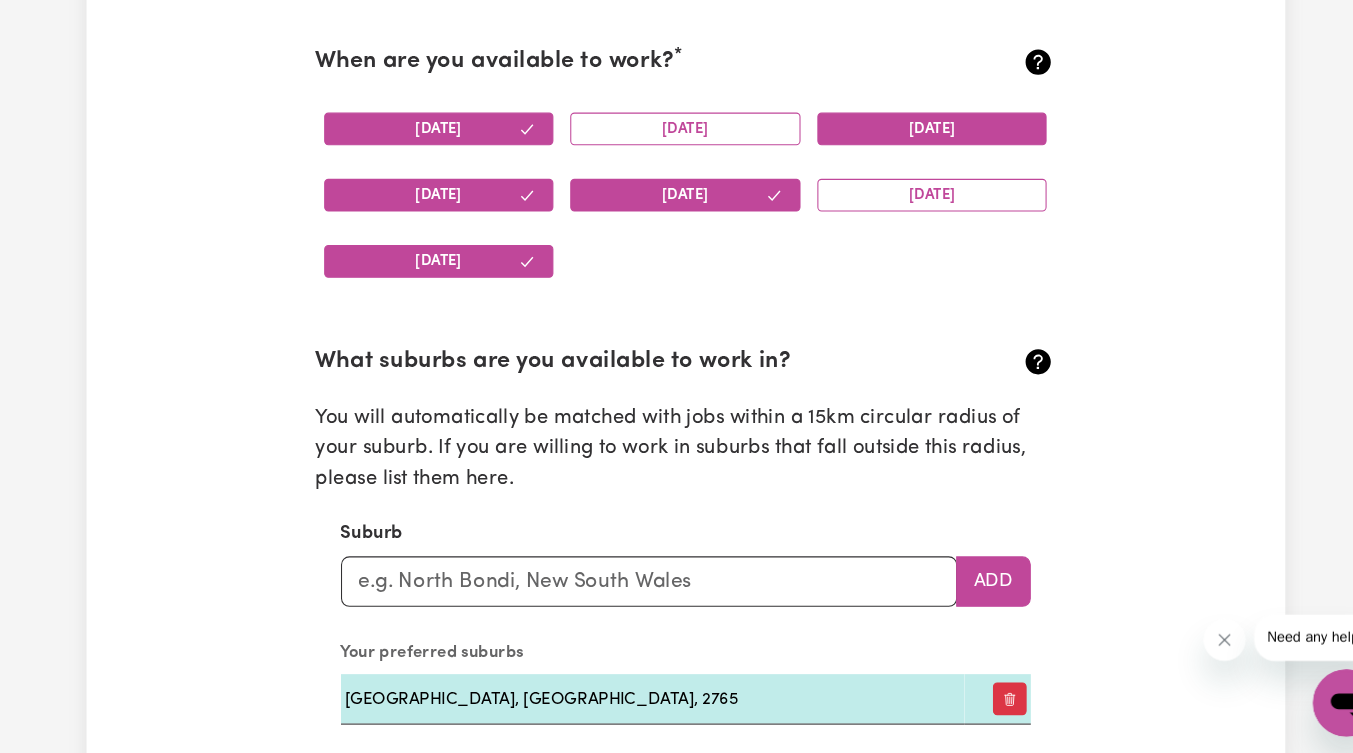 click on "Wednesday" at bounding box center [911, 159] 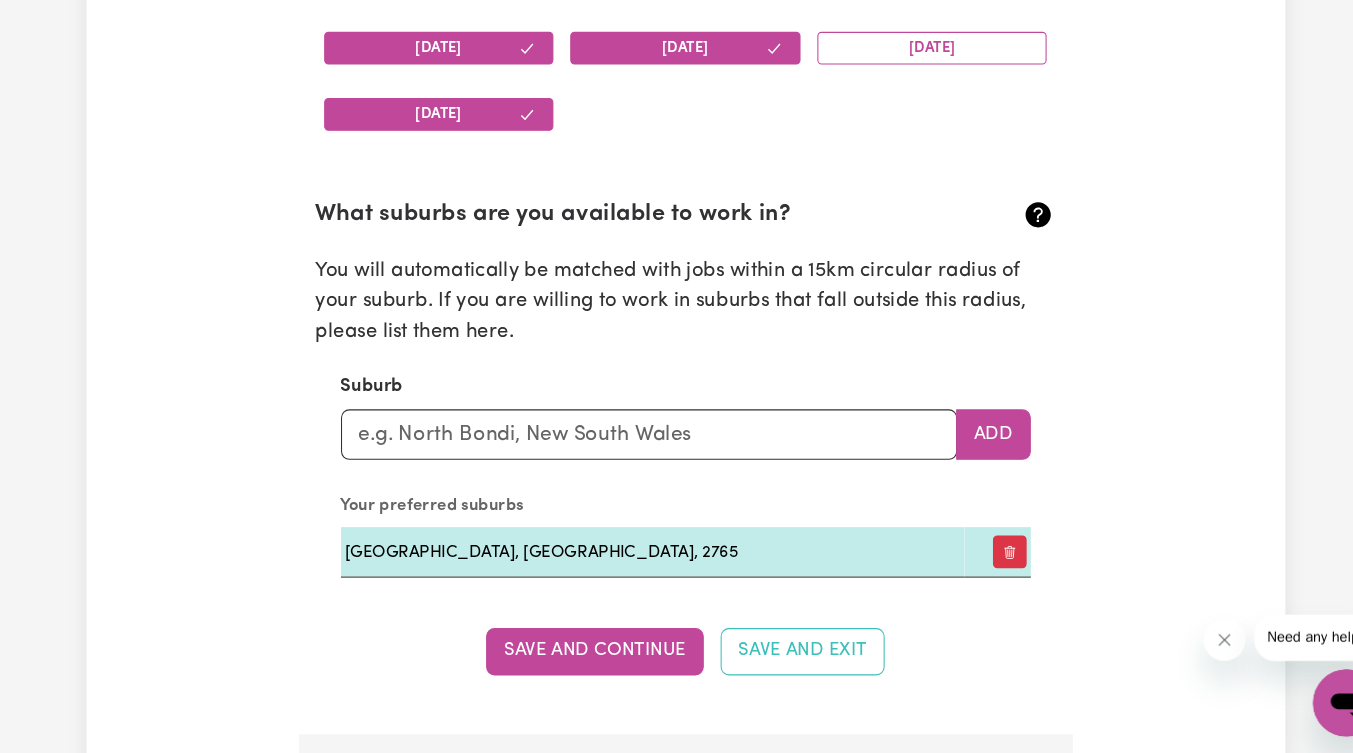 scroll, scrollTop: 2053, scrollLeft: 0, axis: vertical 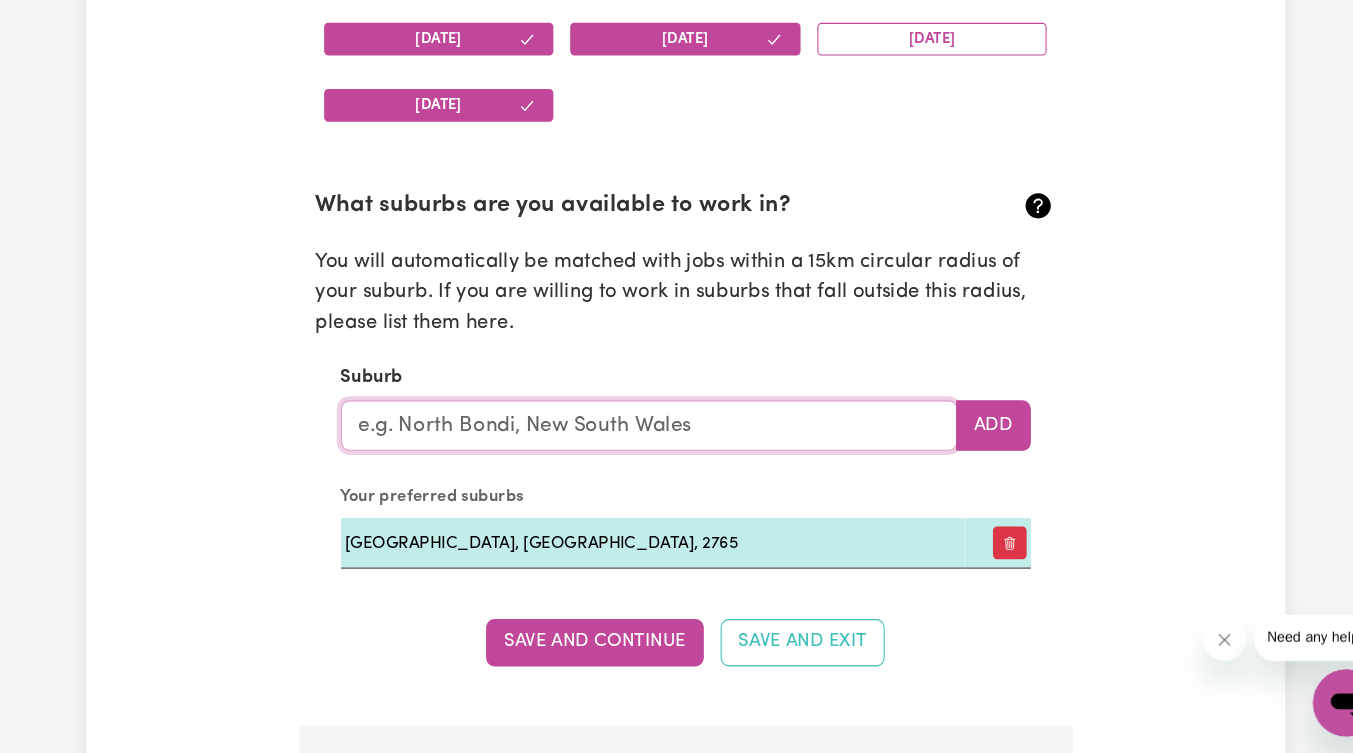 click at bounding box center (642, 441) 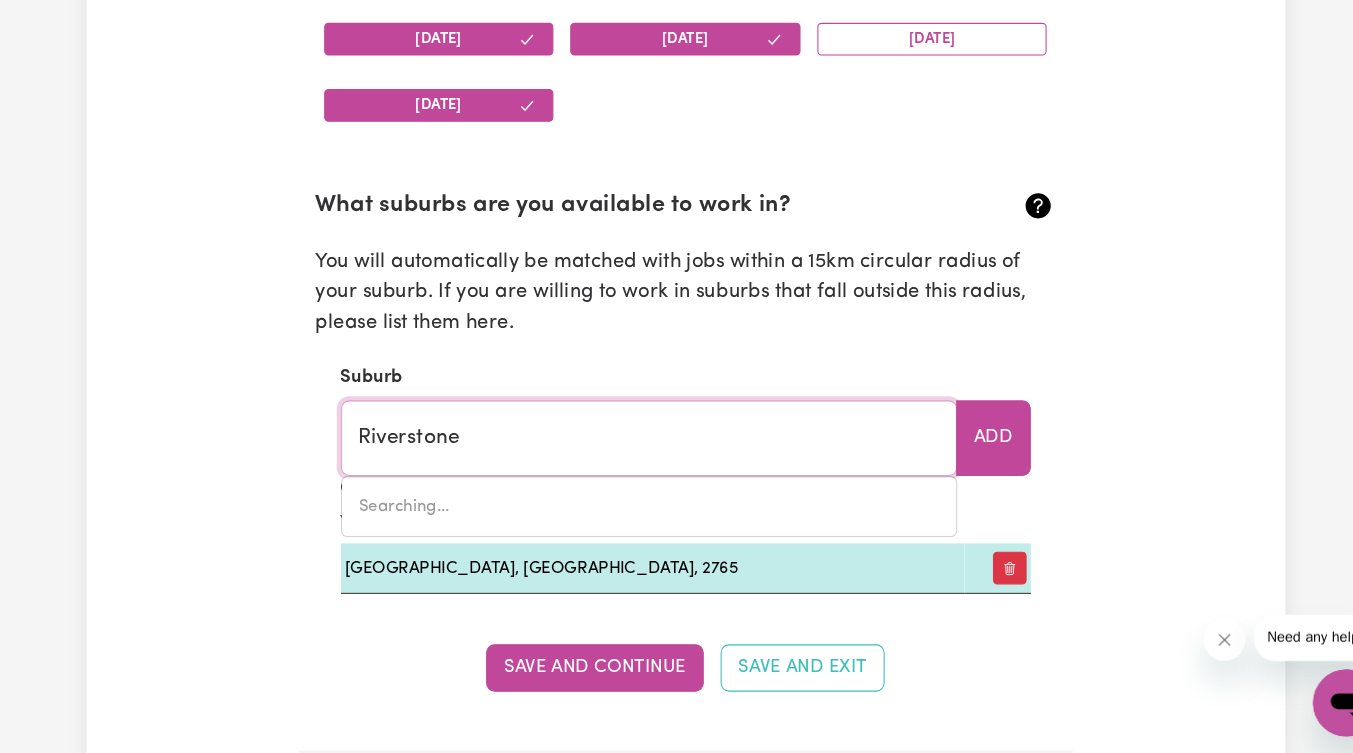 type on "Riverstone, New South Wales, 2765" 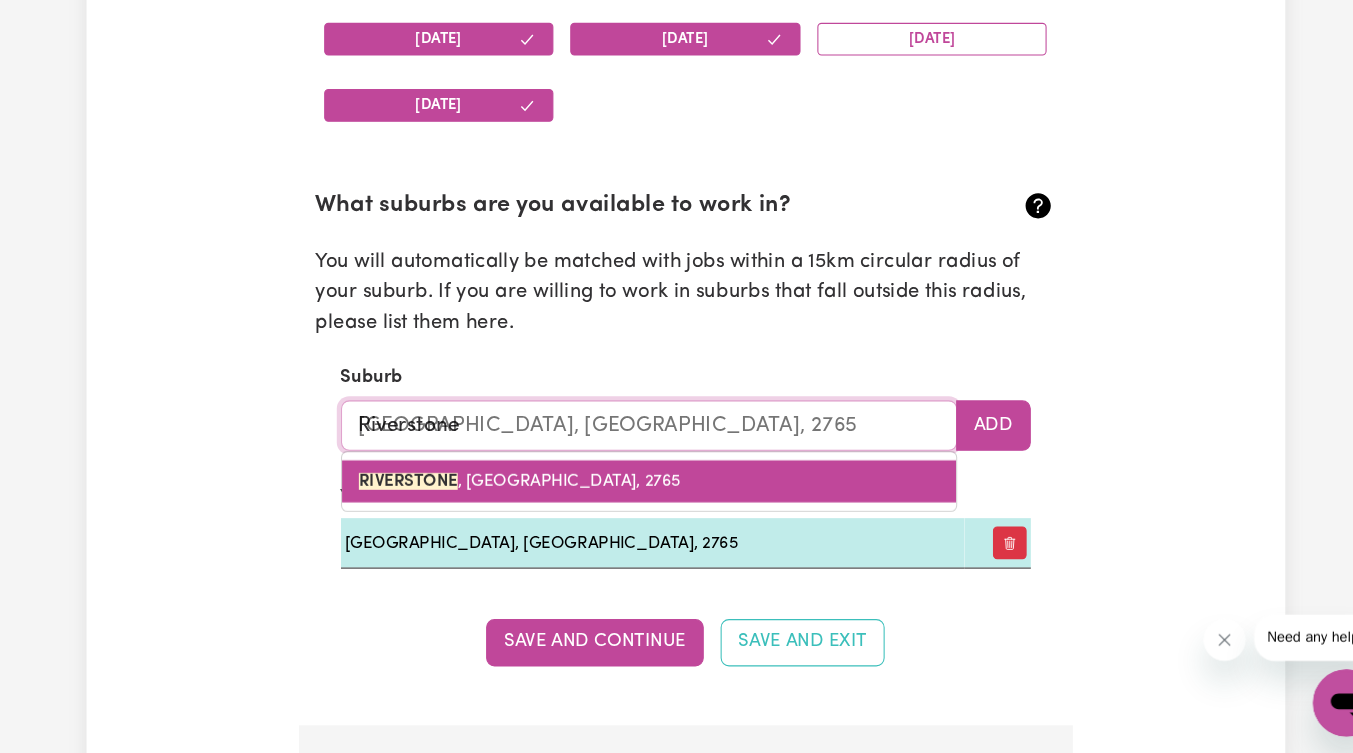 click on "RIVERSTONE , New South Wales, 2765" at bounding box center [642, 494] 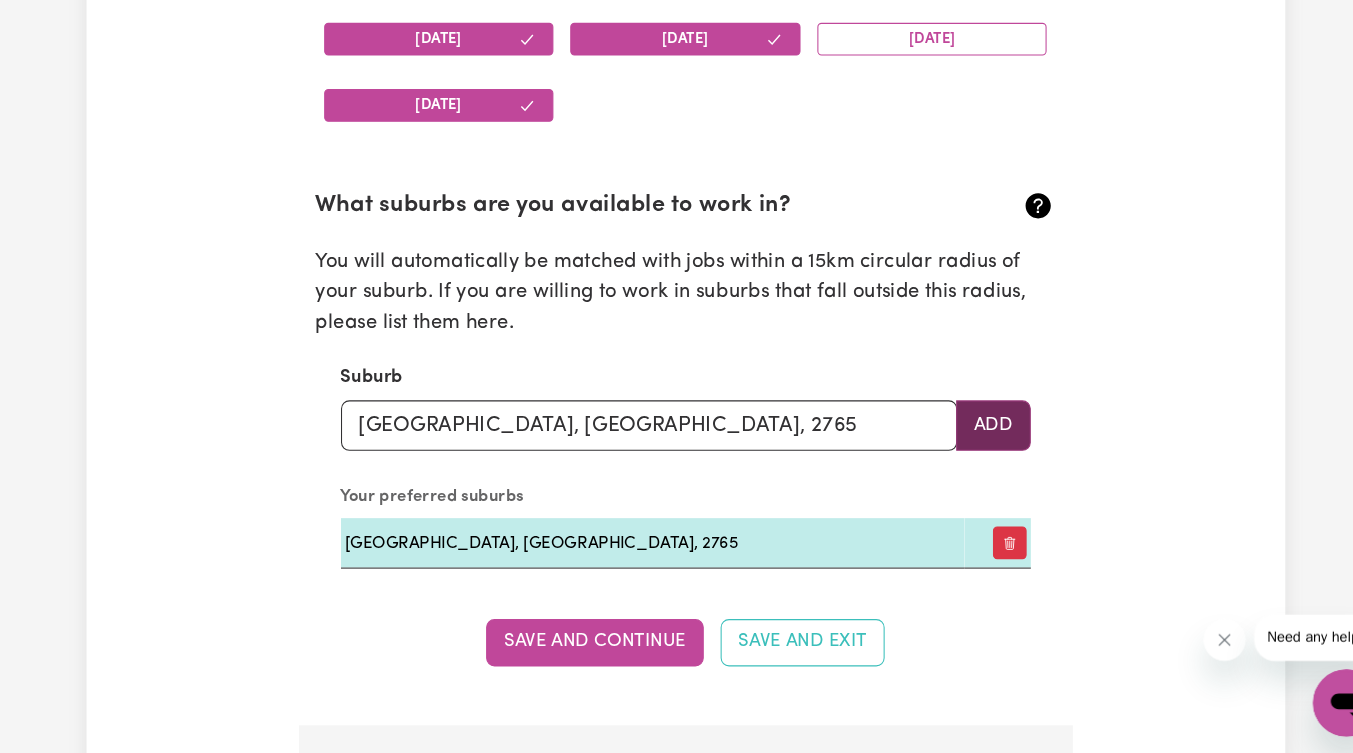 click on "Add" at bounding box center (969, 441) 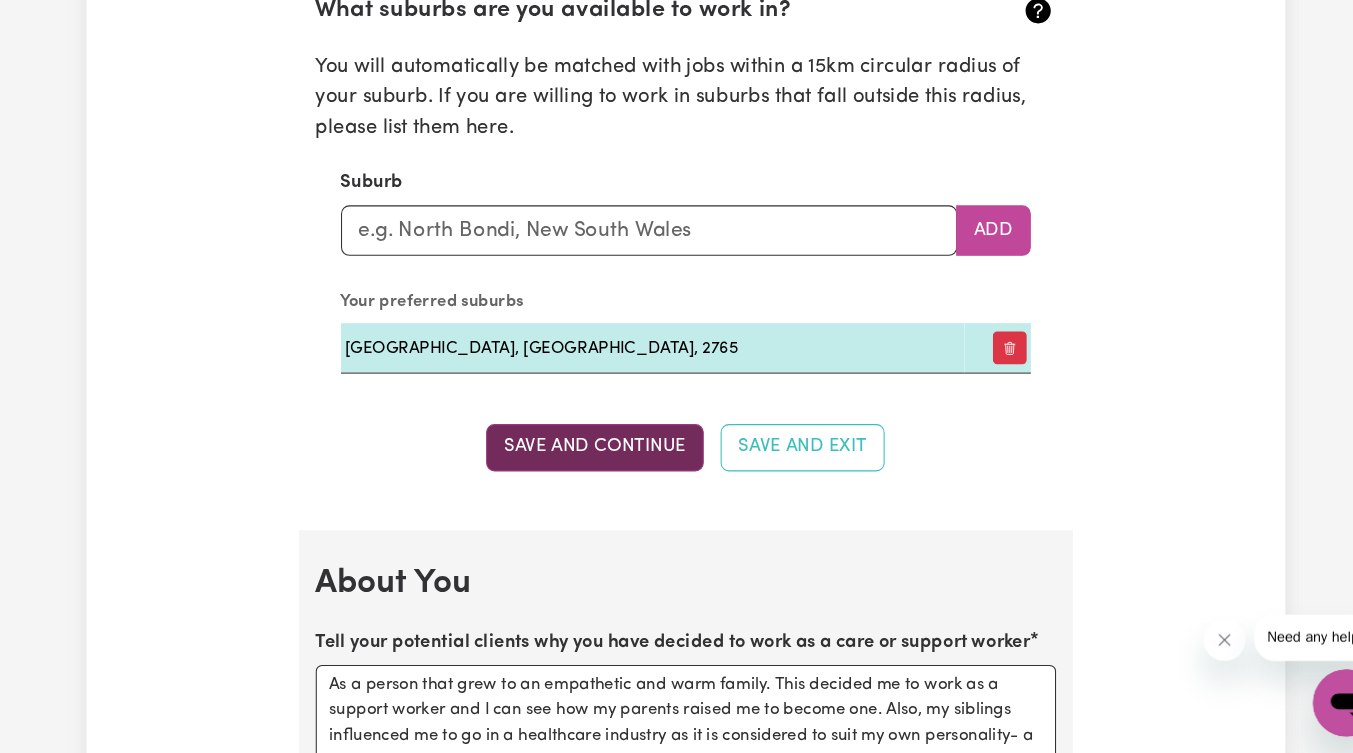 scroll, scrollTop: 2565, scrollLeft: 0, axis: vertical 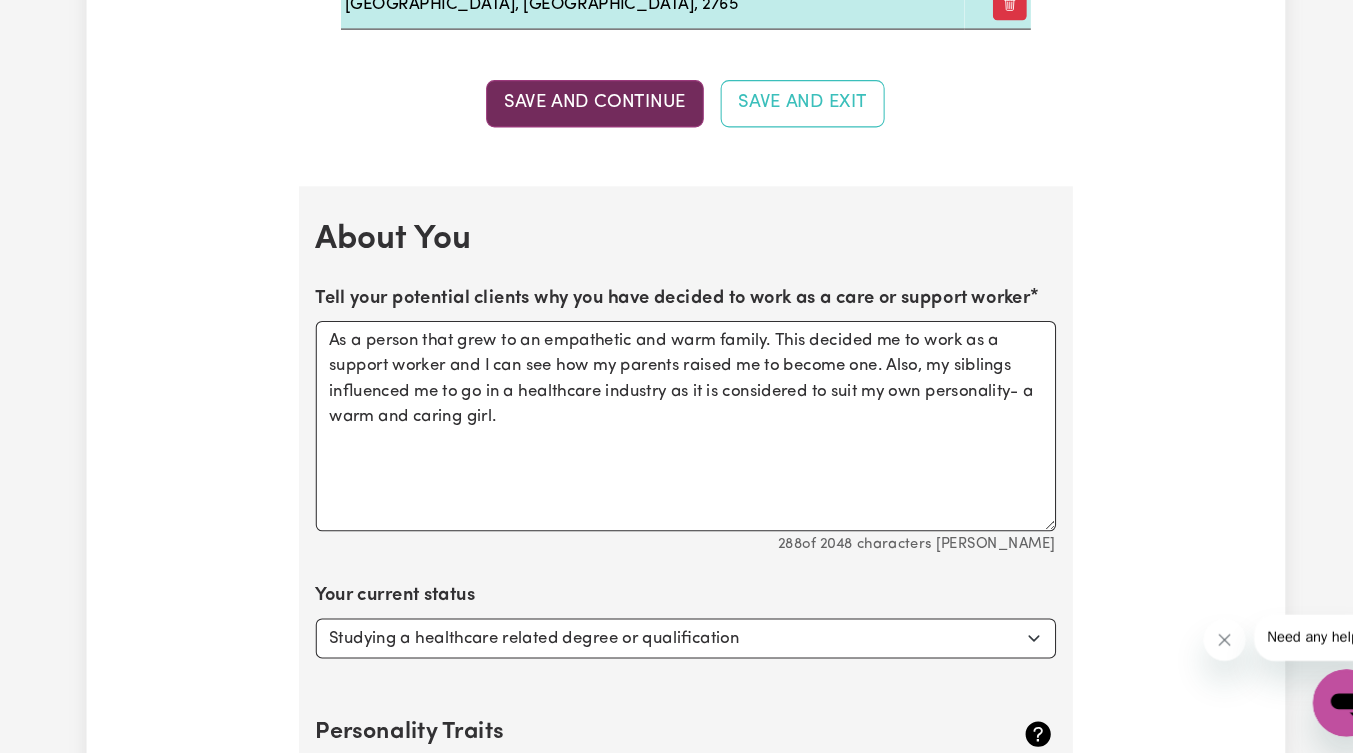 click on "Save and Continue" at bounding box center (590, 135) 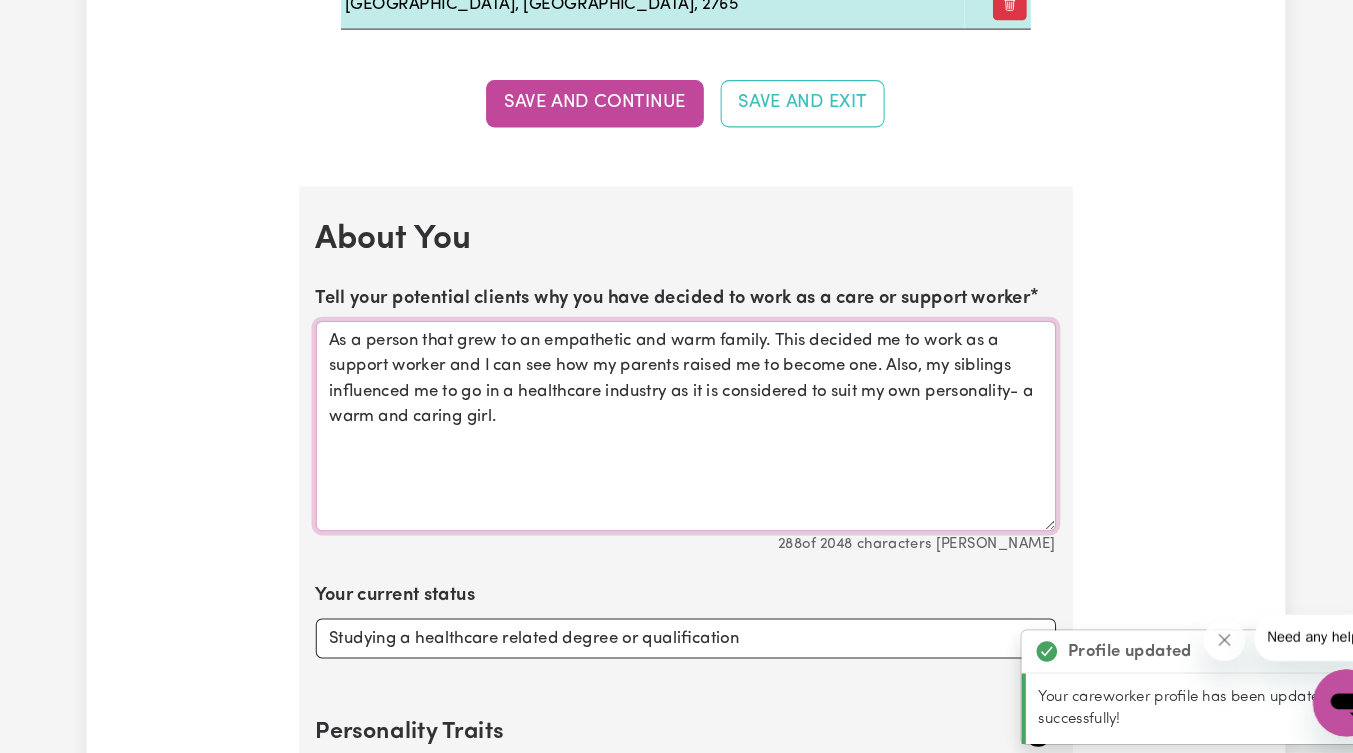 click on "As a person that grew to an empathetic and warm family. This decided me to work as a support worker and I can see how my parents raised me to become one. Also, my siblings influenced me to go in a healthcare industry as it is considered to suit my own personality- a warm and caring girl." at bounding box center (677, 442) 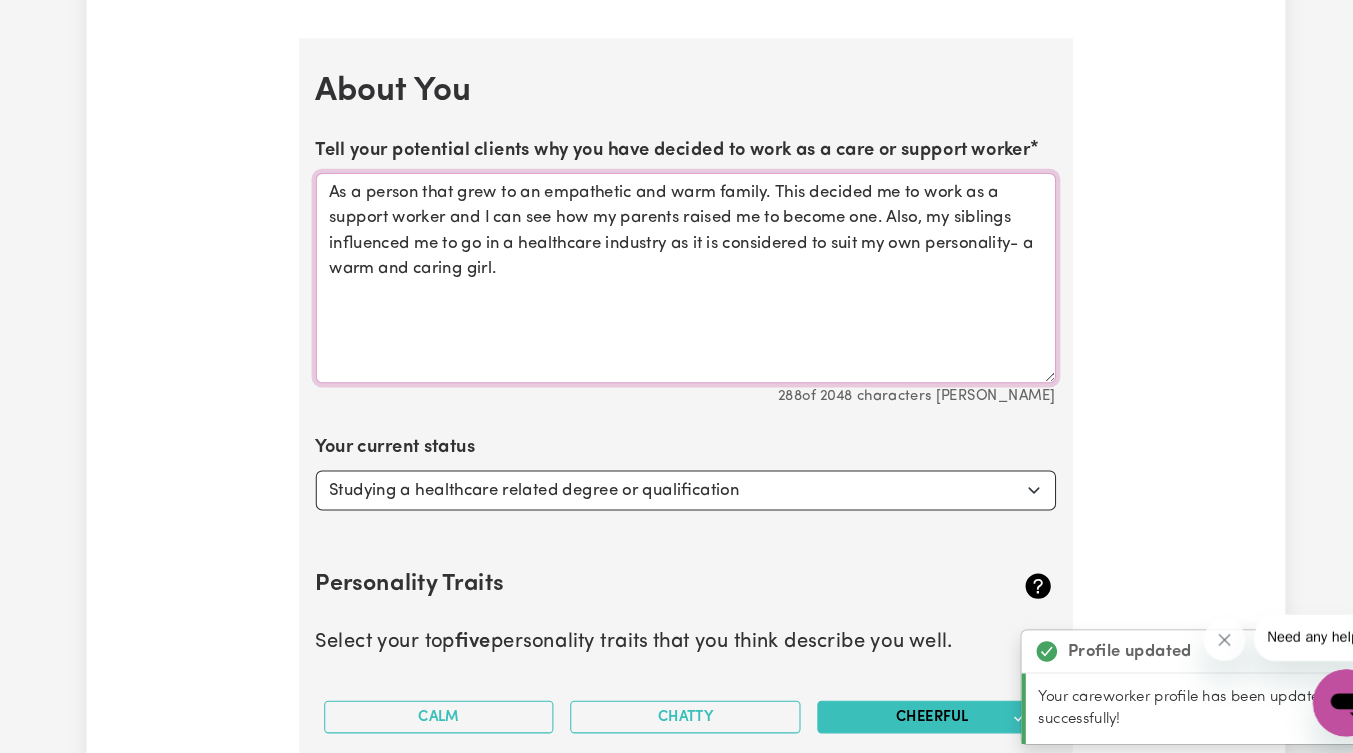 click on "About You Tell your potential clients why you have decided to work as a care or support worker As a person that grew to an empathetic and warm family. This decided me to work as a support worker and I can see how my parents raised me to become one. Also, my siblings influenced me to go in a healthcare industry as it is considered to suit my own personality- a warm and caring girl. 288  of 2048 characters max Your current status Select... Studying a healthcare related degree or qualification Studying a non-healthcare related degree or qualification Looking for work - I just graduated Looking for extra work to fill my week and/or weekends Embarking on a career change into the care industry Personality Traits Select your top  five  personality traits that you think describe you well. Calm Chatty Cheerful Creative Energetic Enthusiastic Friendly Good Listener Organised Patient Positive Sense of Humour Interests Select things that you like to do in your spare time. Indoor activities Music Movies and TV Books Yoga" at bounding box center [677, 1049] 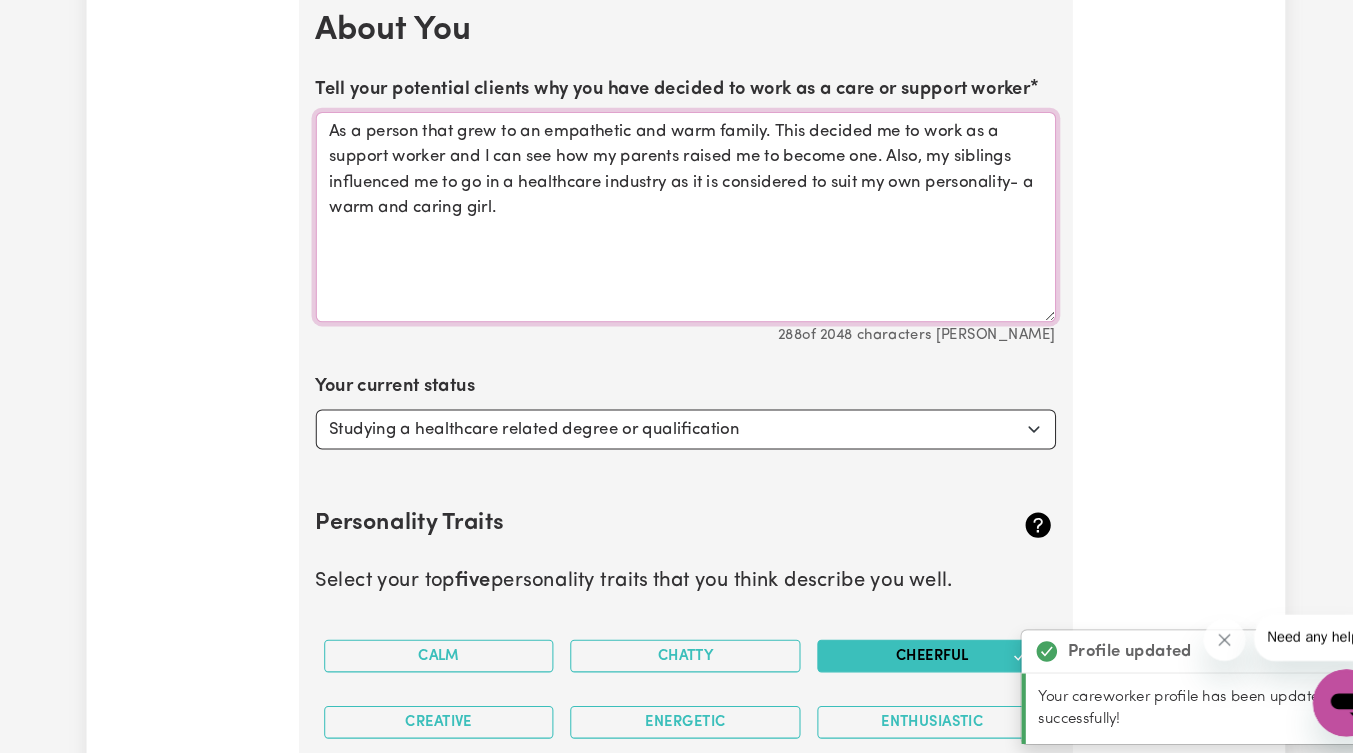scroll, scrollTop: 2778, scrollLeft: 0, axis: vertical 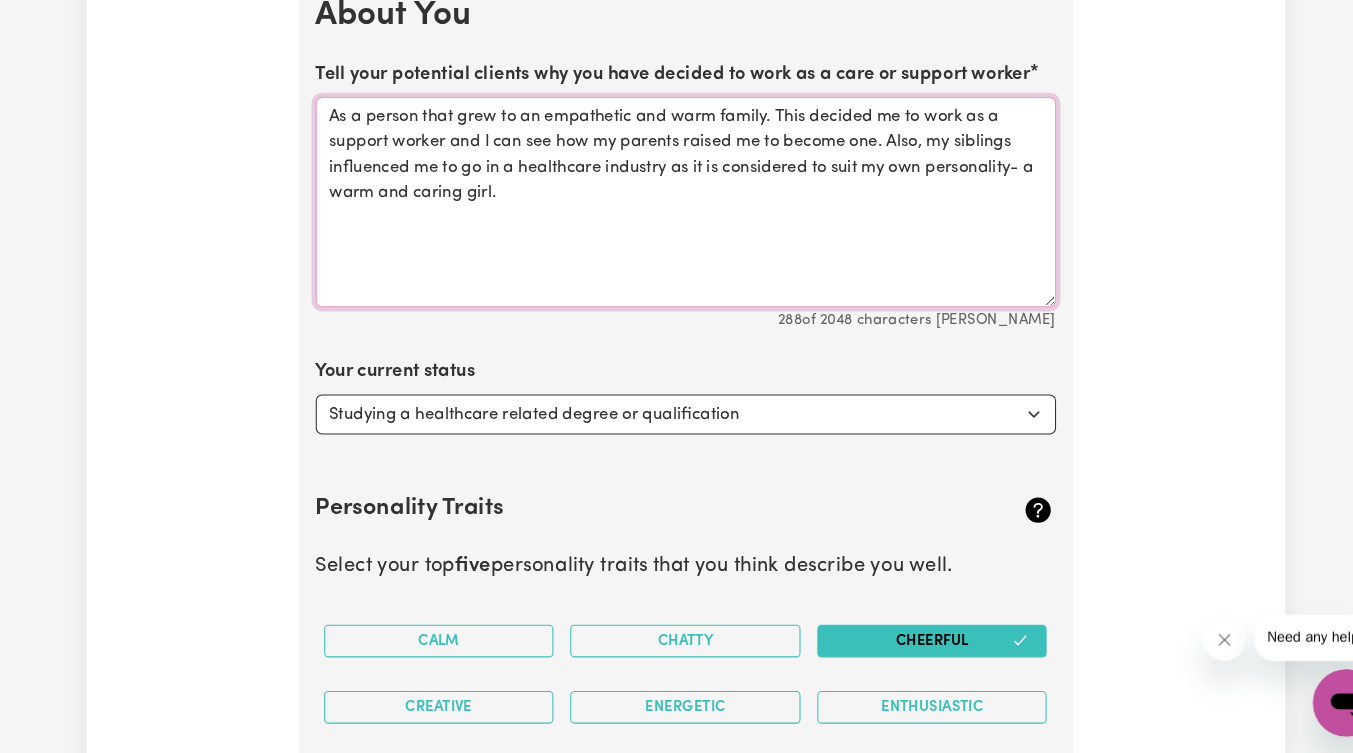 paste on "Growing up in an empathetic and loving family inspired me to pursue a career as a support worker. I can see how my parents’ upbringing shaped me into someone who naturally cares for others, and my siblings also encouraged me to enter the healthcare industry, as it perfectly matches my warm and caring nature" 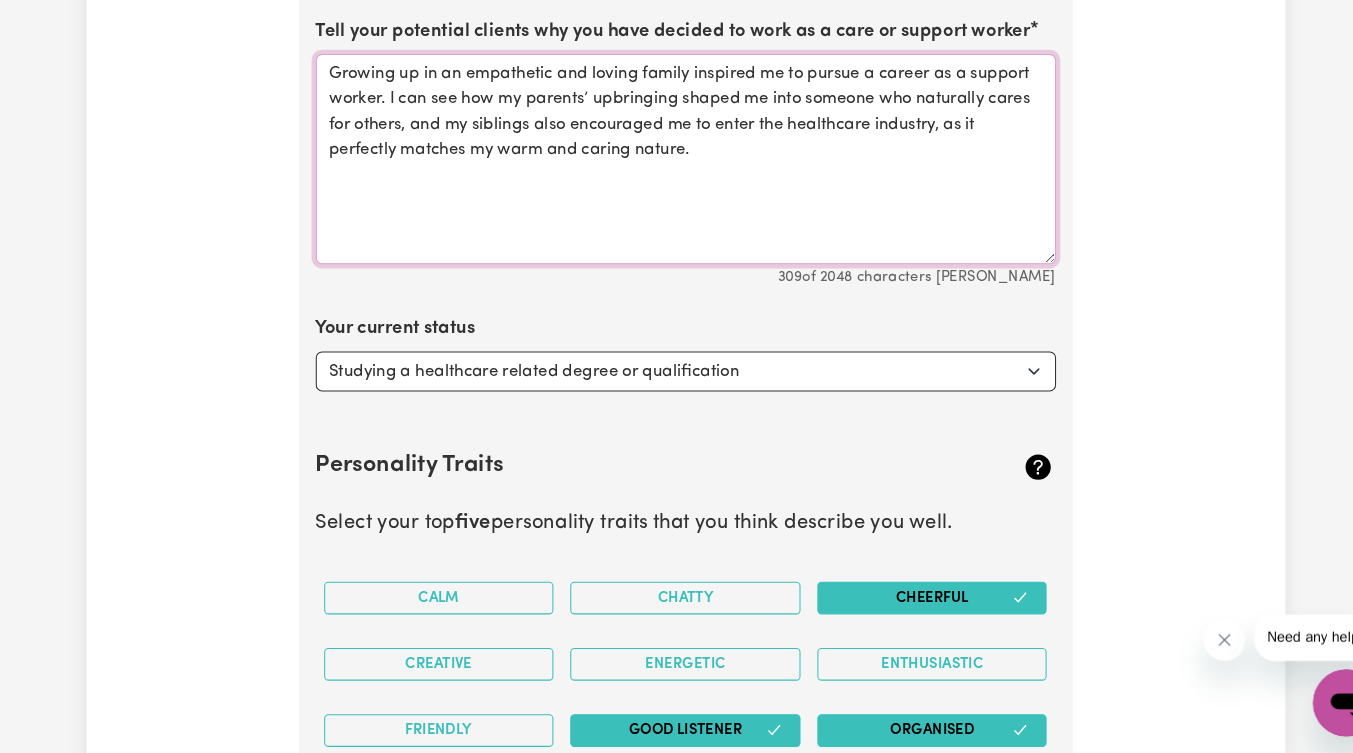 scroll, scrollTop: 2865, scrollLeft: 0, axis: vertical 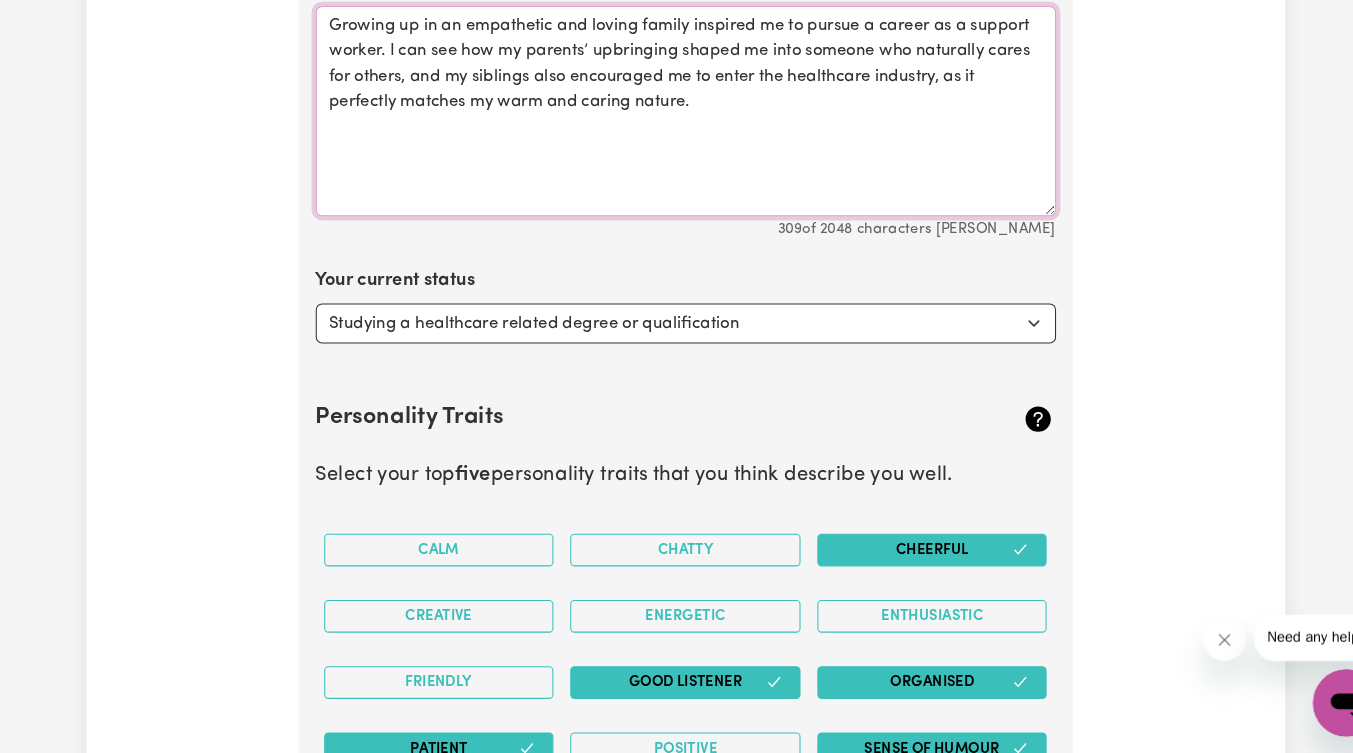 type on "Growing up in an empathetic and loving family inspired me to pursue a career as a support worker. I can see how my parents’ upbringing shaped me into someone who naturally cares for others, and my siblings also encouraged me to enter the healthcare industry, as it perfectly matches my warm and caring nature." 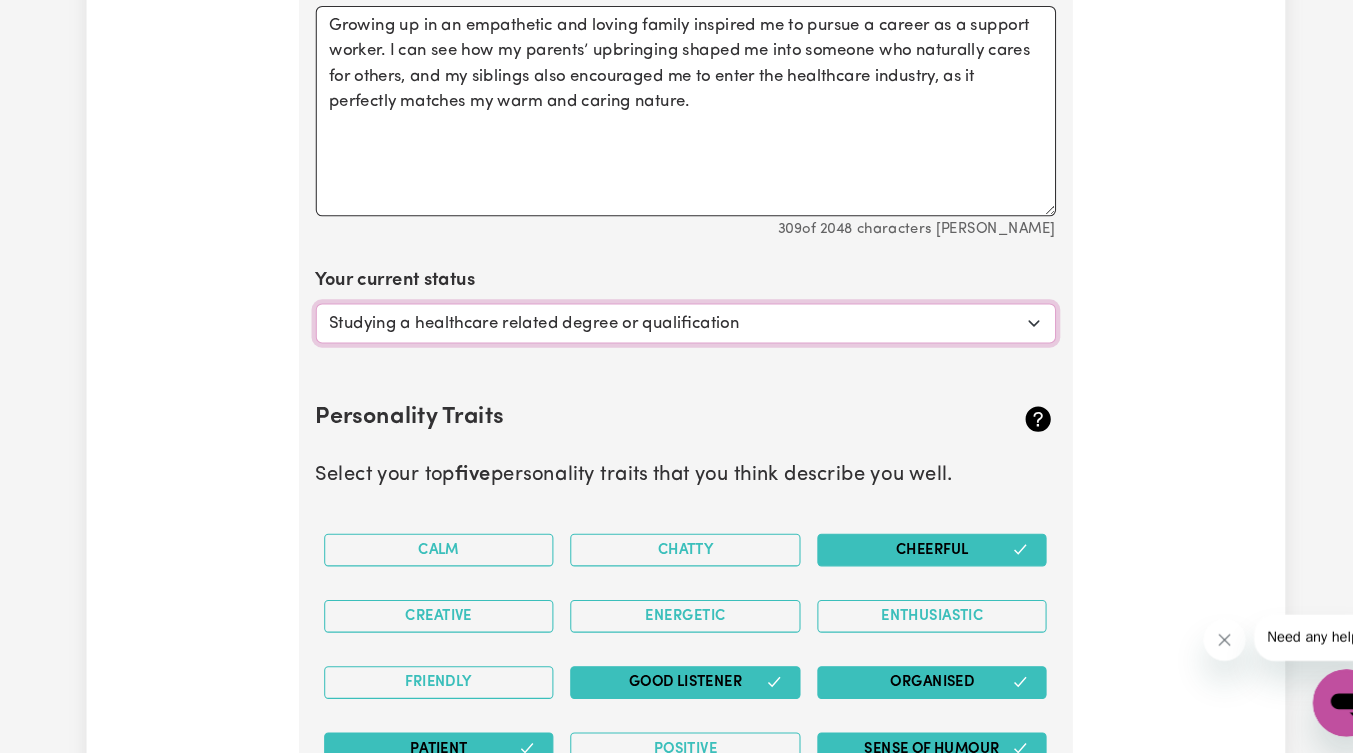 click on "Select... Studying a healthcare related degree or qualification Studying a non-healthcare related degree or qualification Looking for work - I just graduated Looking for extra work to fill my week and/or weekends Embarking on a career change into the care industry" at bounding box center [677, 344] 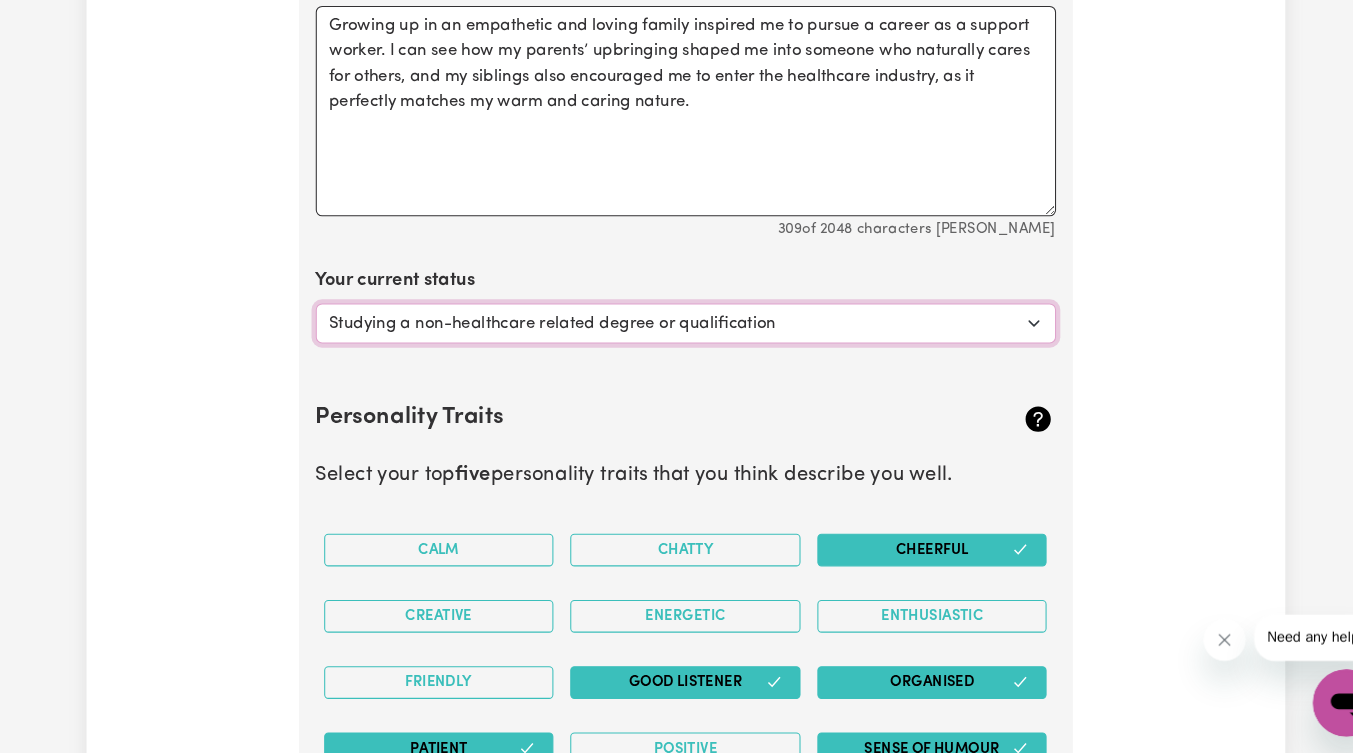 click on "Select... Studying a healthcare related degree or qualification Studying a non-healthcare related degree or qualification Looking for work - I just graduated Looking for extra work to fill my week and/or weekends Embarking on a career change into the care industry" at bounding box center (677, 344) 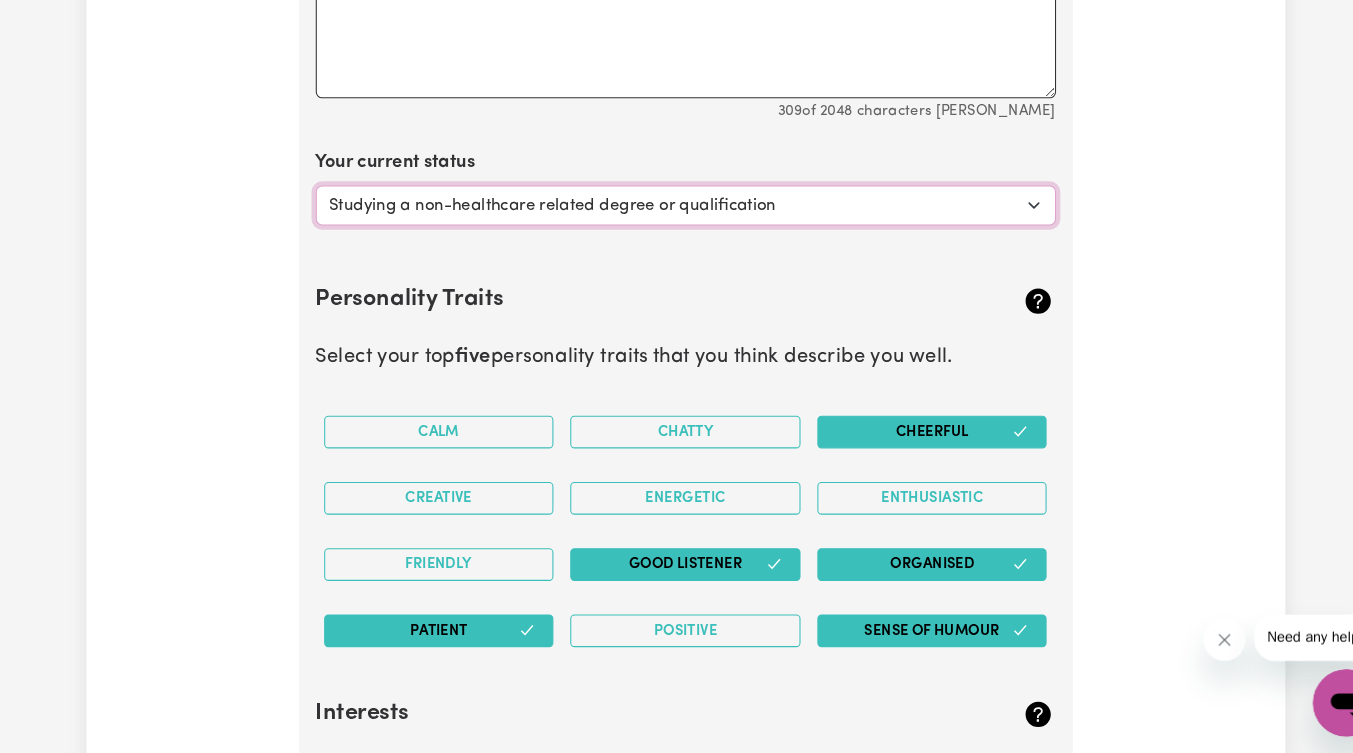 scroll, scrollTop: 3008, scrollLeft: 0, axis: vertical 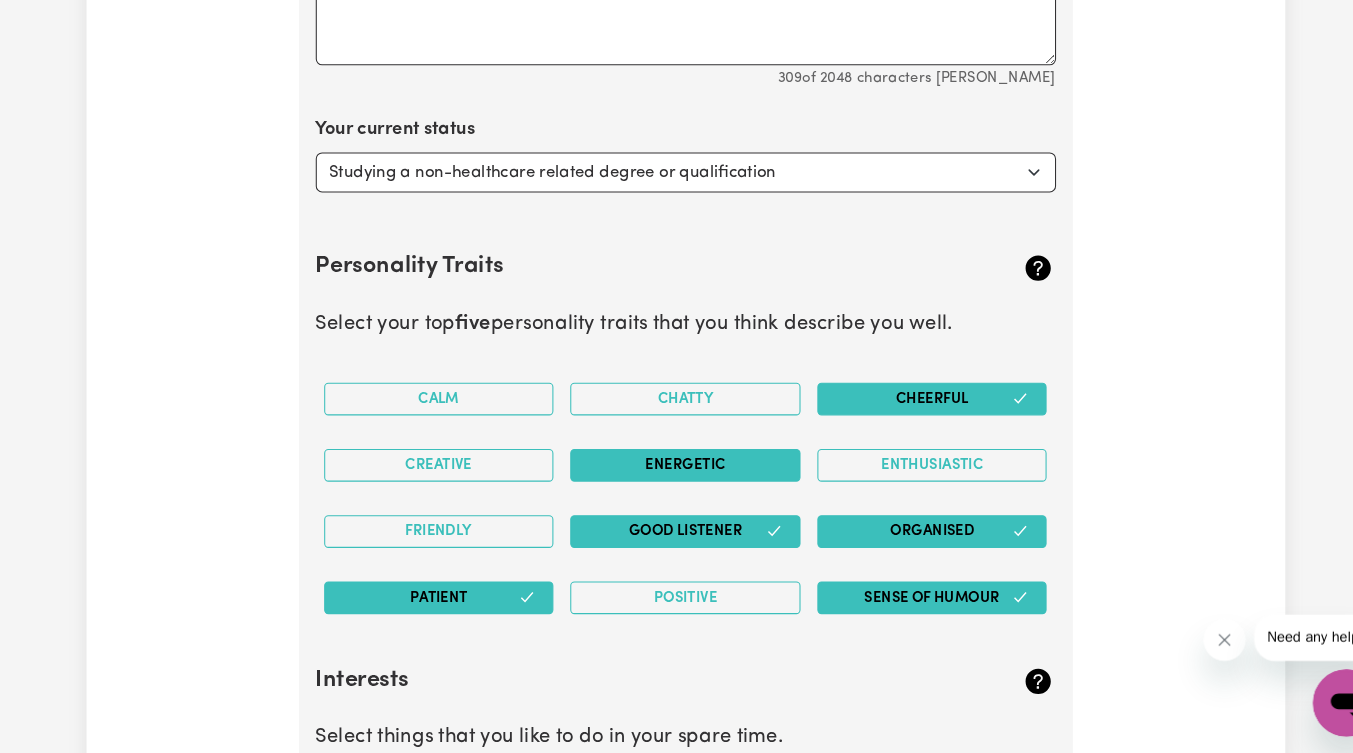 drag, startPoint x: 491, startPoint y: 426, endPoint x: 626, endPoint y: 486, distance: 147.73286 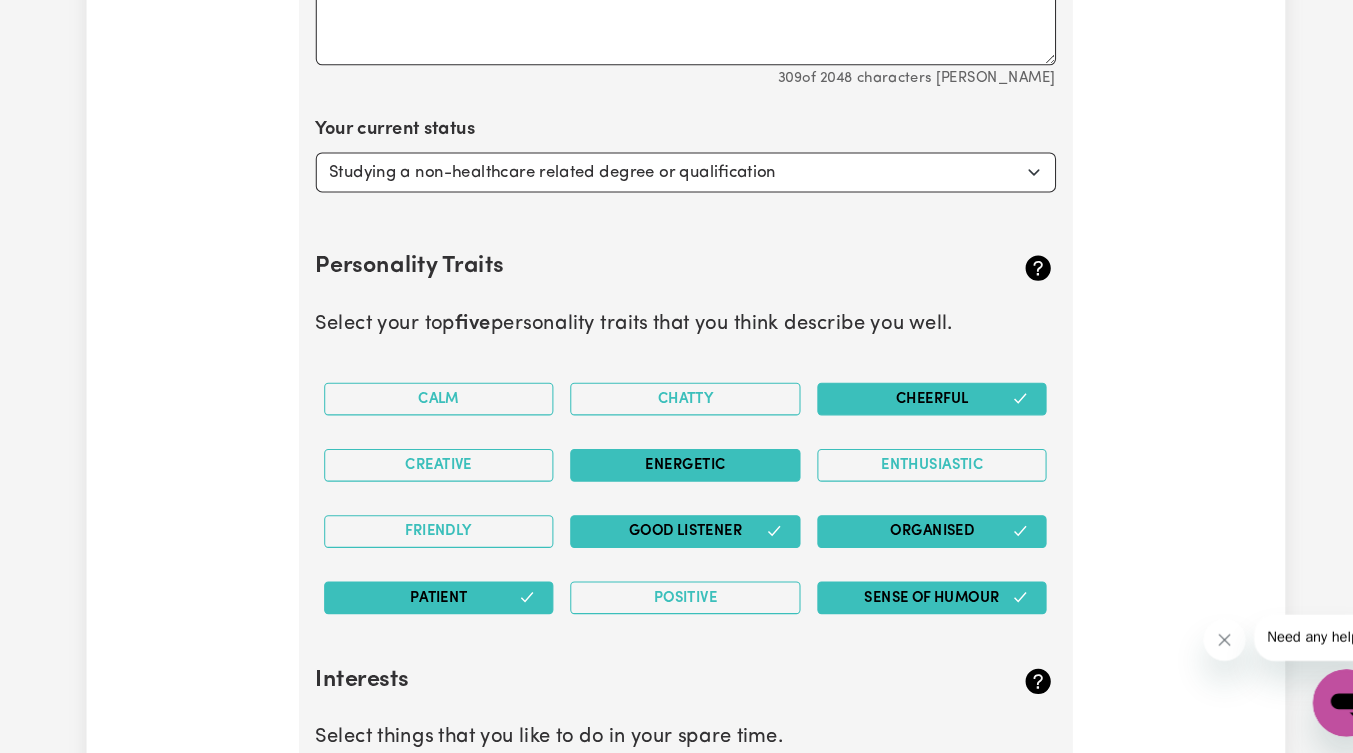 click on "Calm Chatty Cheerful Creative Energetic Enthusiastic Friendly Good Listener Organised Patient Positive Sense of Humour" at bounding box center (677, 511) 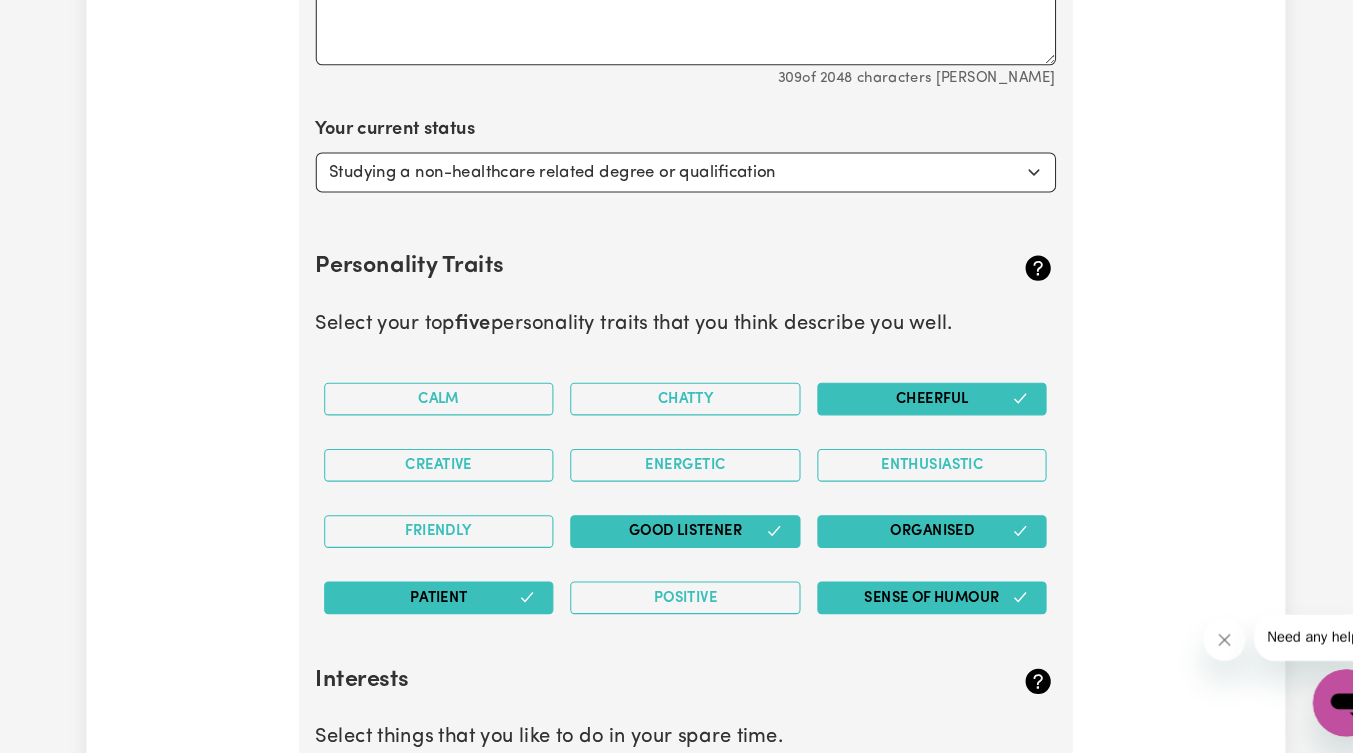 drag, startPoint x: 626, startPoint y: 486, endPoint x: 826, endPoint y: 502, distance: 200.63898 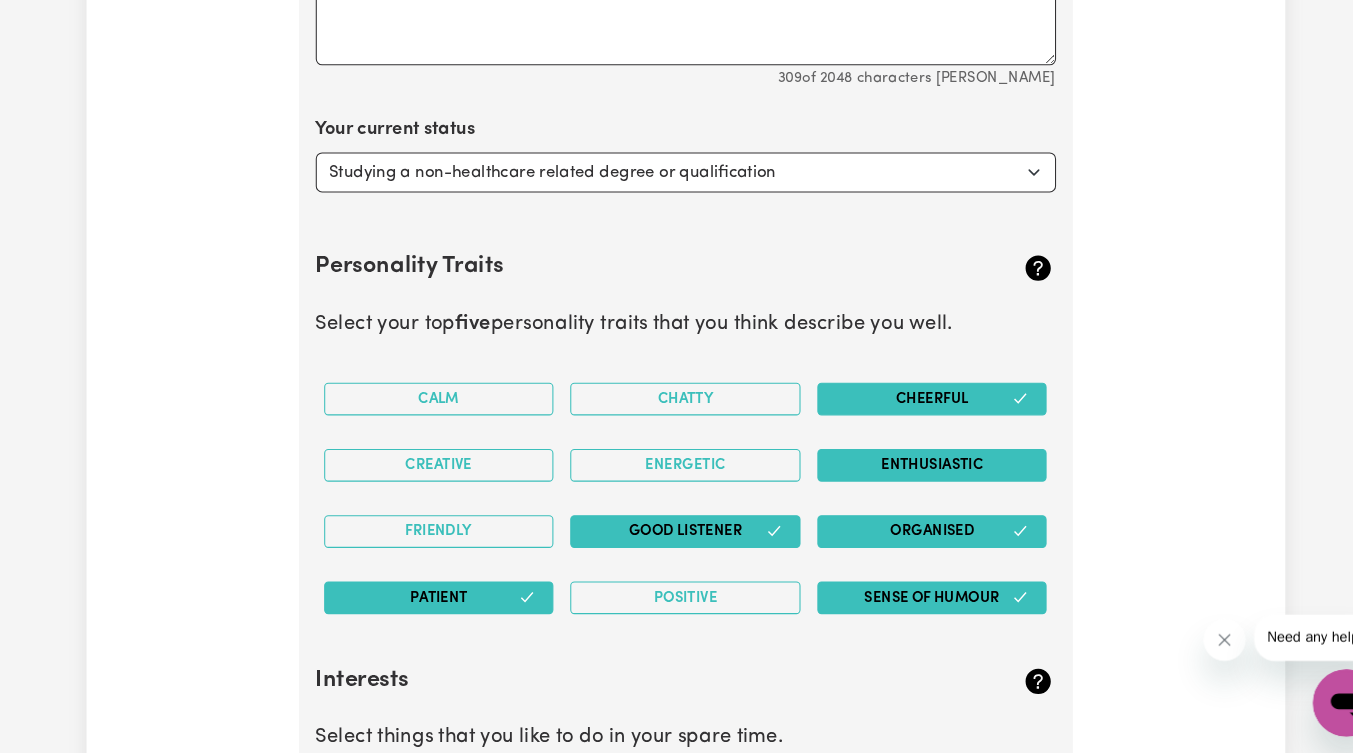 click on "Enthusiastic" at bounding box center [911, 479] 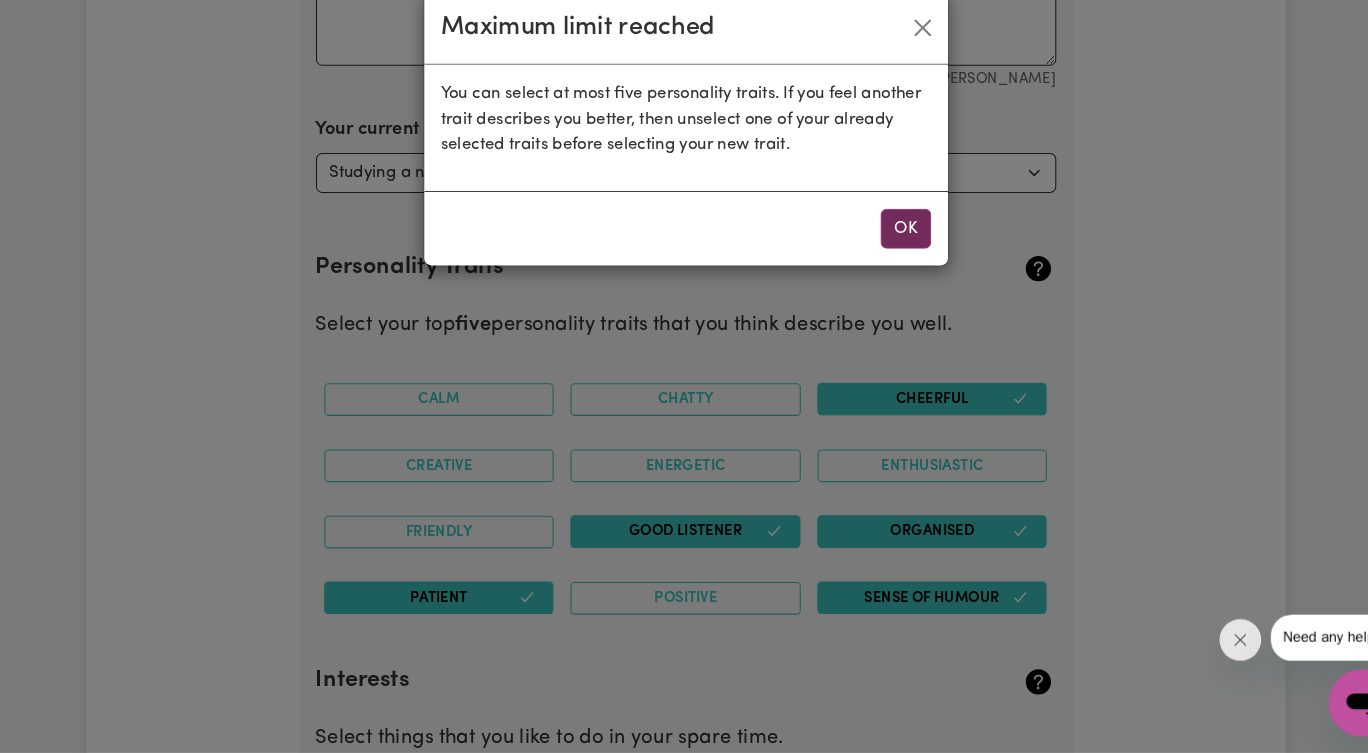 click on "OK" at bounding box center (886, 254) 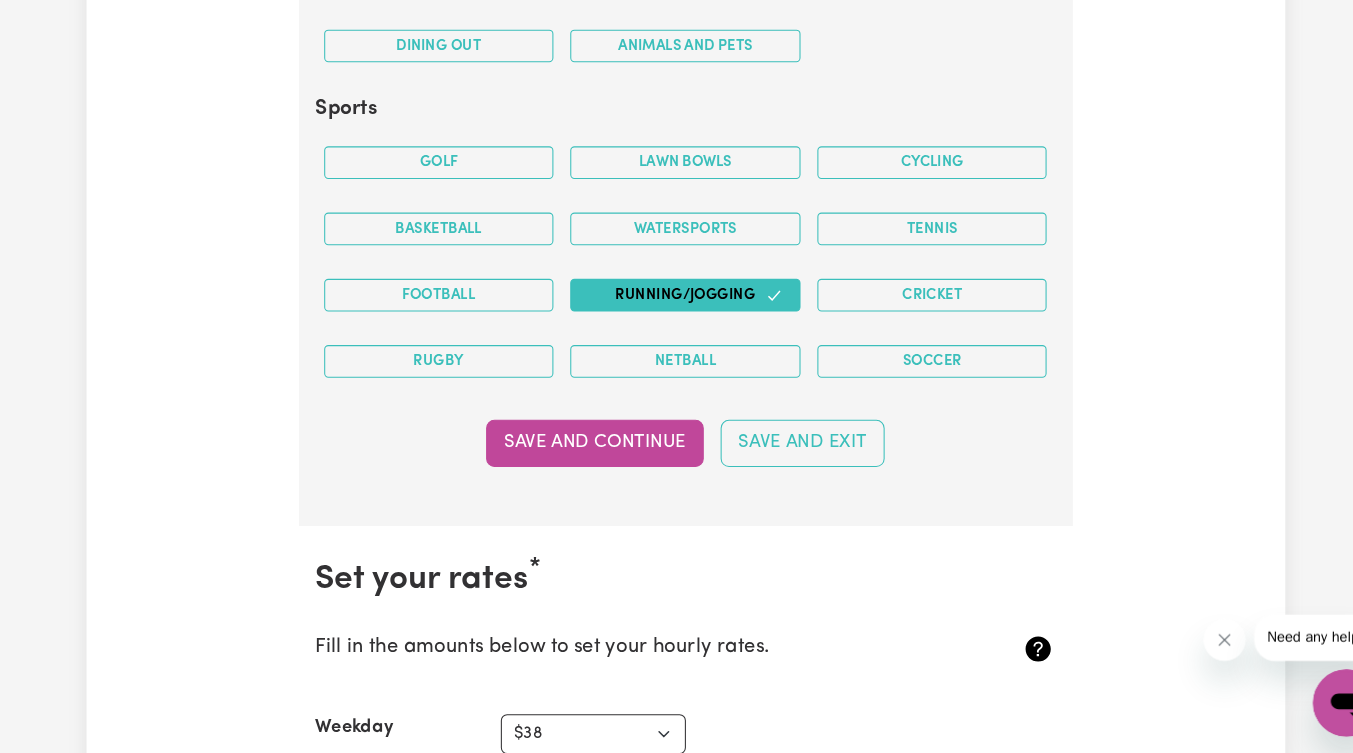 scroll, scrollTop: 4195, scrollLeft: 0, axis: vertical 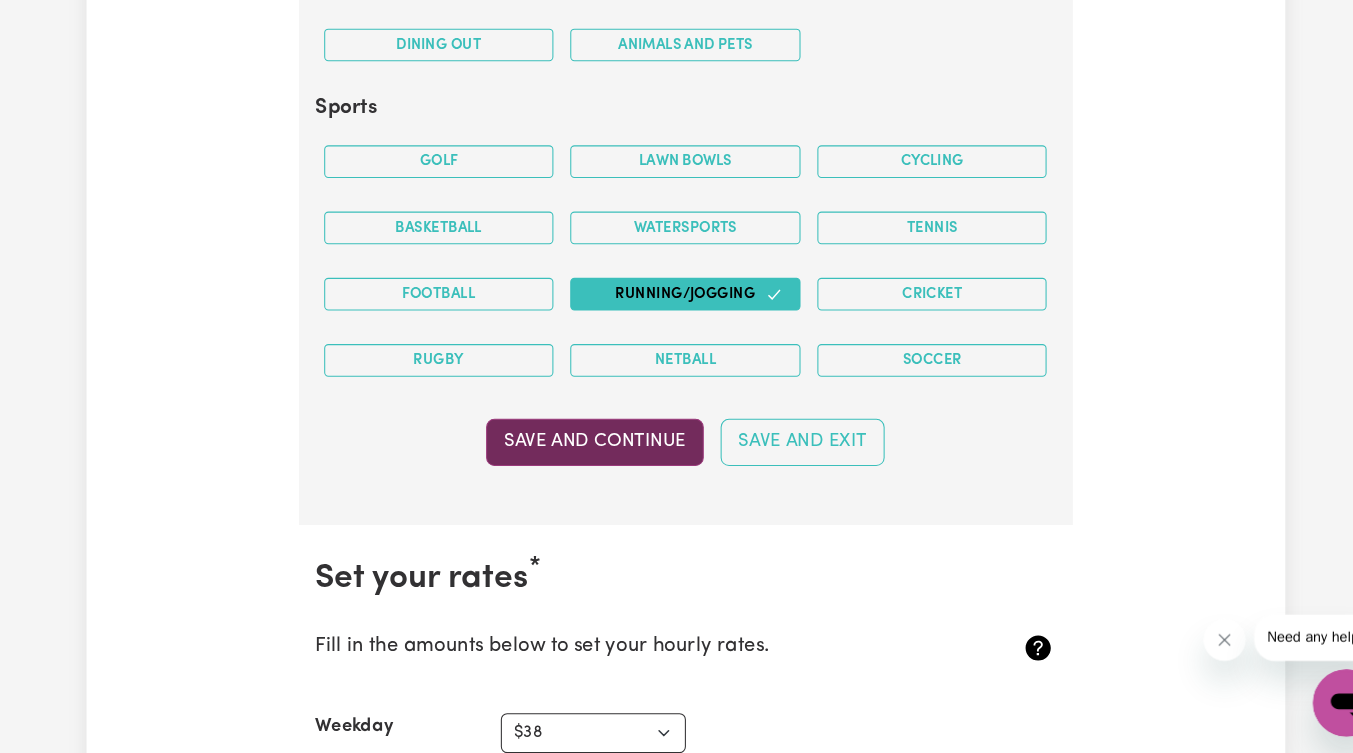 click on "Save and Continue" at bounding box center (590, 457) 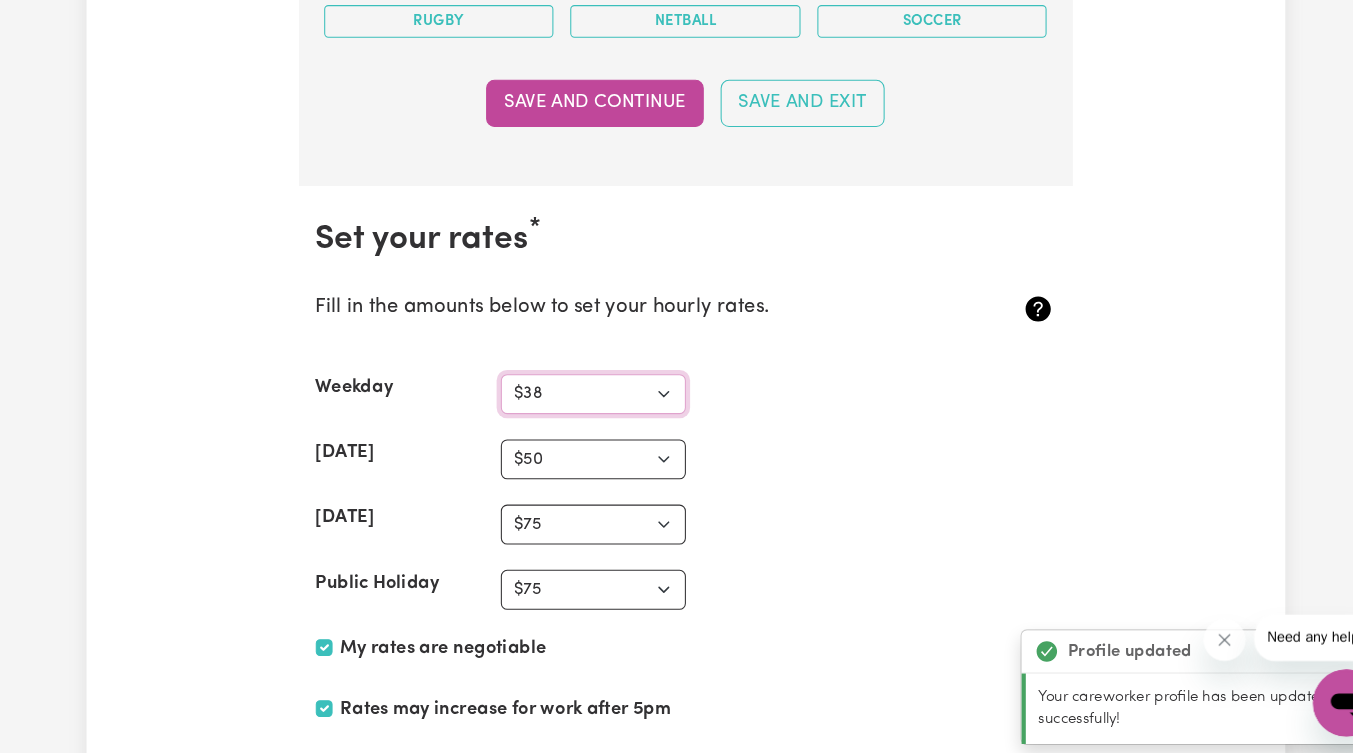 click on "N/A $37 $38 $39 $40 $41 $42 $43 $44 $45 $46 $47 $48 $49 $50 $51 $52 $53 $54 $55 $56 $57 $58 $59 $60 $61 $62 $63 $64 $65 $66 $67 $68 $69 $70 $71 $72 $73 $74 $75 $76 $77 $78 $79 $80 $81 $82 $83 $84 $85 $86 $87 $88 $89 $90 $91 $92 $93 $94 $95 $96 $97 $98 $99 $100 $101 $102 $103 $104 $105 $106 $107 $108 $109 $110 $111 $112 $113 $114 $115 $116 $117 $118 $119 $120 $121 $122 $123 $124 $125 $126 $127 $128 $129 $130 $131 $132 $133 $134 $135 $136 $137 $138 $139 $140 $141 $142 $143 $144 $145 $146 $147 $148 $149 $150 $151 $152 $153 $154 $155 $156 $157 $158 $159 $160 $161 $162" at bounding box center [589, 411] 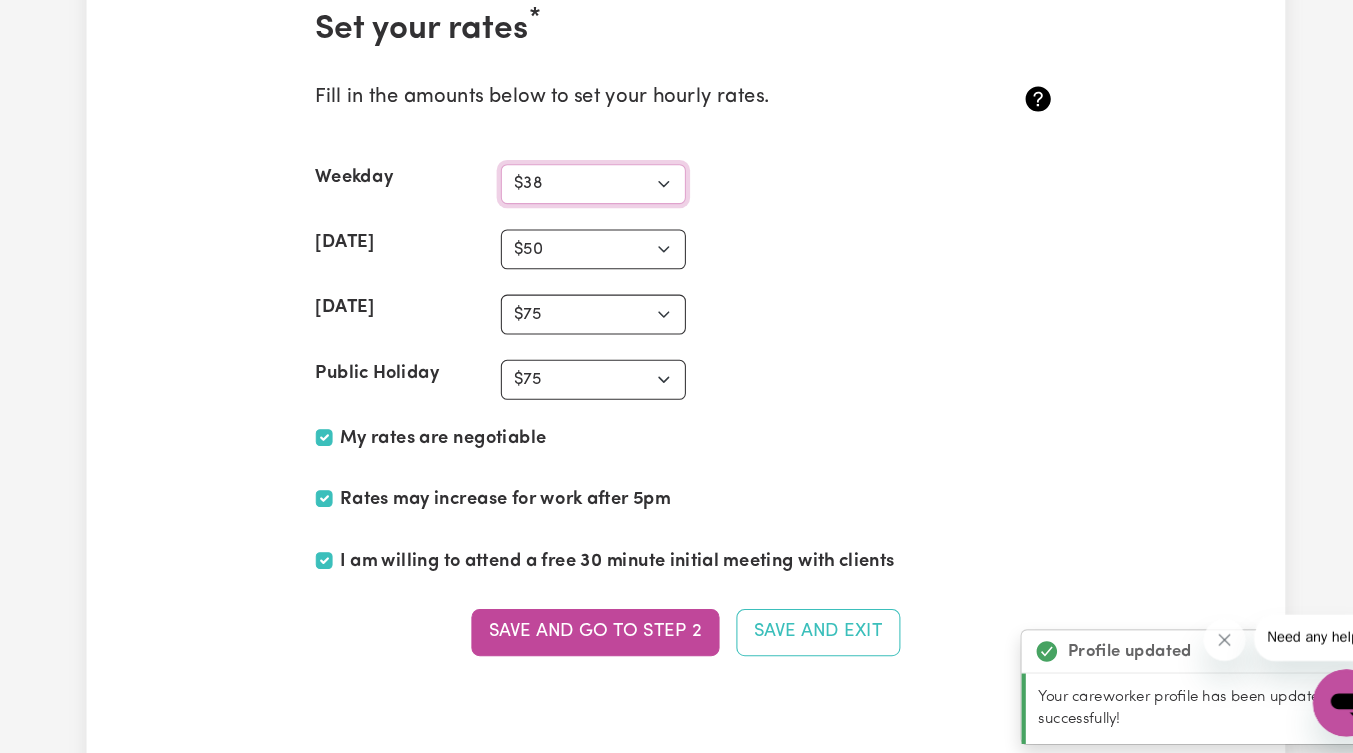 scroll, scrollTop: 4730, scrollLeft: 0, axis: vertical 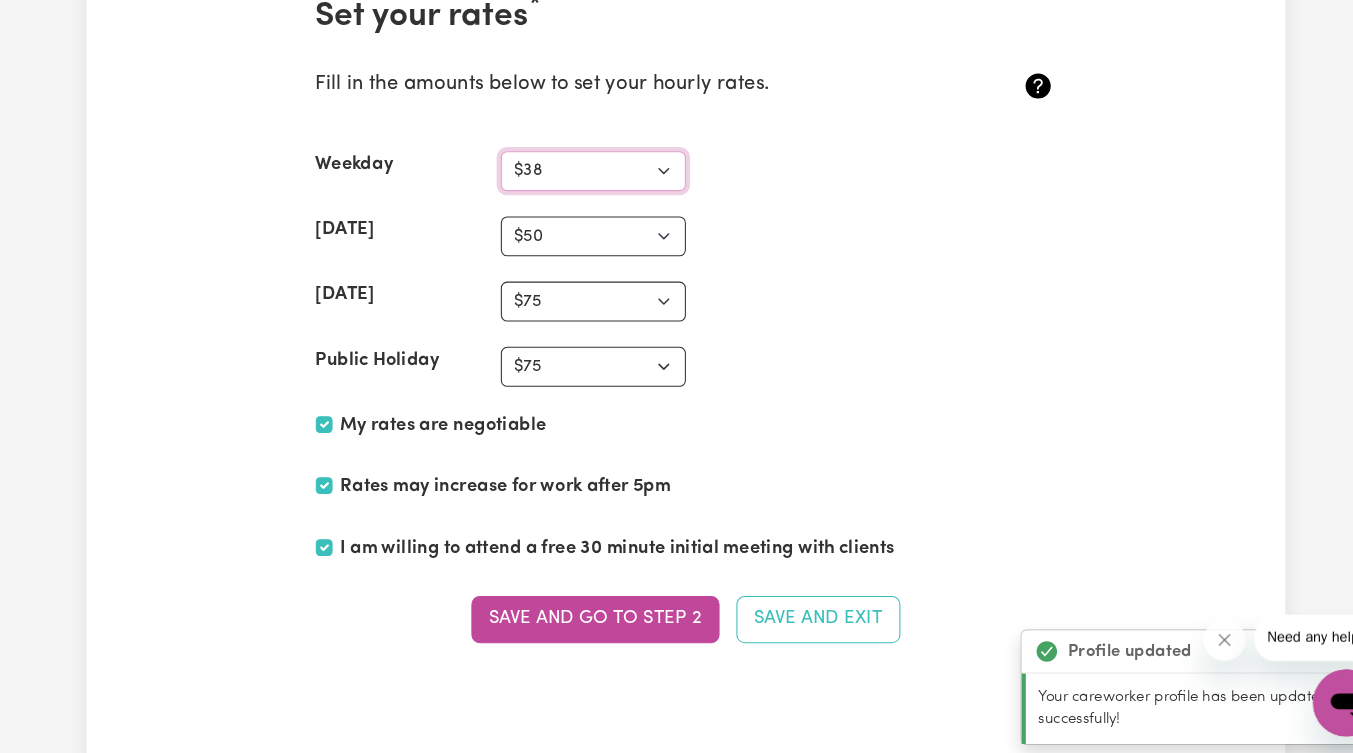 select on "40" 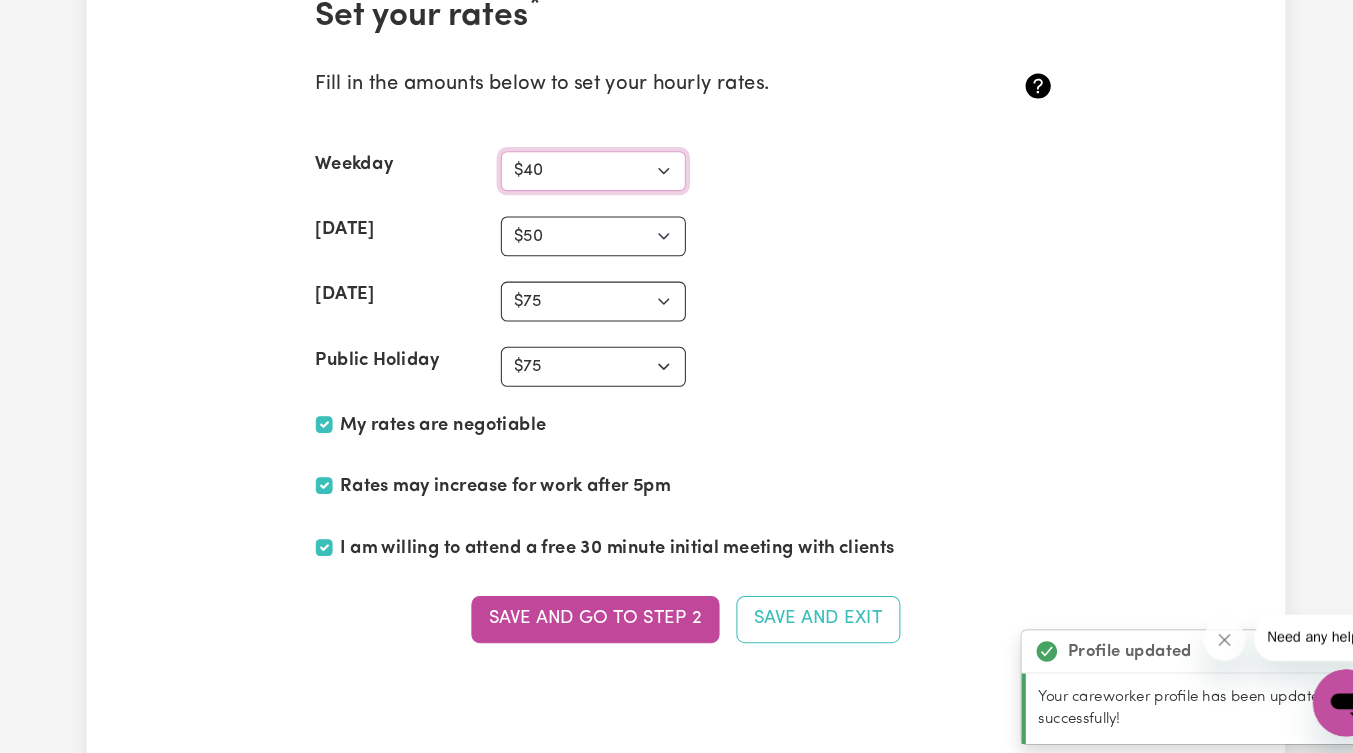 click on "N/A $37 $38 $39 $40 $41 $42 $43 $44 $45 $46 $47 $48 $49 $50 $51 $52 $53 $54 $55 $56 $57 $58 $59 $60 $61 $62 $63 $64 $65 $66 $67 $68 $69 $70 $71 $72 $73 $74 $75 $76 $77 $78 $79 $80 $81 $82 $83 $84 $85 $86 $87 $88 $89 $90 $91 $92 $93 $94 $95 $96 $97 $98 $99 $100 $101 $102 $103 $104 $105 $106 $107 $108 $109 $110 $111 $112 $113 $114 $115 $116 $117 $118 $119 $120 $121 $122 $123 $124 $125 $126 $127 $128 $129 $130 $131 $132 $133 $134 $135 $136 $137 $138 $139 $140 $141 $142 $143 $144 $145 $146 $147 $148 $149 $150 $151 $152 $153 $154 $155 $156 $157 $158 $159 $160 $161 $162" at bounding box center (589, 199) 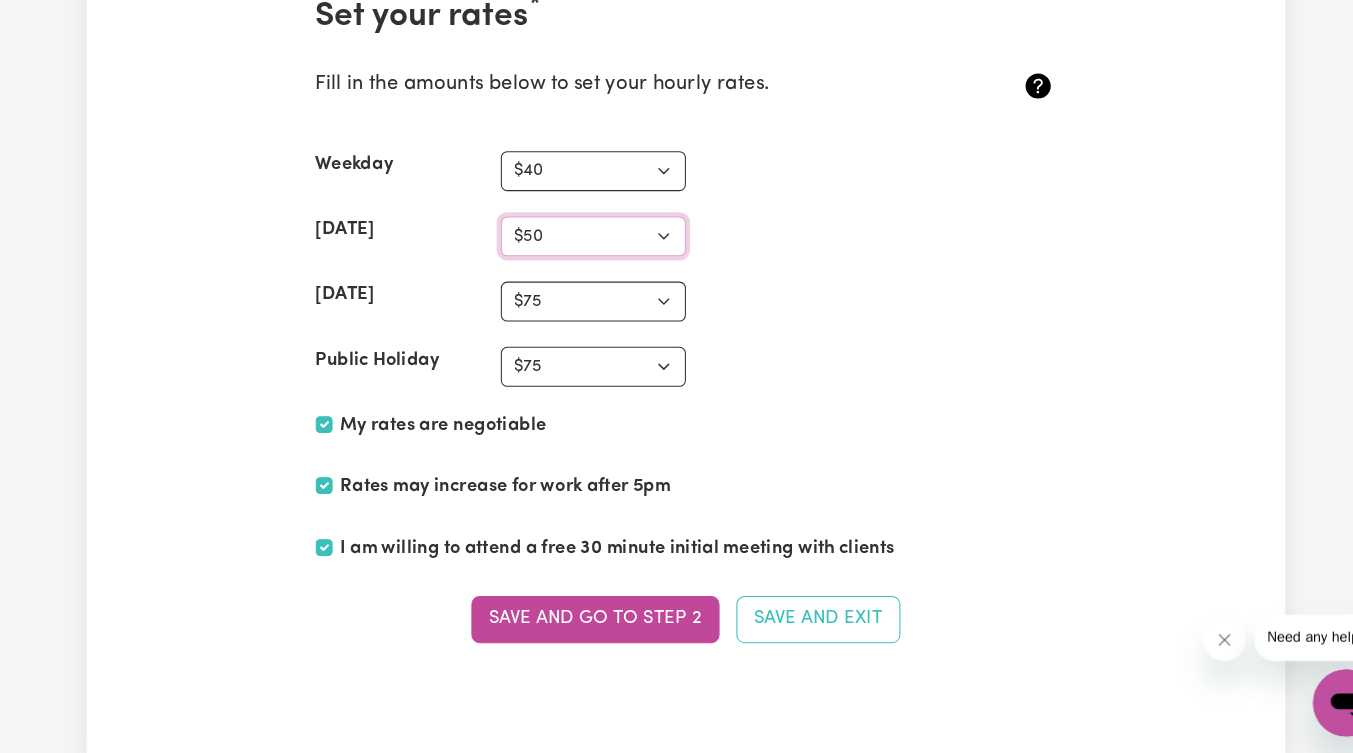 click on "N/A $37 $38 $39 $40 $41 $42 $43 $44 $45 $46 $47 $48 $49 $50 $51 $52 $53 $54 $55 $56 $57 $58 $59 $60 $61 $62 $63 $64 $65 $66 $67 $68 $69 $70 $71 $72 $73 $74 $75 $76 $77 $78 $79 $80 $81 $82 $83 $84 $85 $86 $87 $88 $89 $90 $91 $92 $93 $94 $95 $96 $97 $98 $99 $100 $101 $102 $103 $104 $105 $106 $107 $108 $109 $110 $111 $112 $113 $114 $115 $116 $117 $118 $119 $120 $121 $122 $123 $124 $125 $126 $127 $128 $129 $130 $131 $132 $133 $134 $135 $136 $137 $138 $139 $140 $141 $142 $143 $144 $145 $146 $147 $148 $149 $150 $151 $152 $153 $154 $155 $156 $157 $158 $159 $160 $161 $162" at bounding box center [589, 261] 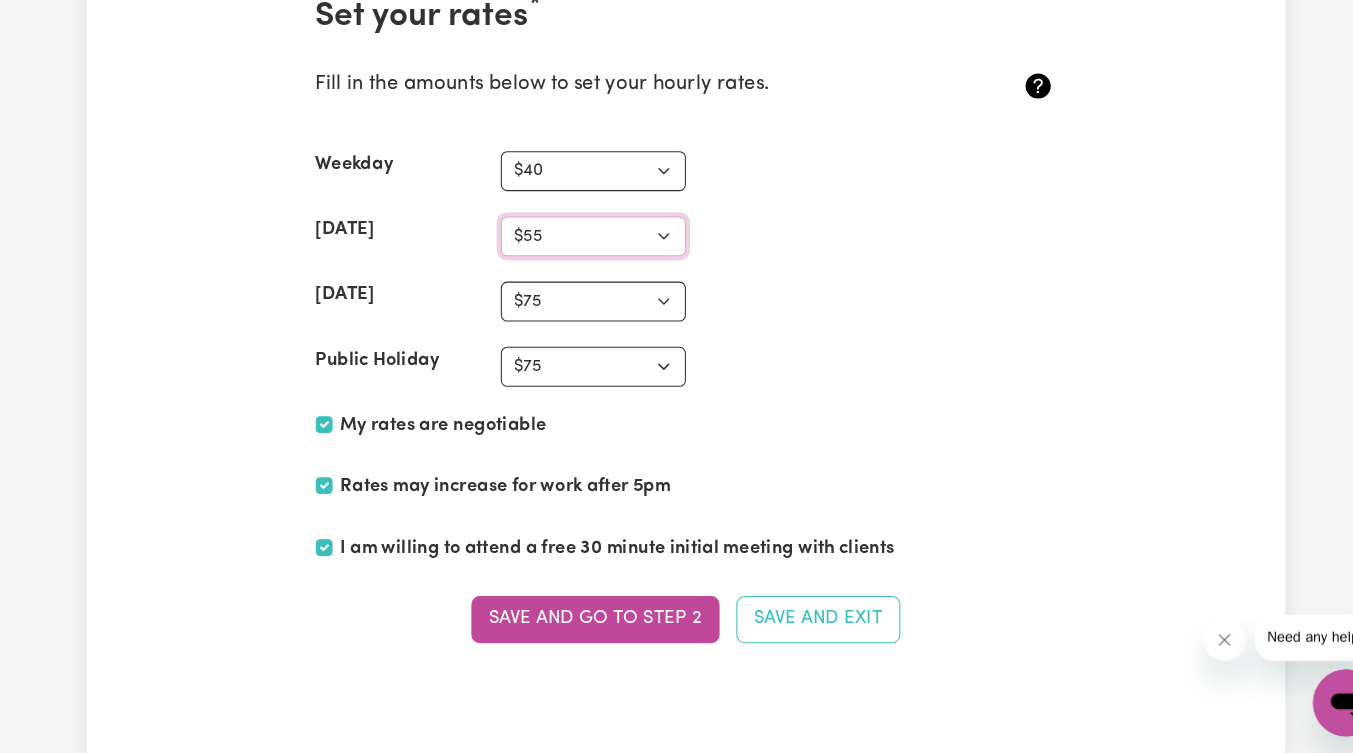 click on "N/A $37 $38 $39 $40 $41 $42 $43 $44 $45 $46 $47 $48 $49 $50 $51 $52 $53 $54 $55 $56 $57 $58 $59 $60 $61 $62 $63 $64 $65 $66 $67 $68 $69 $70 $71 $72 $73 $74 $75 $76 $77 $78 $79 $80 $81 $82 $83 $84 $85 $86 $87 $88 $89 $90 $91 $92 $93 $94 $95 $96 $97 $98 $99 $100 $101 $102 $103 $104 $105 $106 $107 $108 $109 $110 $111 $112 $113 $114 $115 $116 $117 $118 $119 $120 $121 $122 $123 $124 $125 $126 $127 $128 $129 $130 $131 $132 $133 $134 $135 $136 $137 $138 $139 $140 $141 $142 $143 $144 $145 $146 $147 $148 $149 $150 $151 $152 $153 $154 $155 $156 $157 $158 $159 $160 $161 $162" at bounding box center [589, 261] 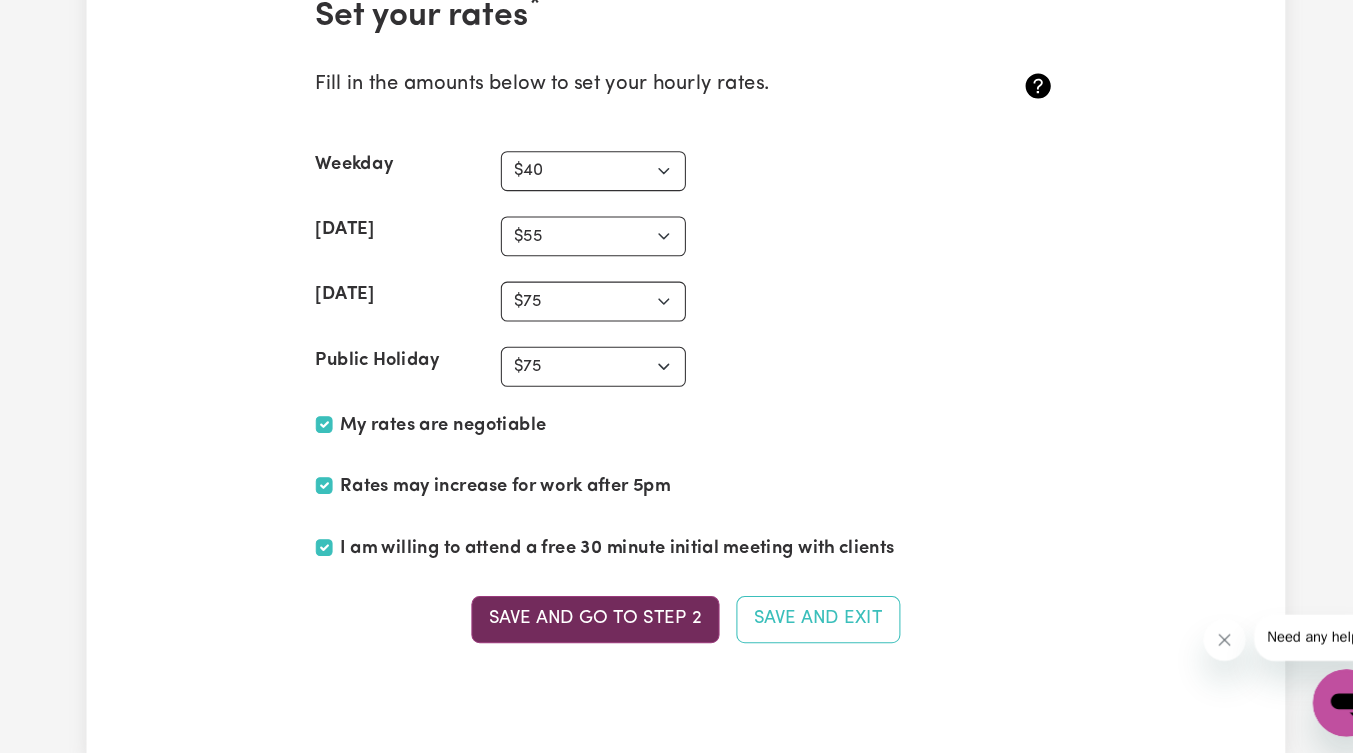 click on "Save and go to Step 2" at bounding box center [591, 625] 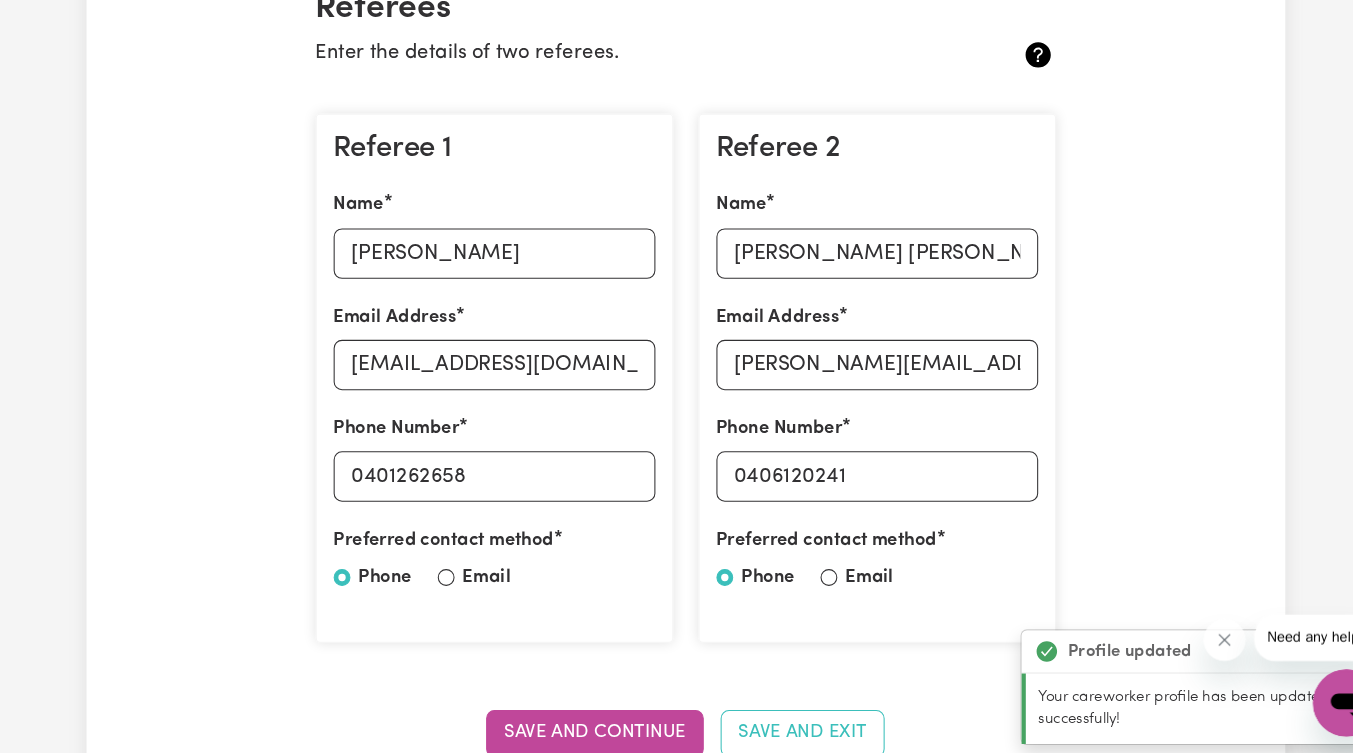scroll, scrollTop: 593, scrollLeft: 0, axis: vertical 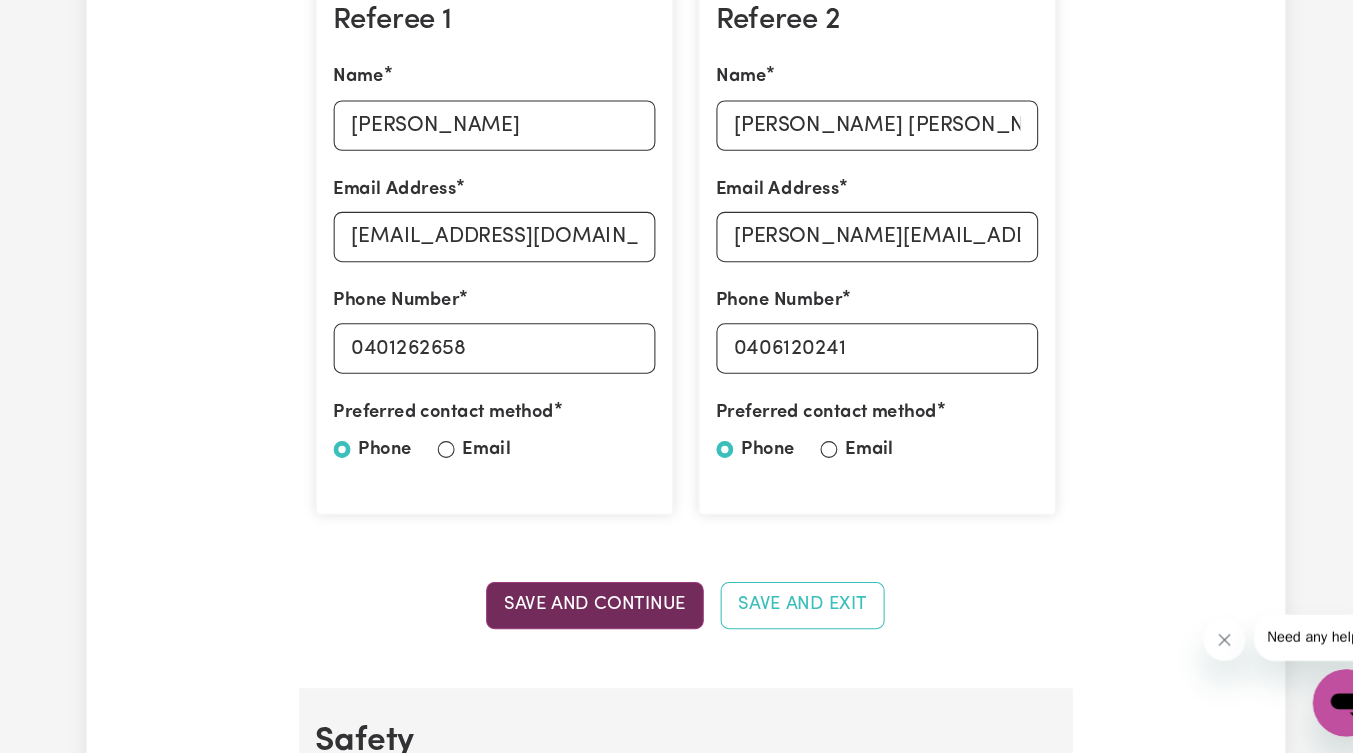 click on "Save and Continue" at bounding box center (590, 612) 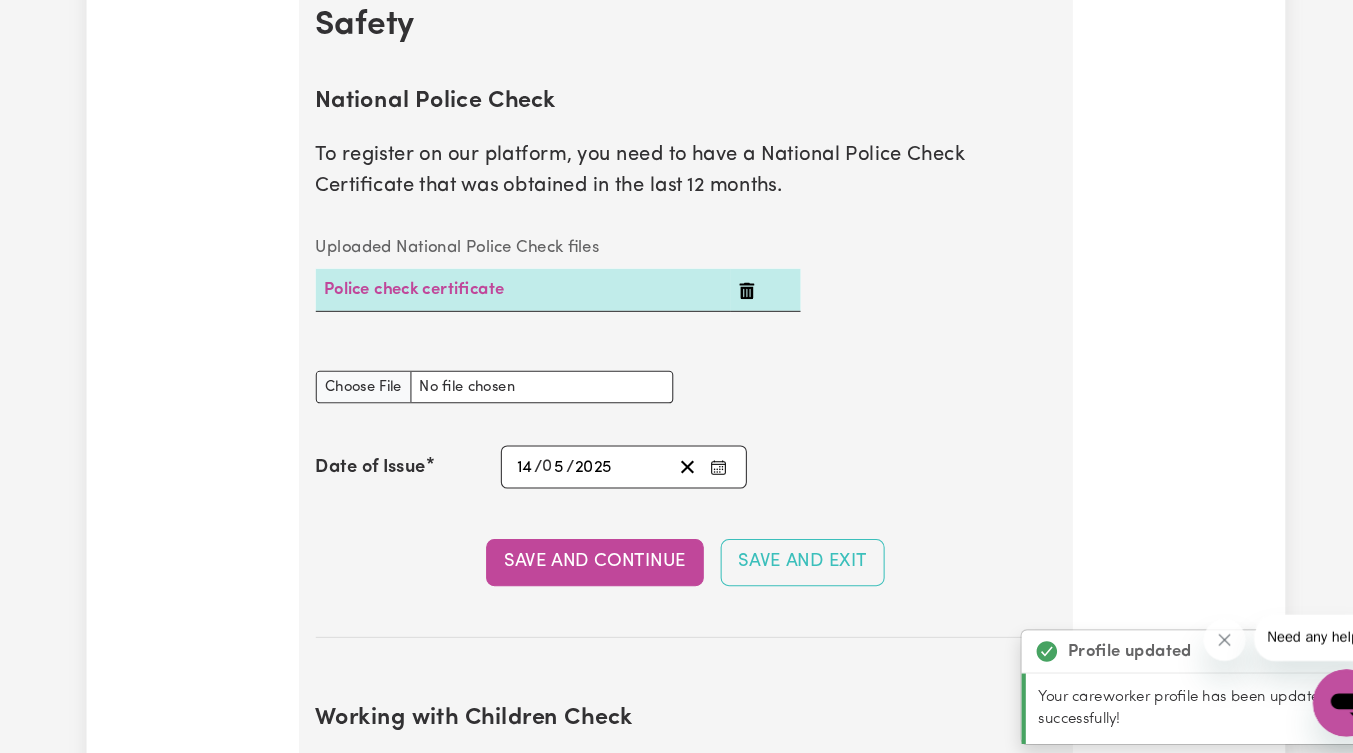scroll, scrollTop: 1284, scrollLeft: 0, axis: vertical 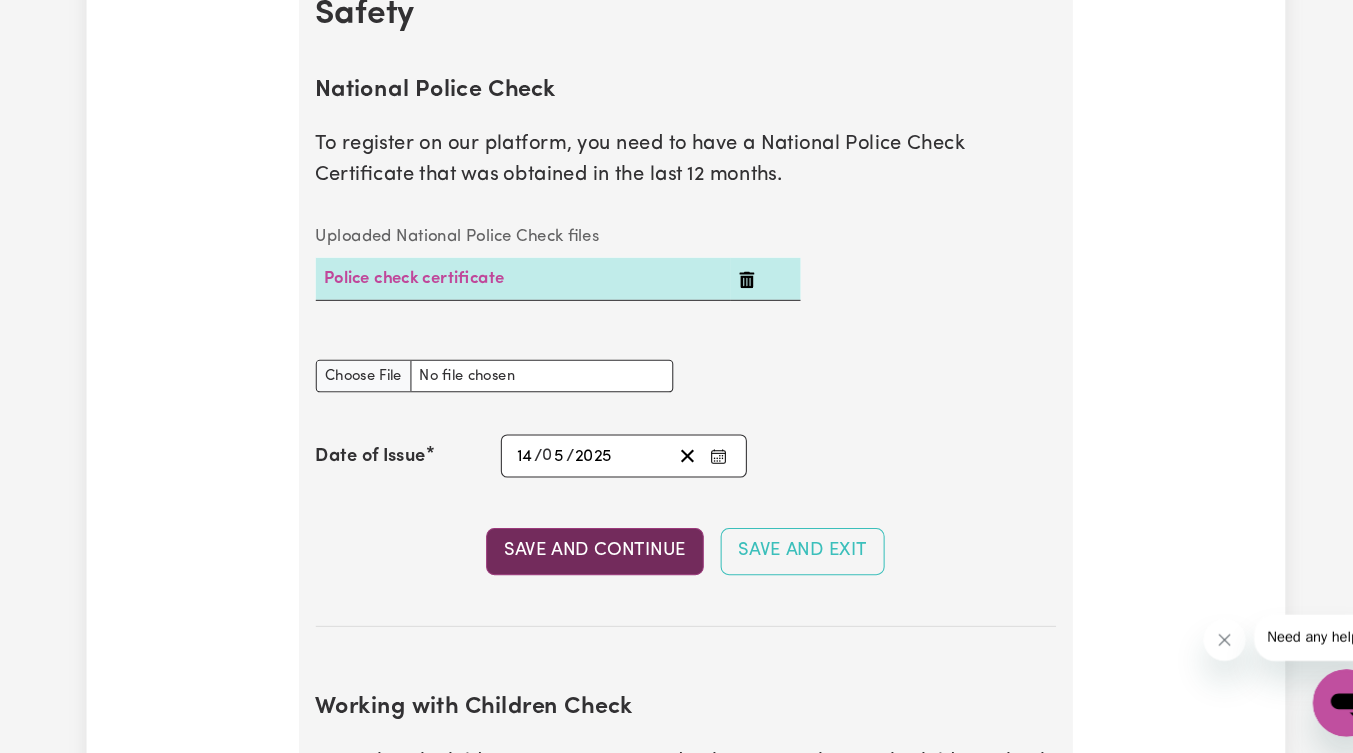 click on "Save and Continue" at bounding box center (590, 561) 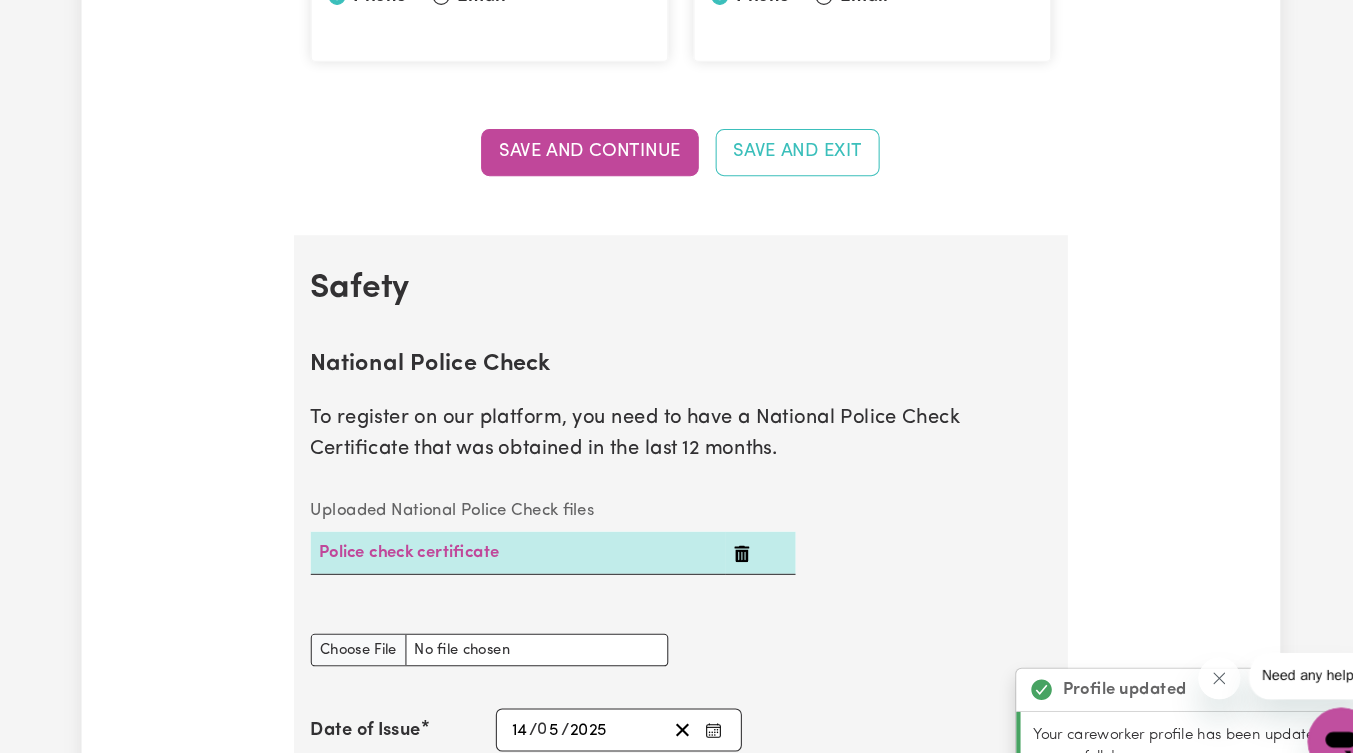 scroll, scrollTop: 1058, scrollLeft: 0, axis: vertical 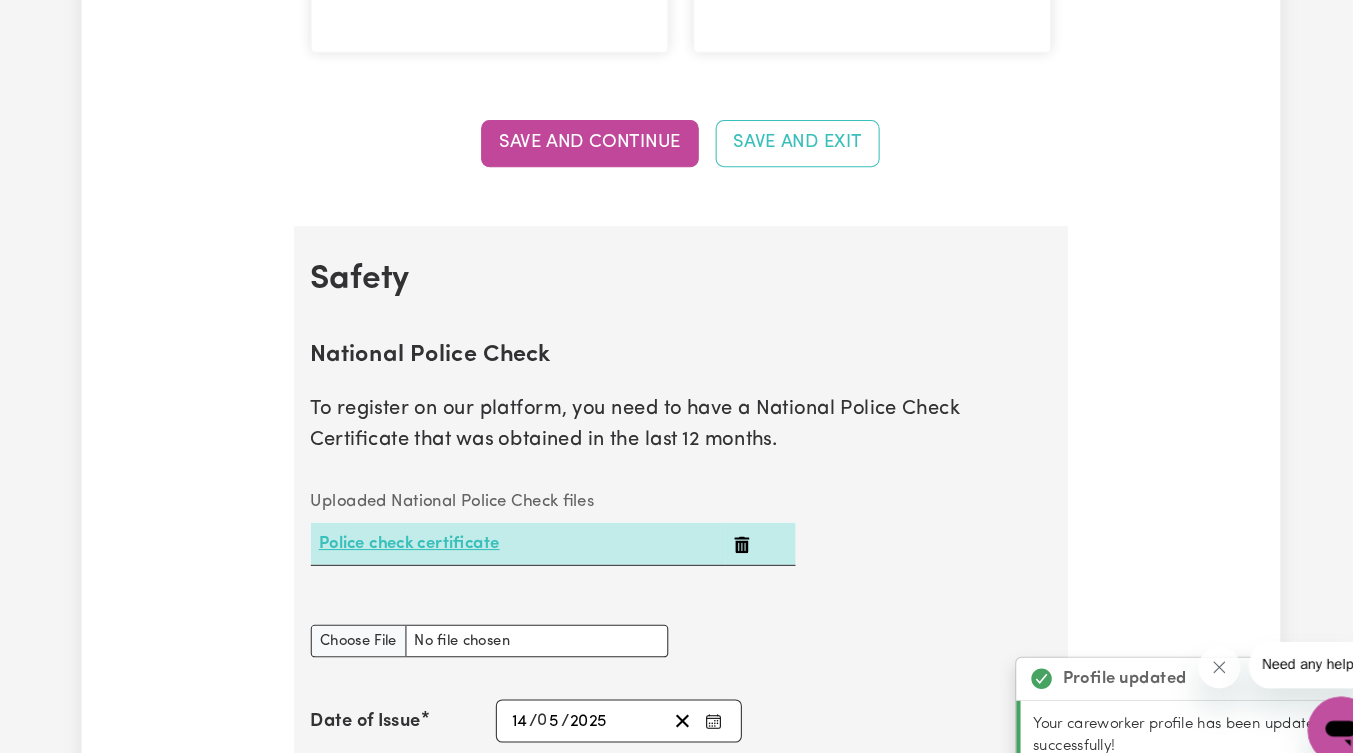 click on "Police check certificate" at bounding box center (419, 528) 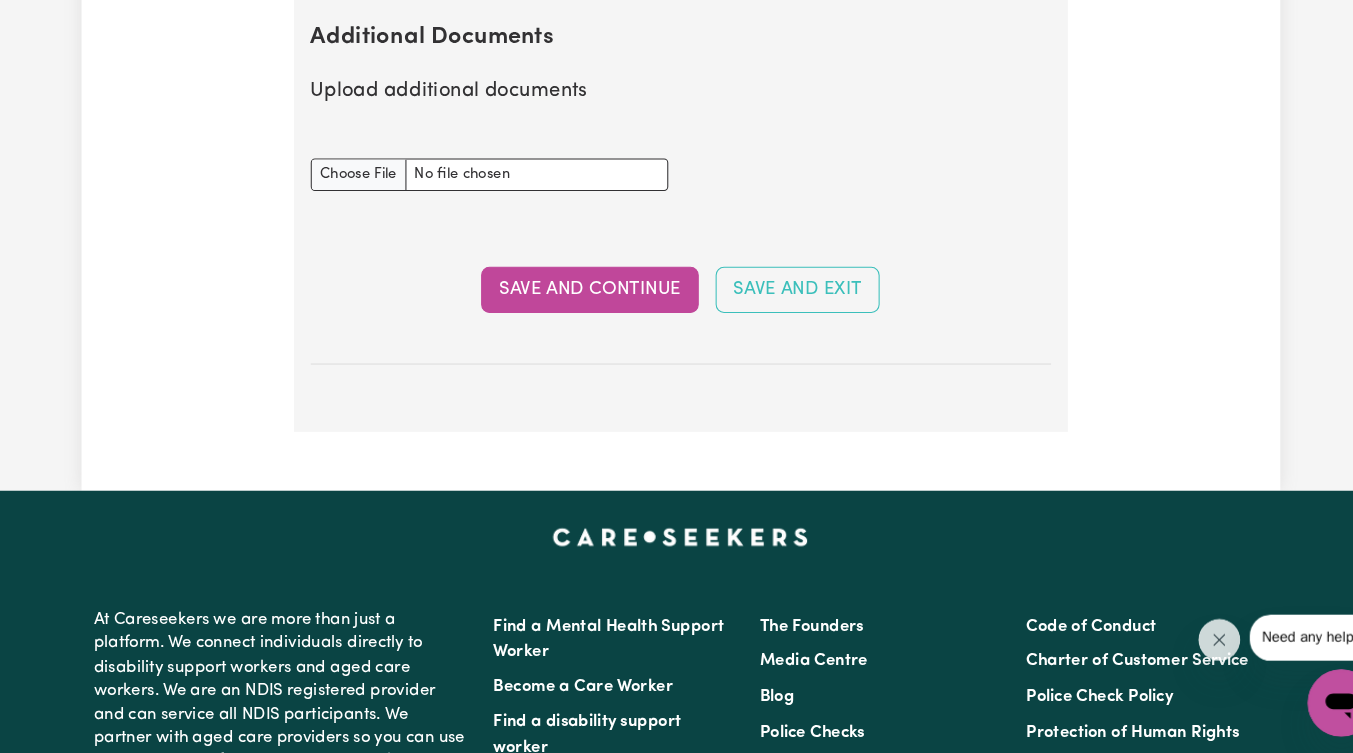 scroll, scrollTop: 3960, scrollLeft: 0, axis: vertical 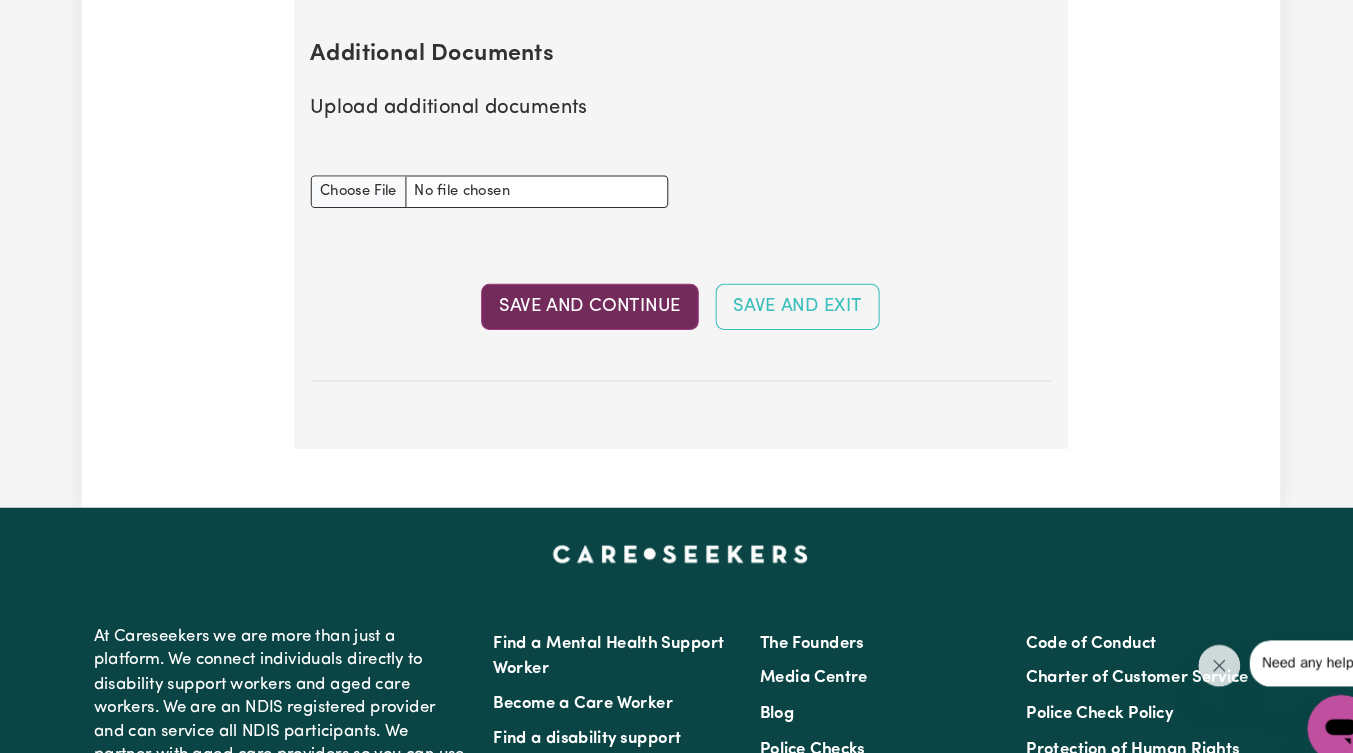 click on "Save and Continue" at bounding box center [590, 304] 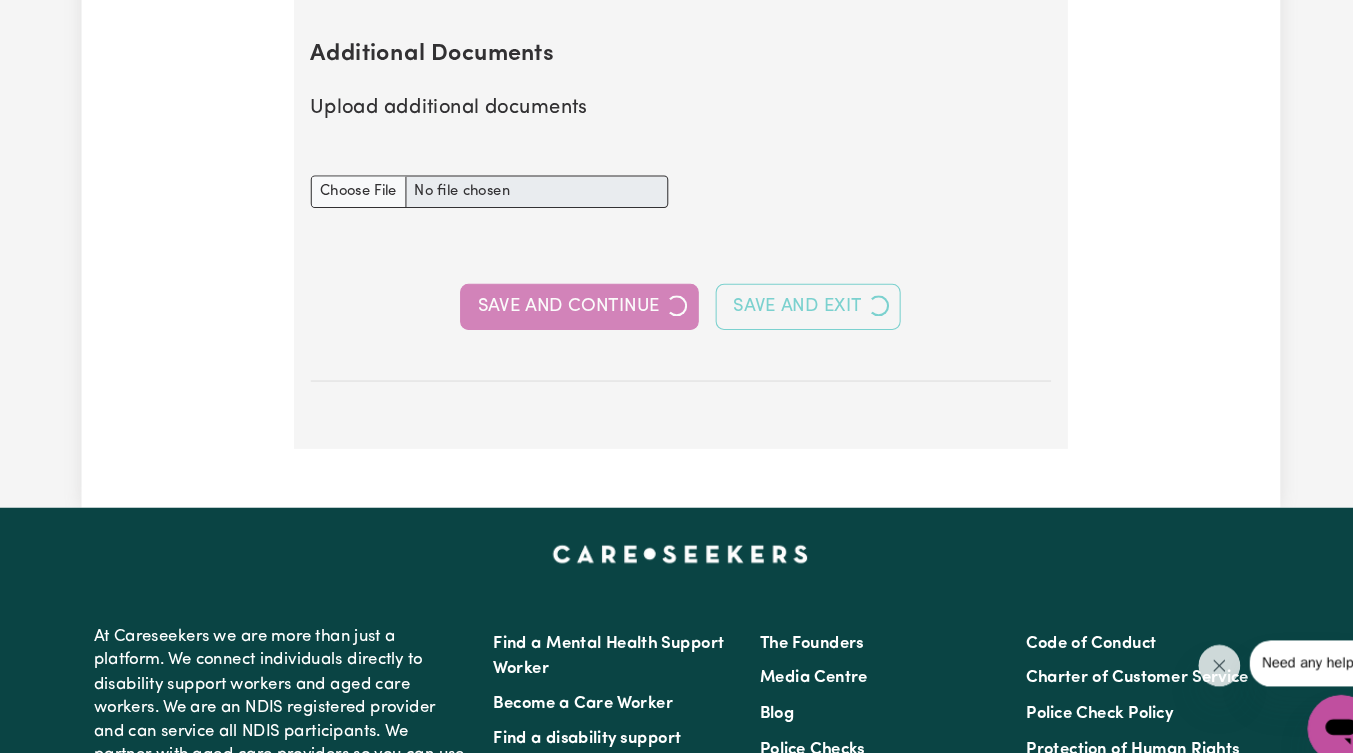 select on "2025" 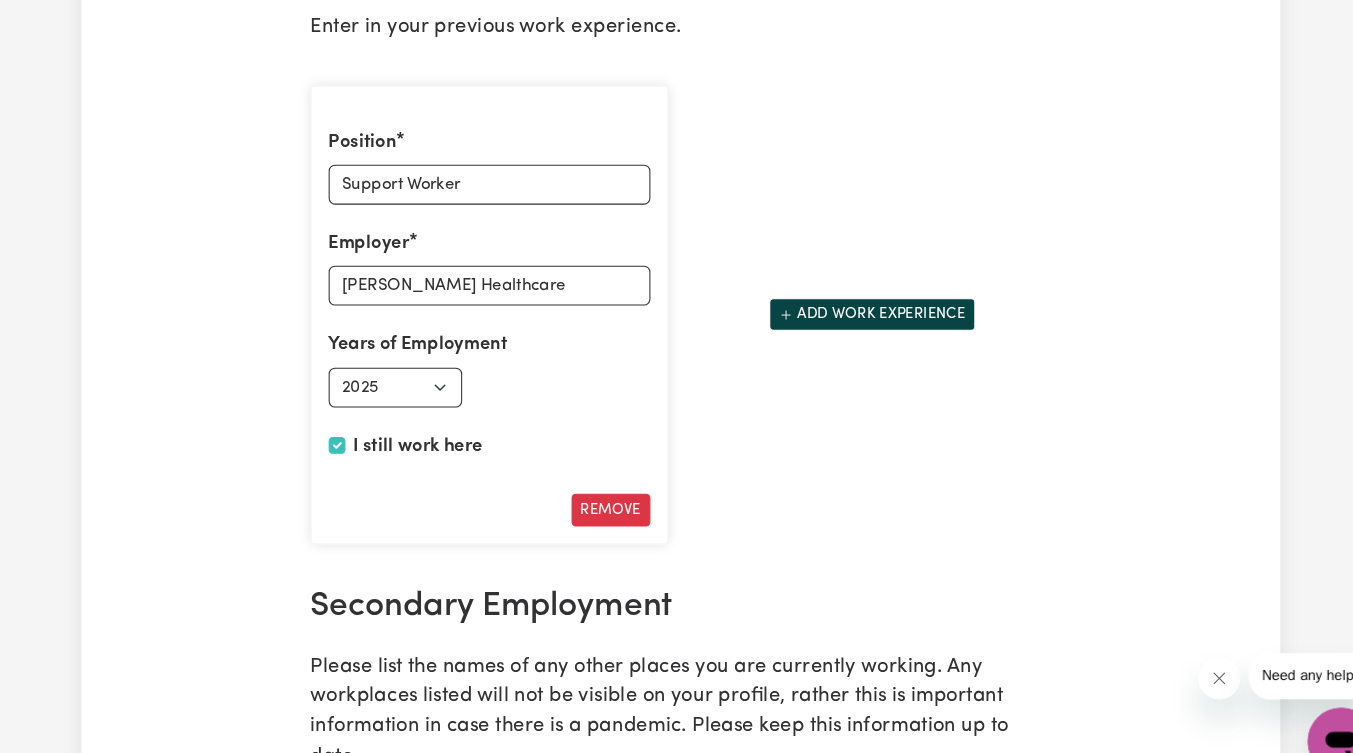scroll, scrollTop: 3113, scrollLeft: 0, axis: vertical 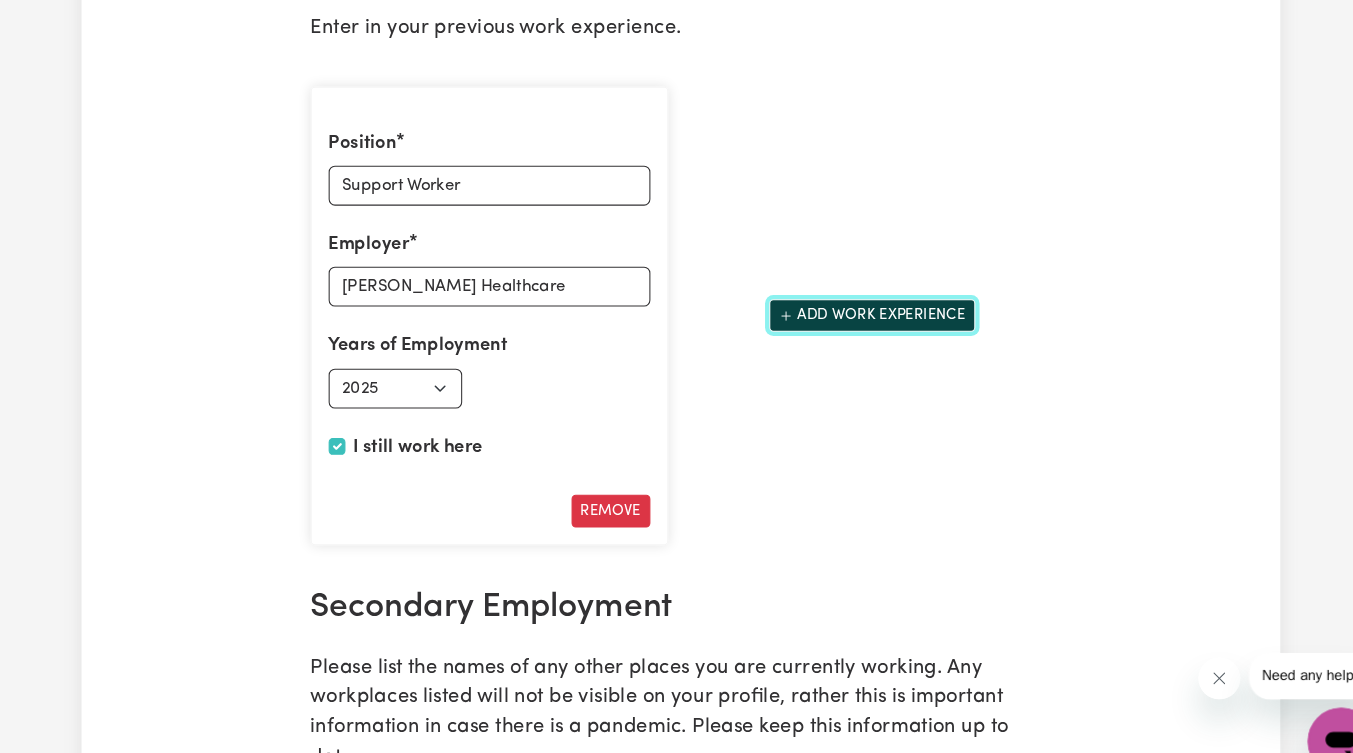 click on "Add work experience" at bounding box center (859, 300) 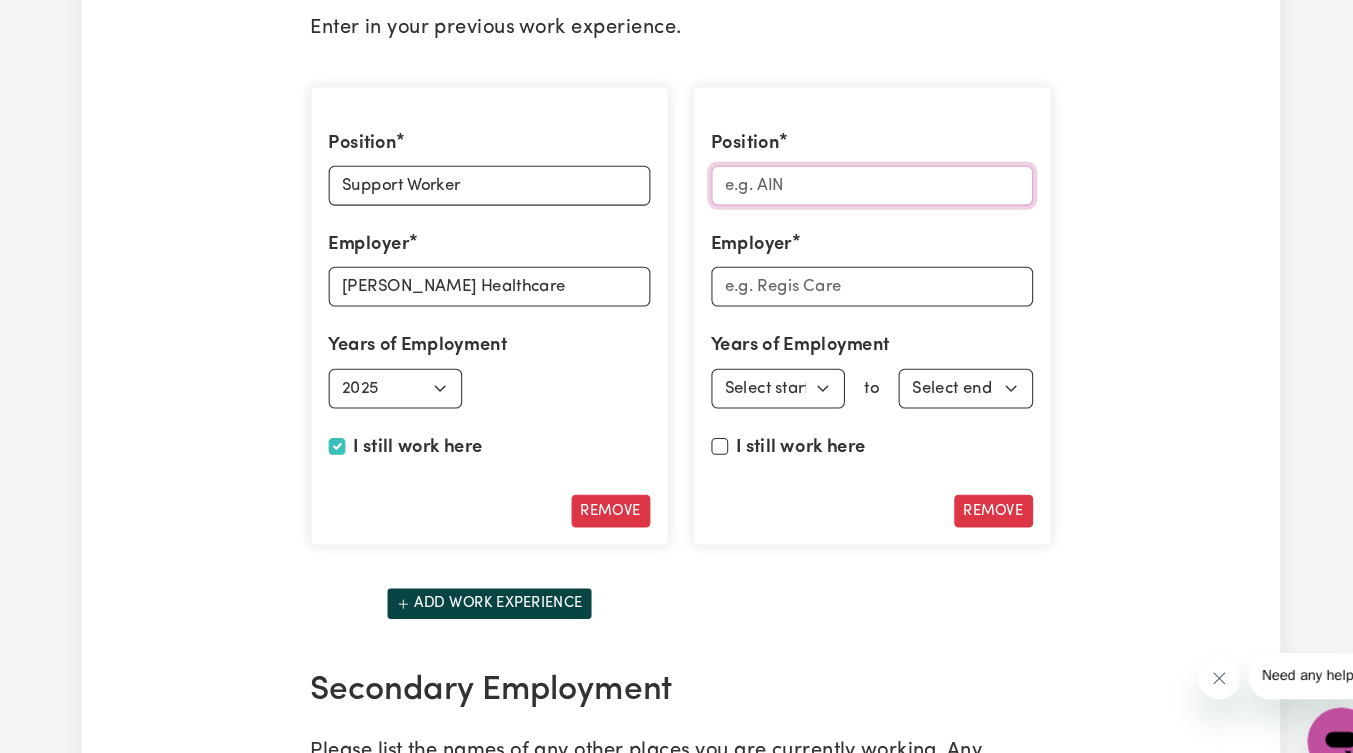 click on "Position" at bounding box center (859, 177) 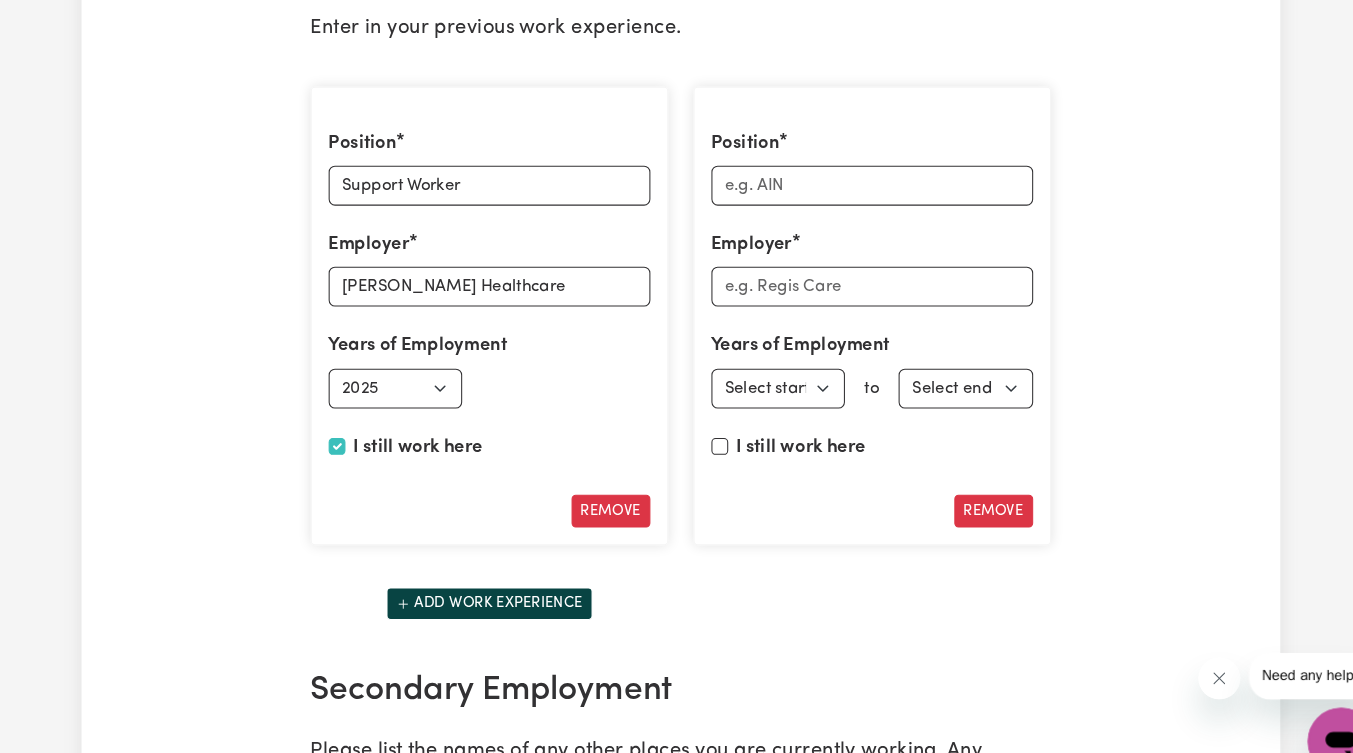 click on "Position Employer Years of Employment Employed from Select start year 1951 1952 1953 1954 1955 1956 1957 1958 1959 1960 1961 1962 1963 1964 1965 1966 1967 1968 1969 1970 1971 1972 1973 1974 1975 1976 1977 1978 1979 1980 1981 1982 1983 1984 1985 1986 1987 1988 1989 1990 1991 1992 1993 1994 1995 1996 1997 1998 1999 2000 2001 2002 2003 2004 2005 2006 2007 2008 2009 2010 2011 2012 2013 2014 2015 2016 2017 2018 2019 2020 2021 2022 2023 2024 2025 to Employed until Select end year 1951 1952 1953 1954 1955 1956 1957 1958 1959 1960 1961 1962 1963 1964 1965 1966 1967 1968 1969 1970 1971 1972 1973 1974 1975 1976 1977 1978 1979 1980 1981 1982 1983 1984 1985 1986 1987 1988 1989 1990 1991 1992 1993 1994 1995 1996 1997 1998 1999 2000 2001 2002 2003 2004 2005 2006 2007 2008 2009 2010 2011 2012 2013 2014 2015 2016 2017 2018 2019 2020 2021 2022 2023 2024 2025 I still work here Remove" at bounding box center [859, 301] 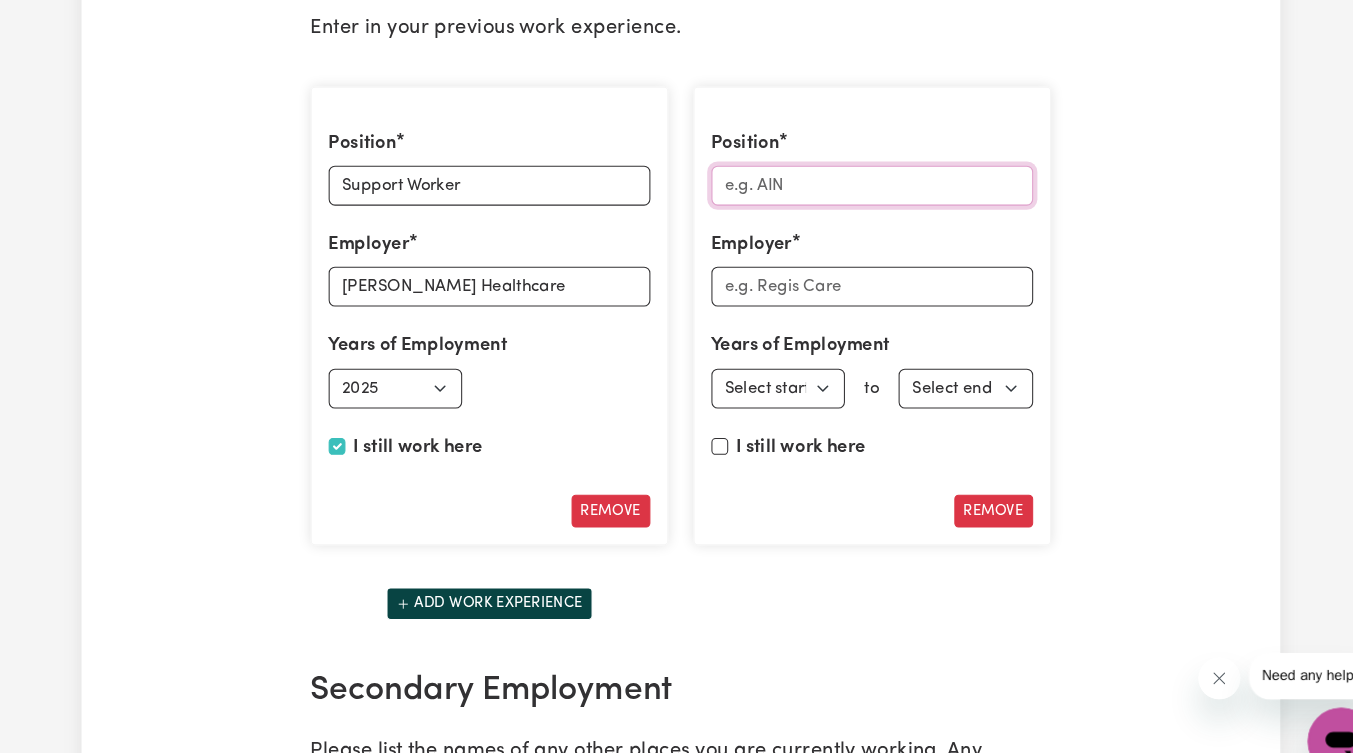 click on "Position" at bounding box center (859, 177) 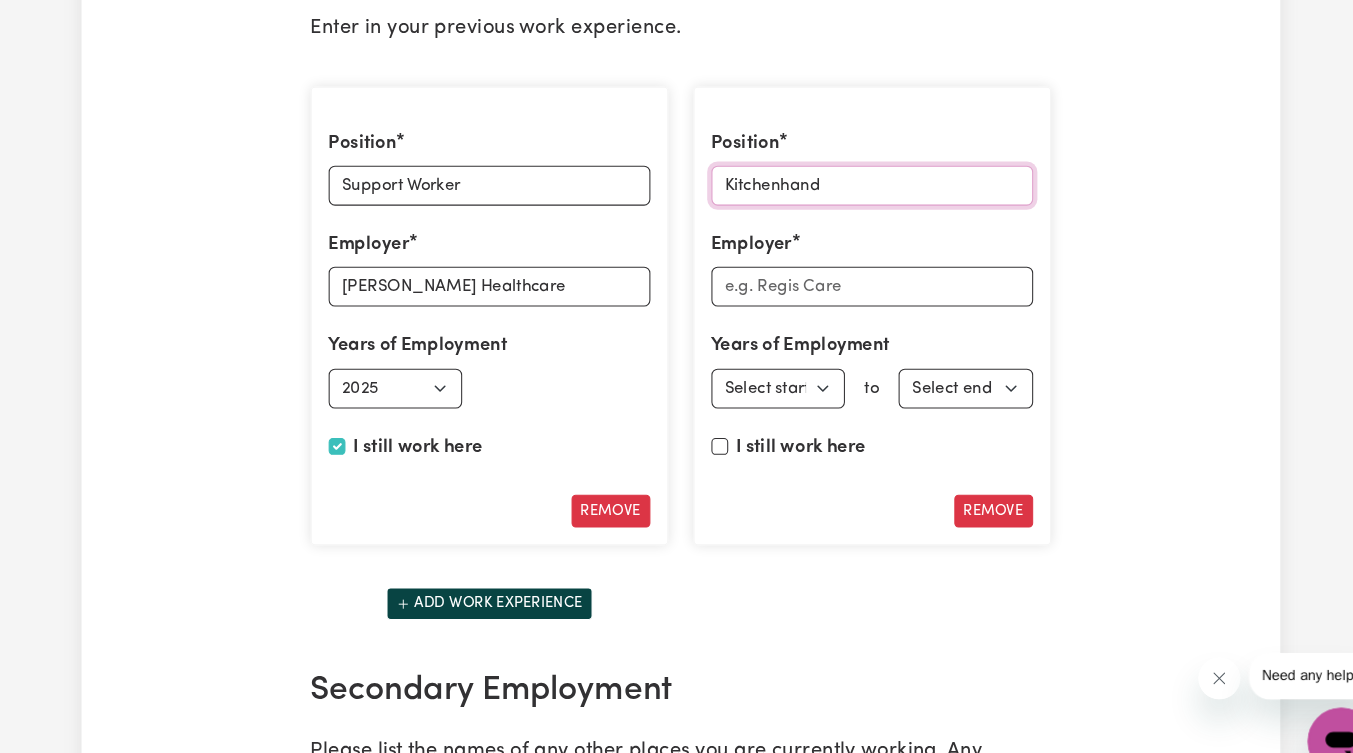 type on "Kitchenhand" 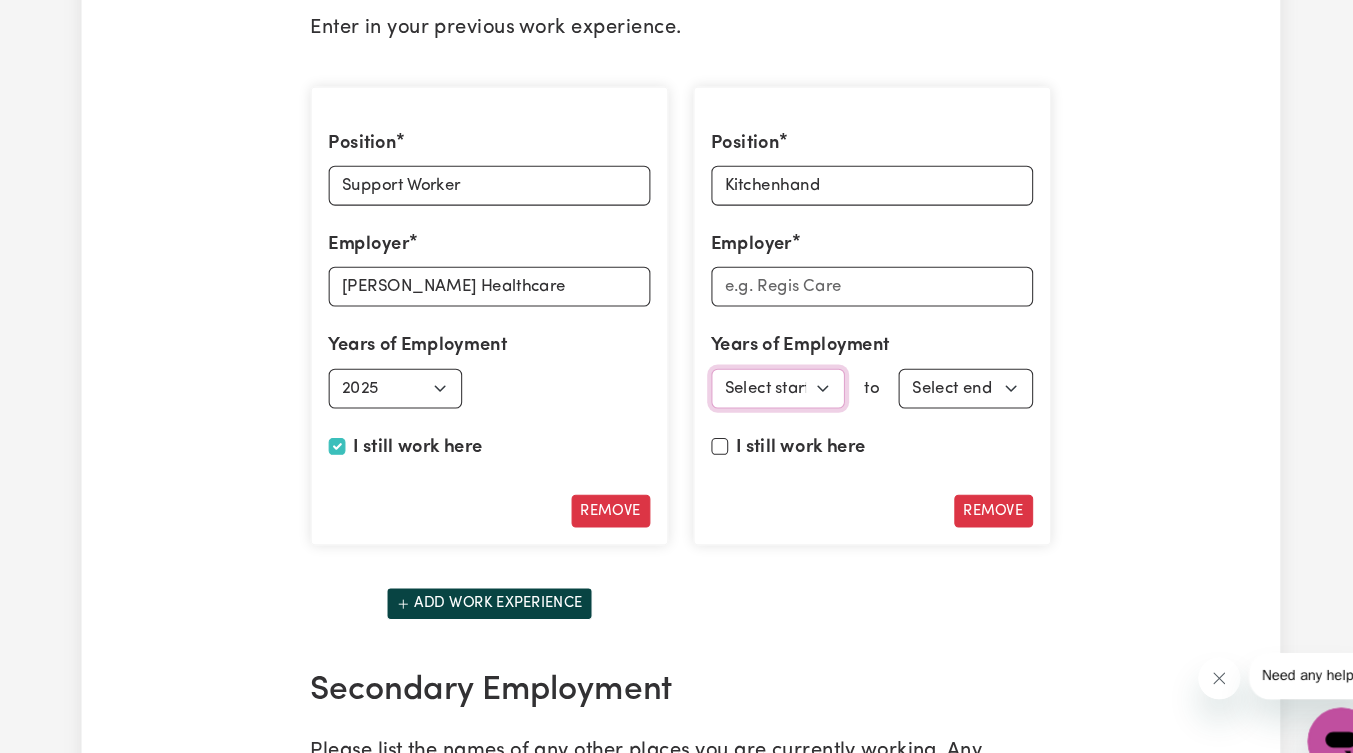 click on "Select start year 1951 1952 1953 1954 1955 1956 1957 1958 1959 1960 1961 1962 1963 1964 1965 1966 1967 1968 1969 1970 1971 1972 1973 1974 1975 1976 1977 1978 1979 1980 1981 1982 1983 1984 1985 1986 1987 1988 1989 1990 1991 1992 1993 1994 1995 1996 1997 1998 1999 2000 2001 2002 2003 2004 2005 2006 2007 2008 2009 2010 2011 2012 2013 2014 2015 2016 2017 2018 2019 2020 2021 2022 2023 2024 2025" at bounding box center (770, 370) 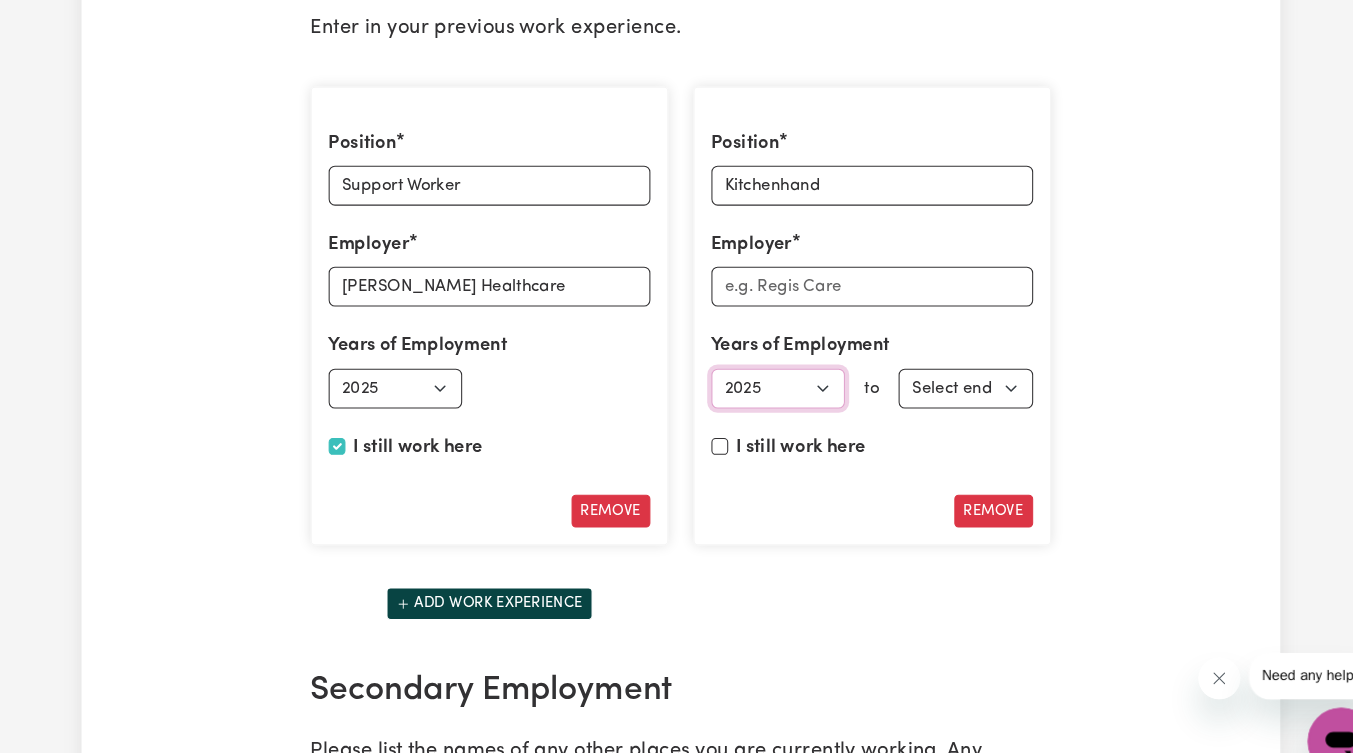 click on "Select start year 1951 1952 1953 1954 1955 1956 1957 1958 1959 1960 1961 1962 1963 1964 1965 1966 1967 1968 1969 1970 1971 1972 1973 1974 1975 1976 1977 1978 1979 1980 1981 1982 1983 1984 1985 1986 1987 1988 1989 1990 1991 1992 1993 1994 1995 1996 1997 1998 1999 2000 2001 2002 2003 2004 2005 2006 2007 2008 2009 2010 2011 2012 2013 2014 2015 2016 2017 2018 2019 2020 2021 2022 2023 2024 2025" at bounding box center [770, 370] 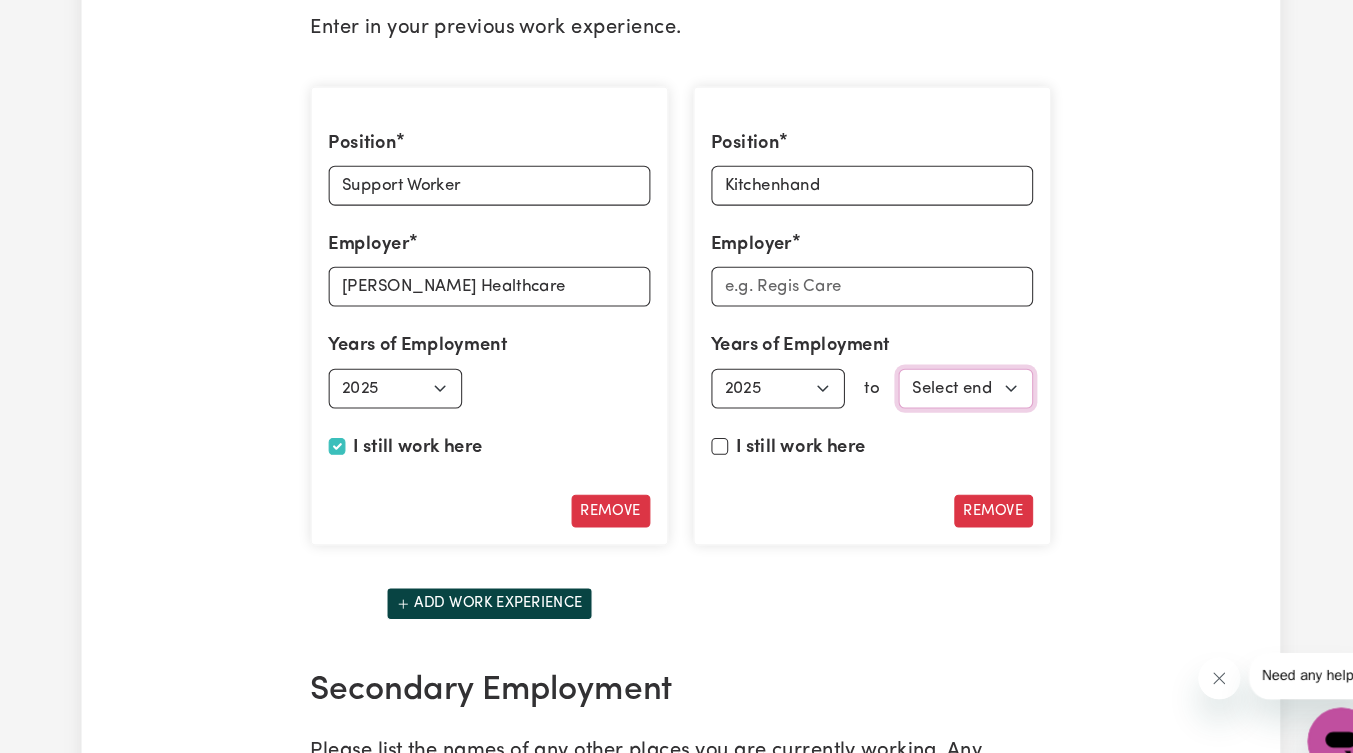 click on "Select end year 1951 1952 1953 1954 1955 1956 1957 1958 1959 1960 1961 1962 1963 1964 1965 1966 1967 1968 1969 1970 1971 1972 1973 1974 1975 1976 1977 1978 1979 1980 1981 1982 1983 1984 1985 1986 1987 1988 1989 1990 1991 1992 1993 1994 1995 1996 1997 1998 1999 2000 2001 2002 2003 2004 2005 2006 2007 2008 2009 2010 2011 2012 2013 2014 2015 2016 2017 2018 2019 2020 2021 2022 2023 2024 2025" at bounding box center (948, 370) 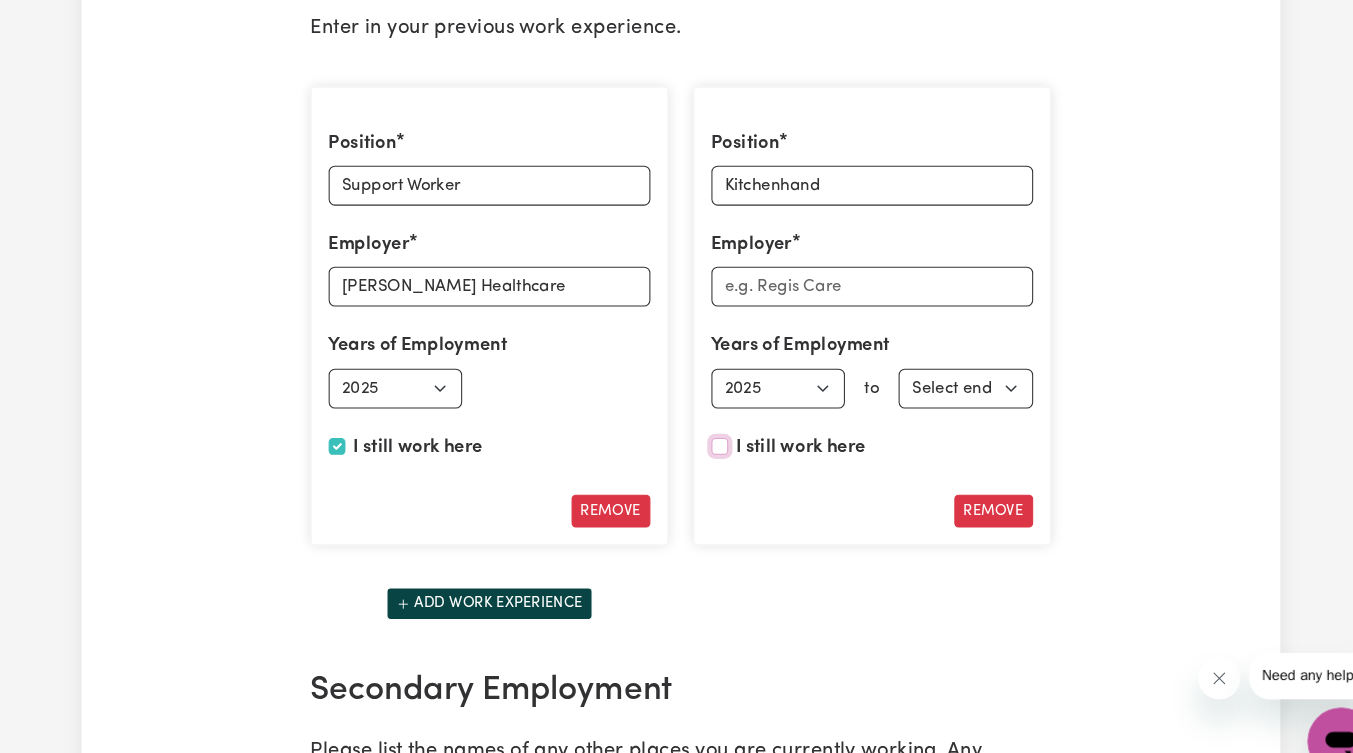 checkbox on "true" 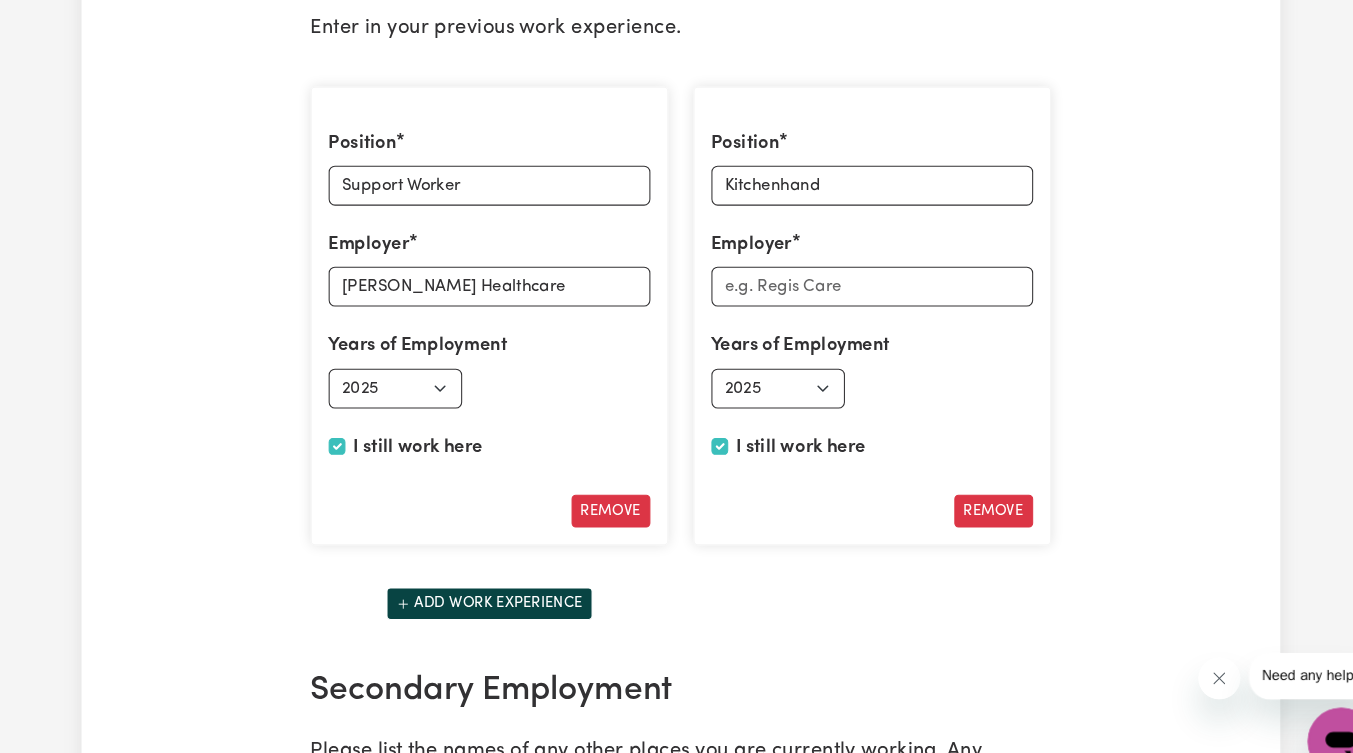 click on "Employer" at bounding box center [859, 256] 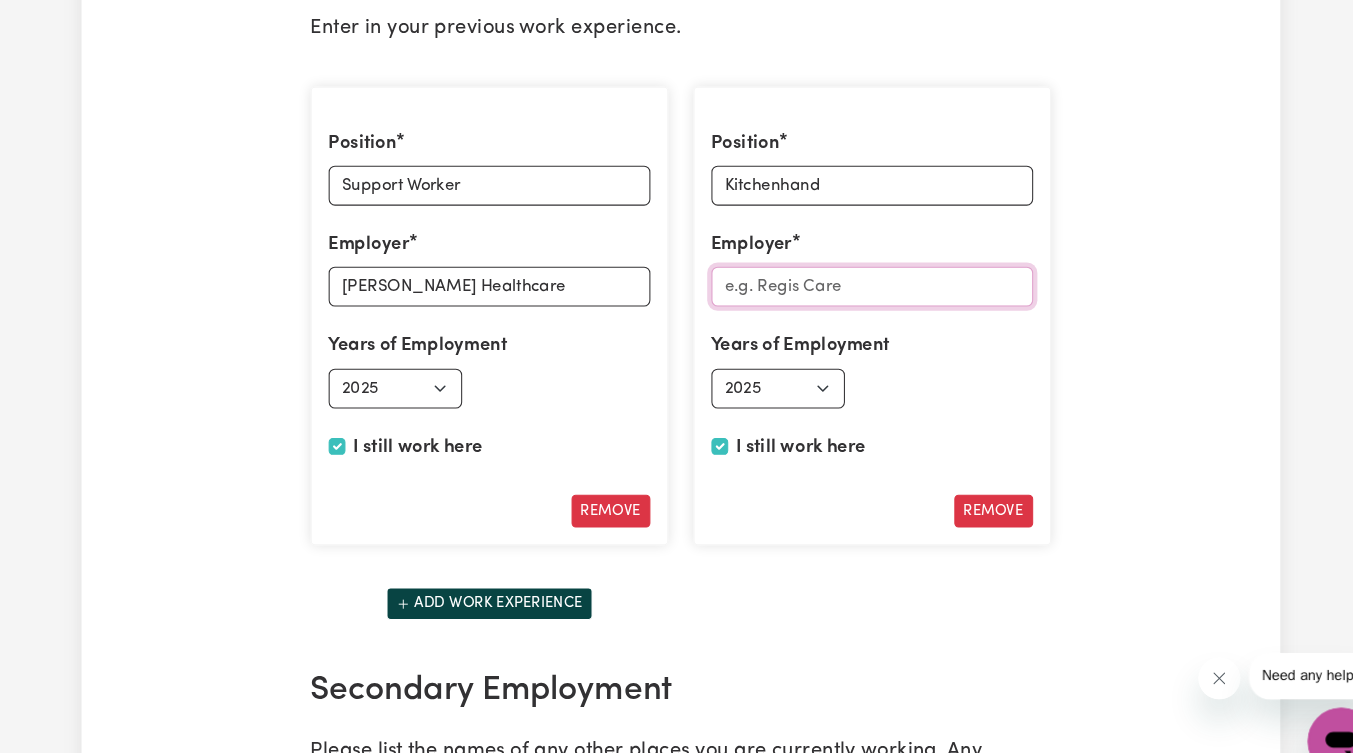 click on "Employer" at bounding box center [859, 273] 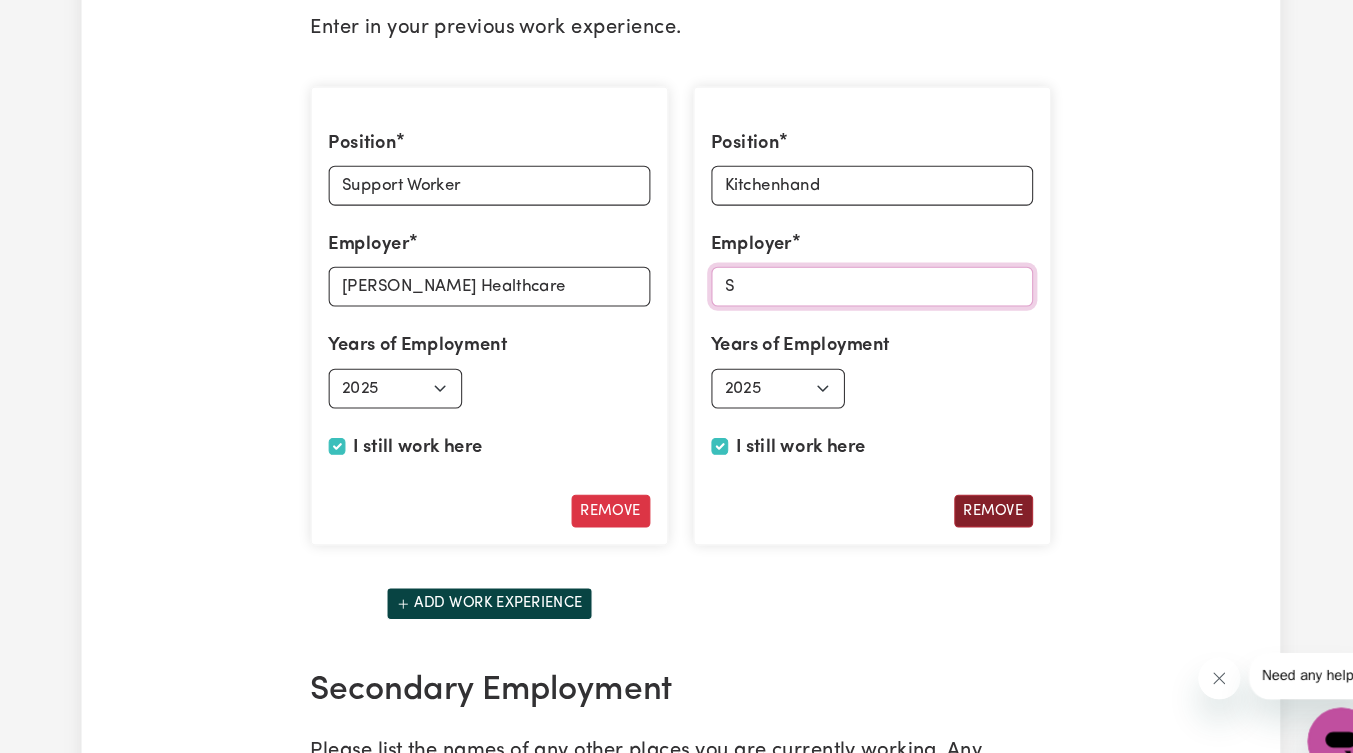 type on "S" 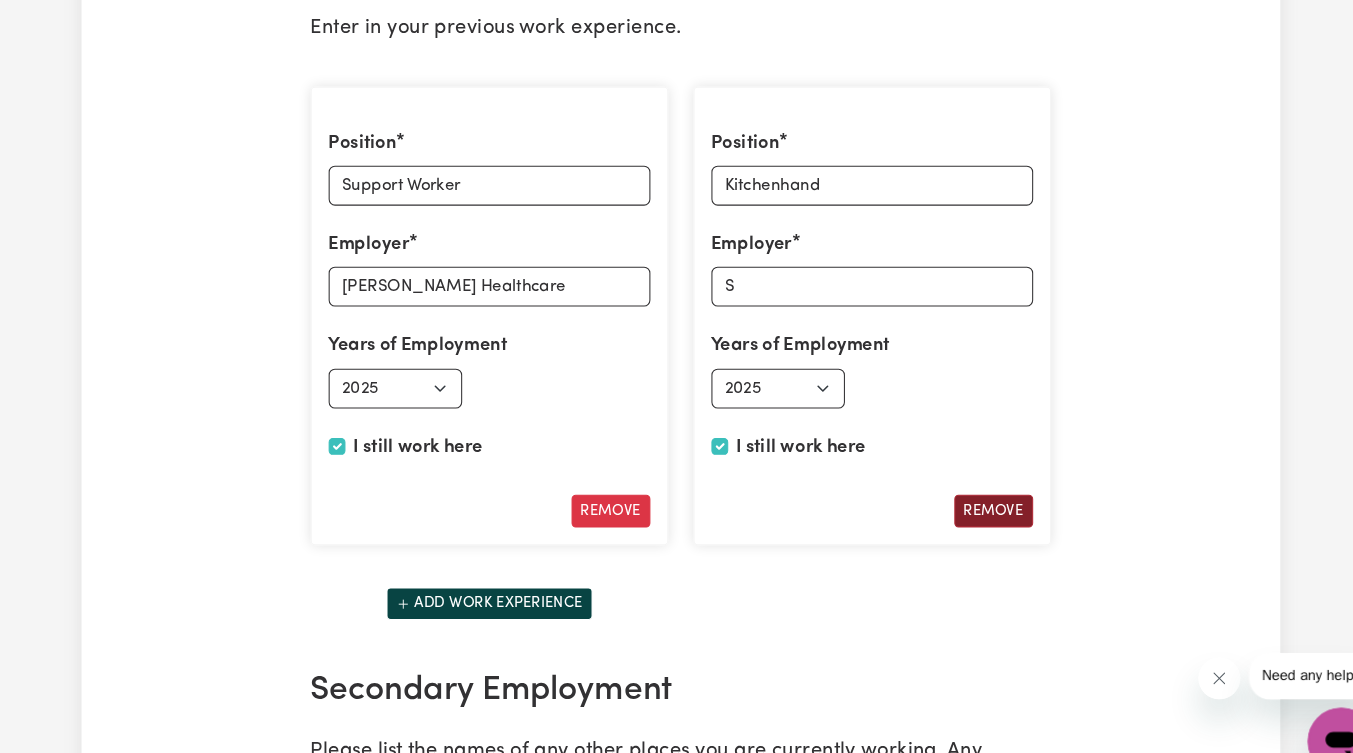 click on "Remove" at bounding box center (974, 486) 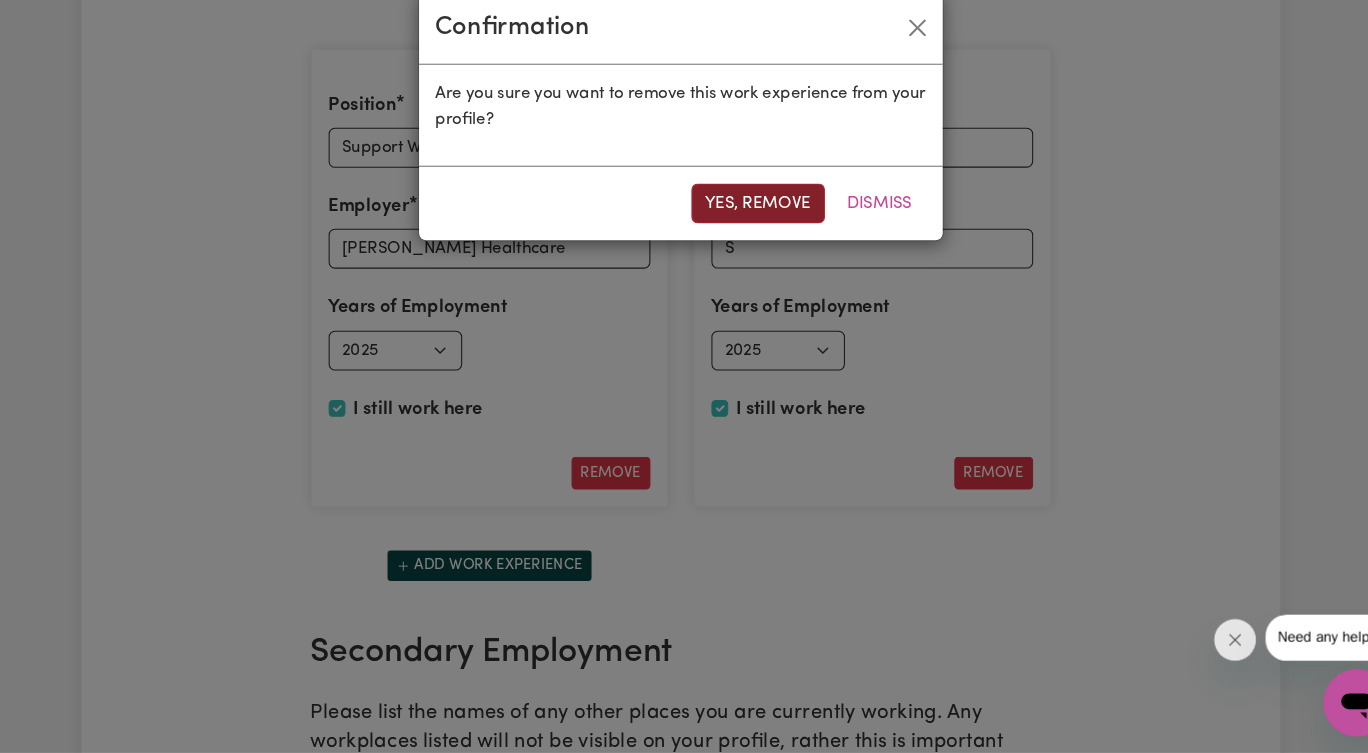 click on "Yes, remove" at bounding box center [750, 230] 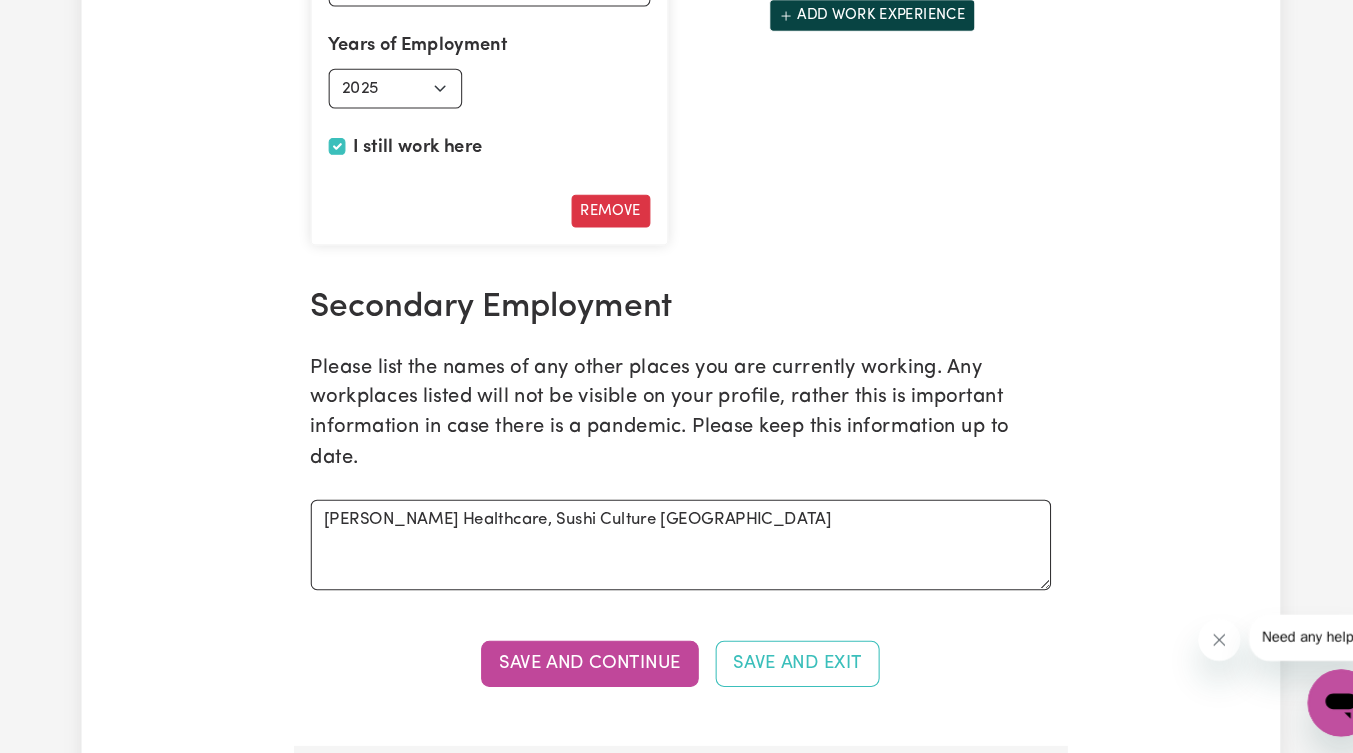 scroll, scrollTop: 3363, scrollLeft: 0, axis: vertical 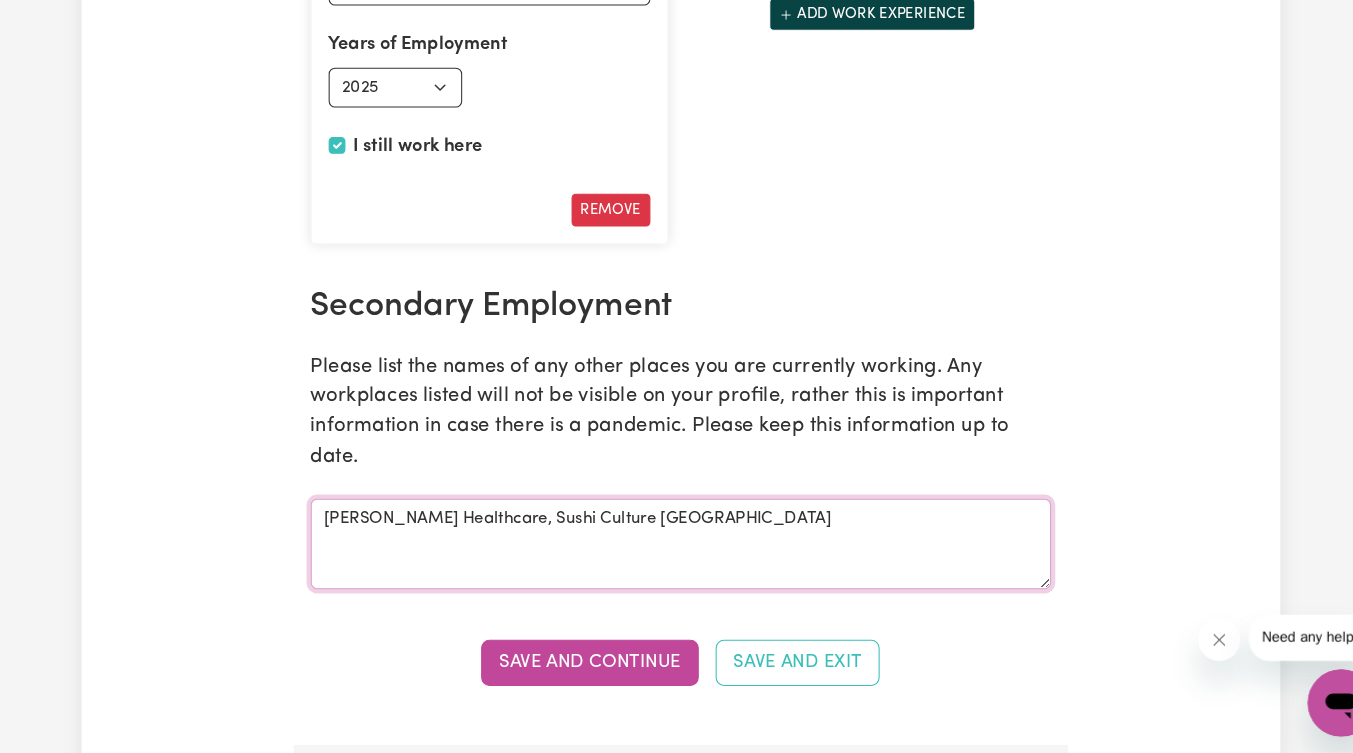 click on "Leora Healthcare, Sushi Culture Carmel Village" at bounding box center [677, 554] 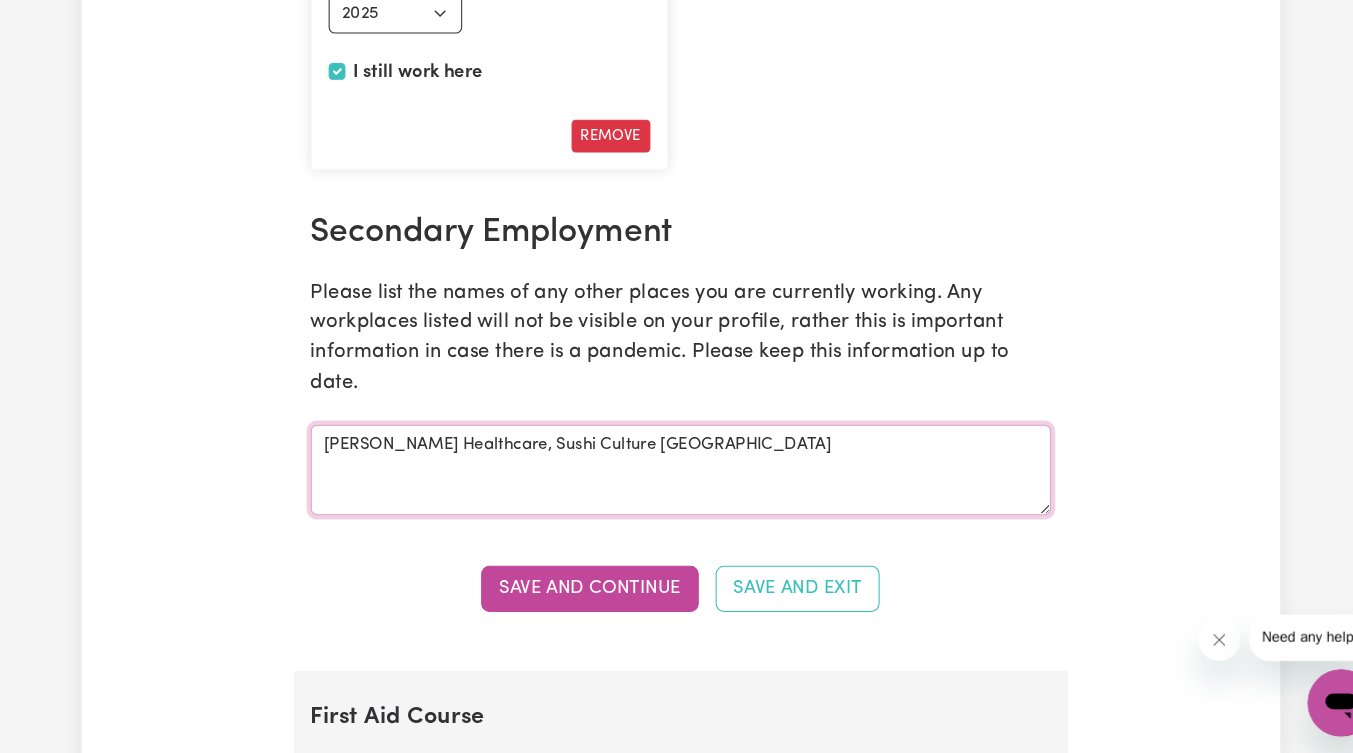 scroll, scrollTop: 3457, scrollLeft: 0, axis: vertical 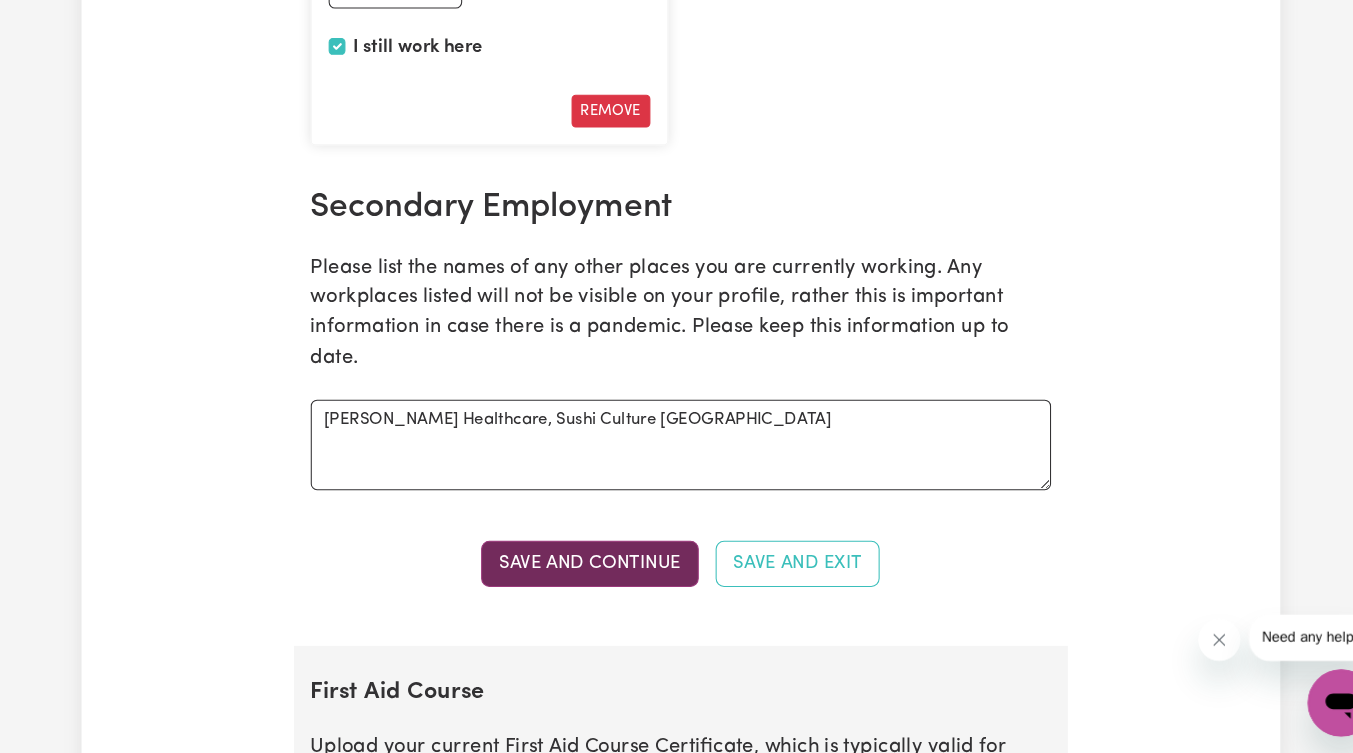 click on "Save and Continue" at bounding box center [590, 573] 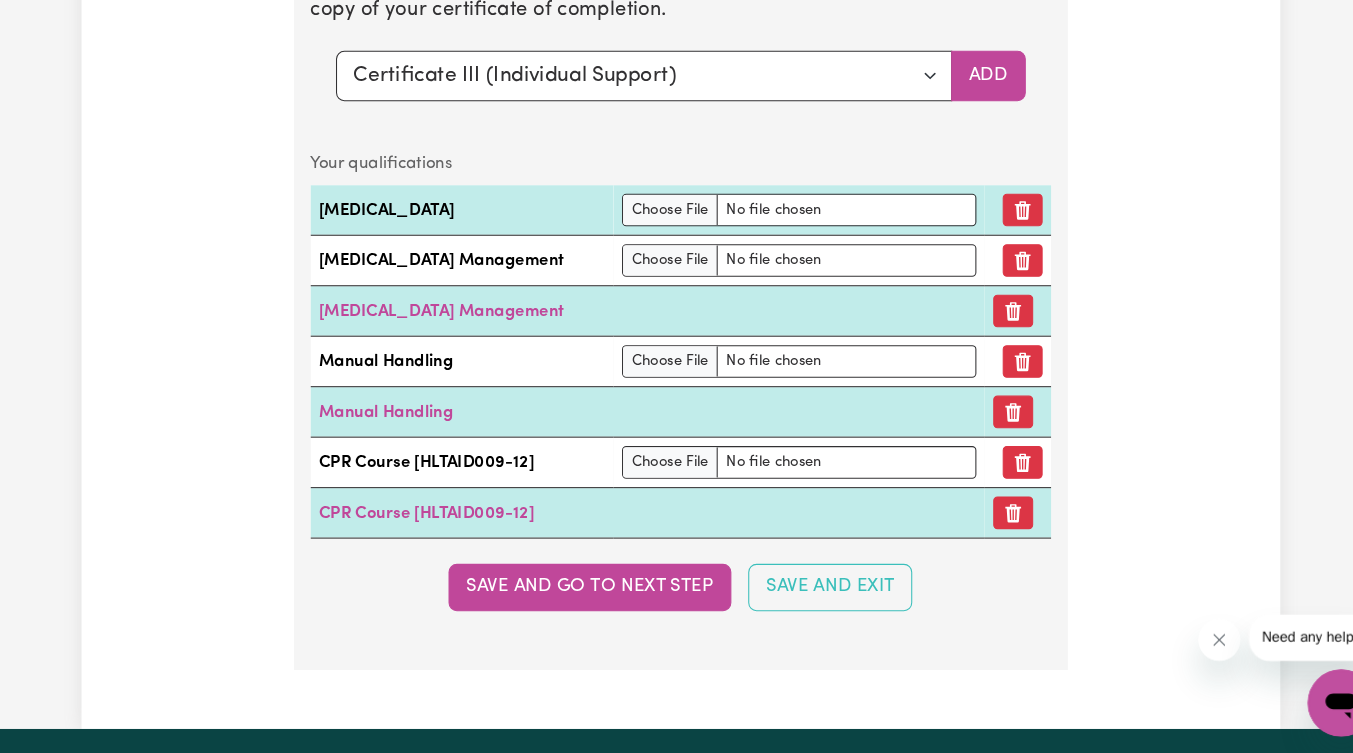 scroll, scrollTop: 5503, scrollLeft: 0, axis: vertical 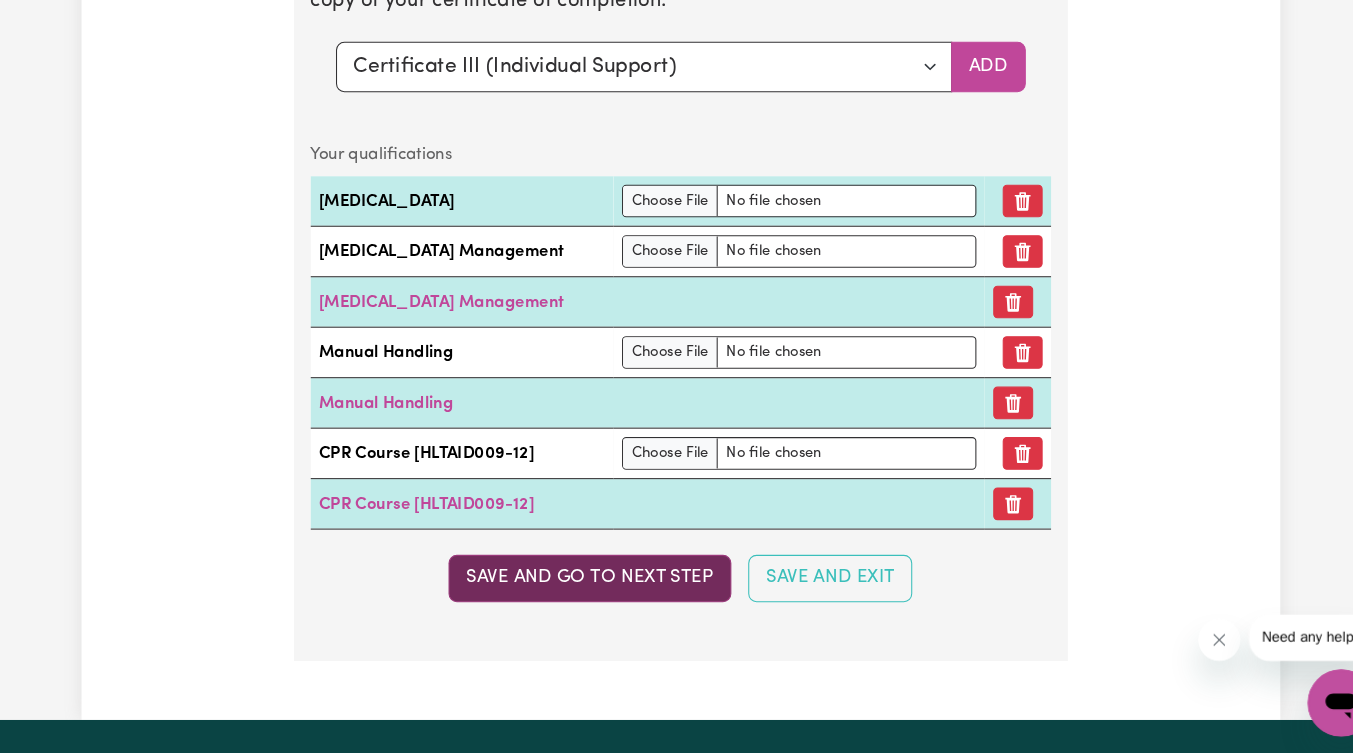 click on "Save and go to next step" at bounding box center [590, 586] 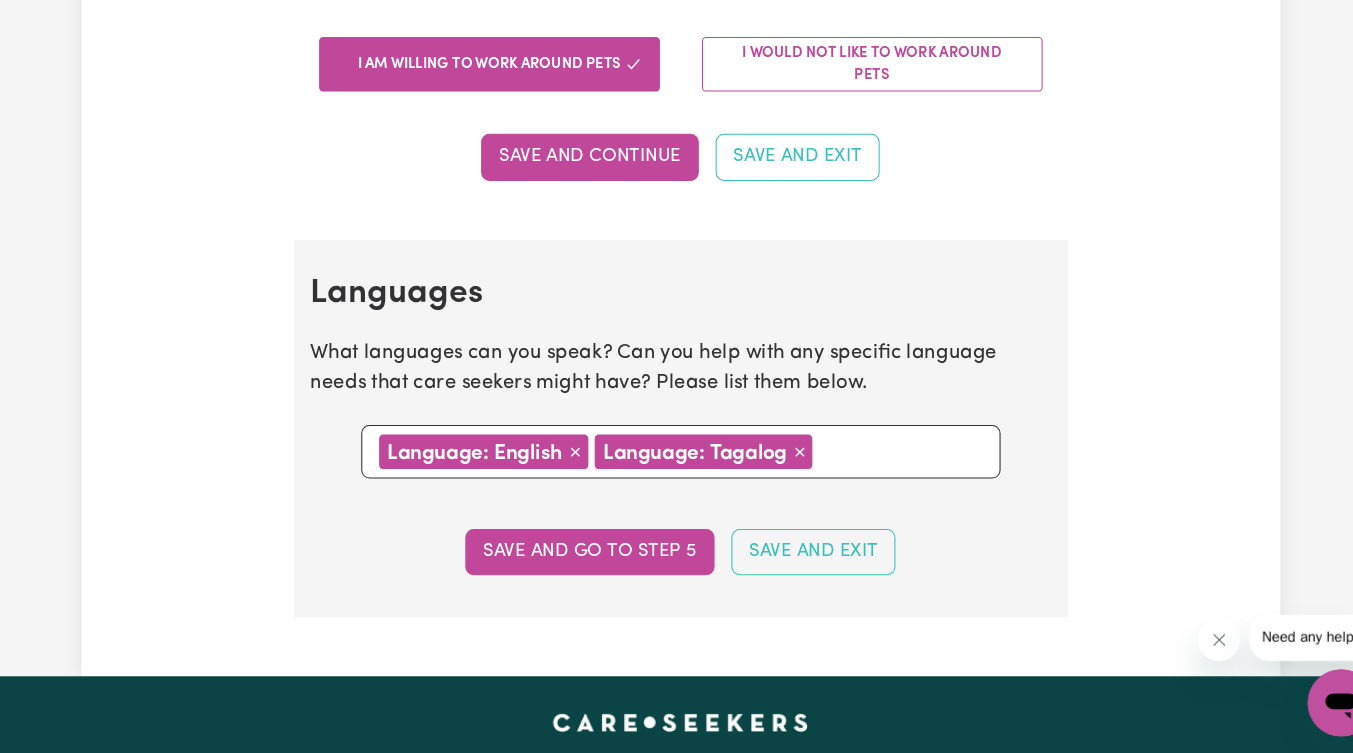 scroll, scrollTop: 1878, scrollLeft: 0, axis: vertical 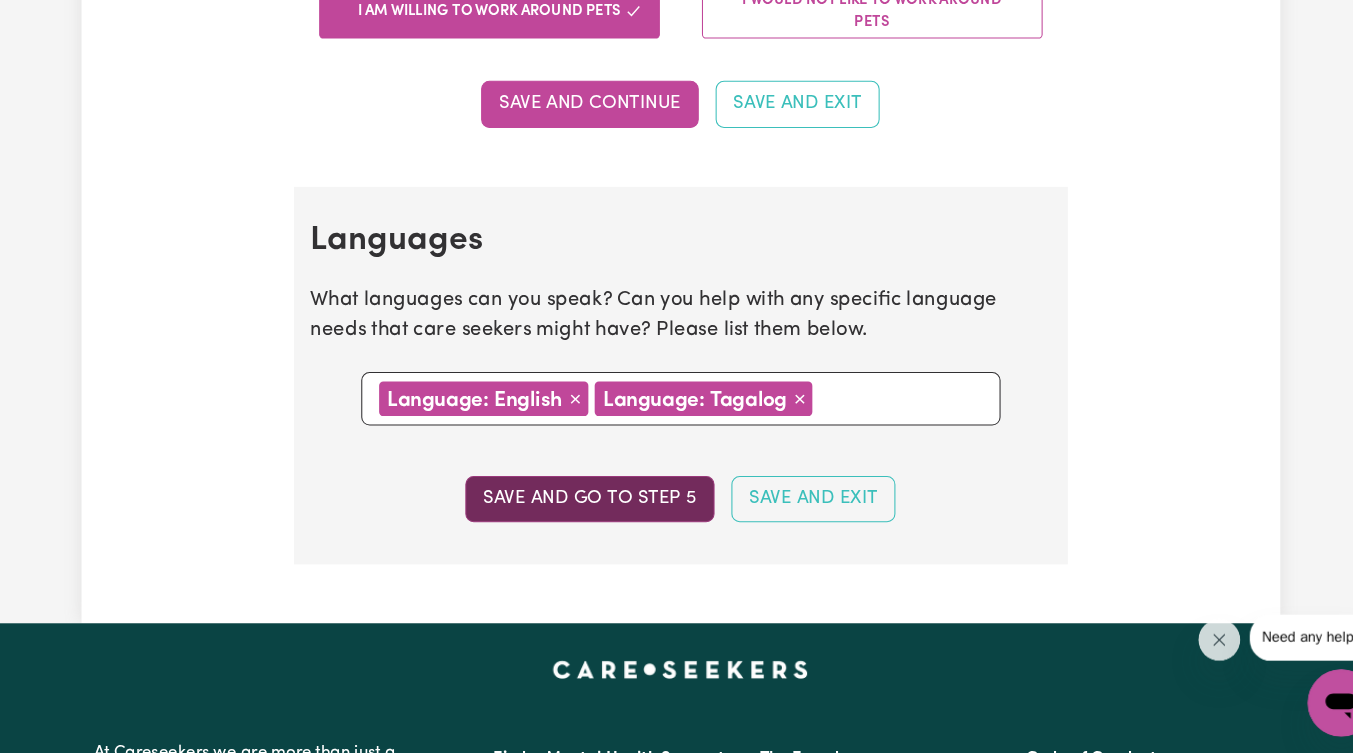 click on "Save and go to step 5" at bounding box center (590, 511) 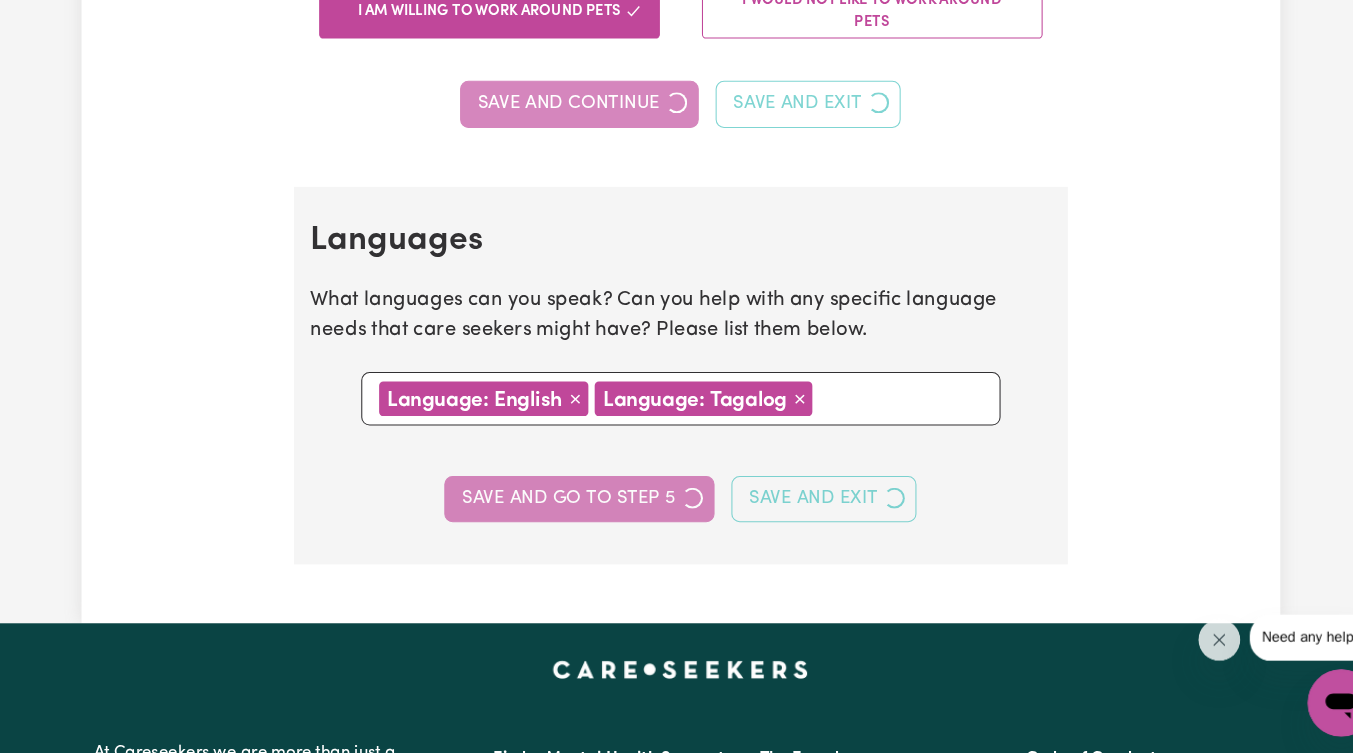 select on "I am providing services by being employed by an organisation" 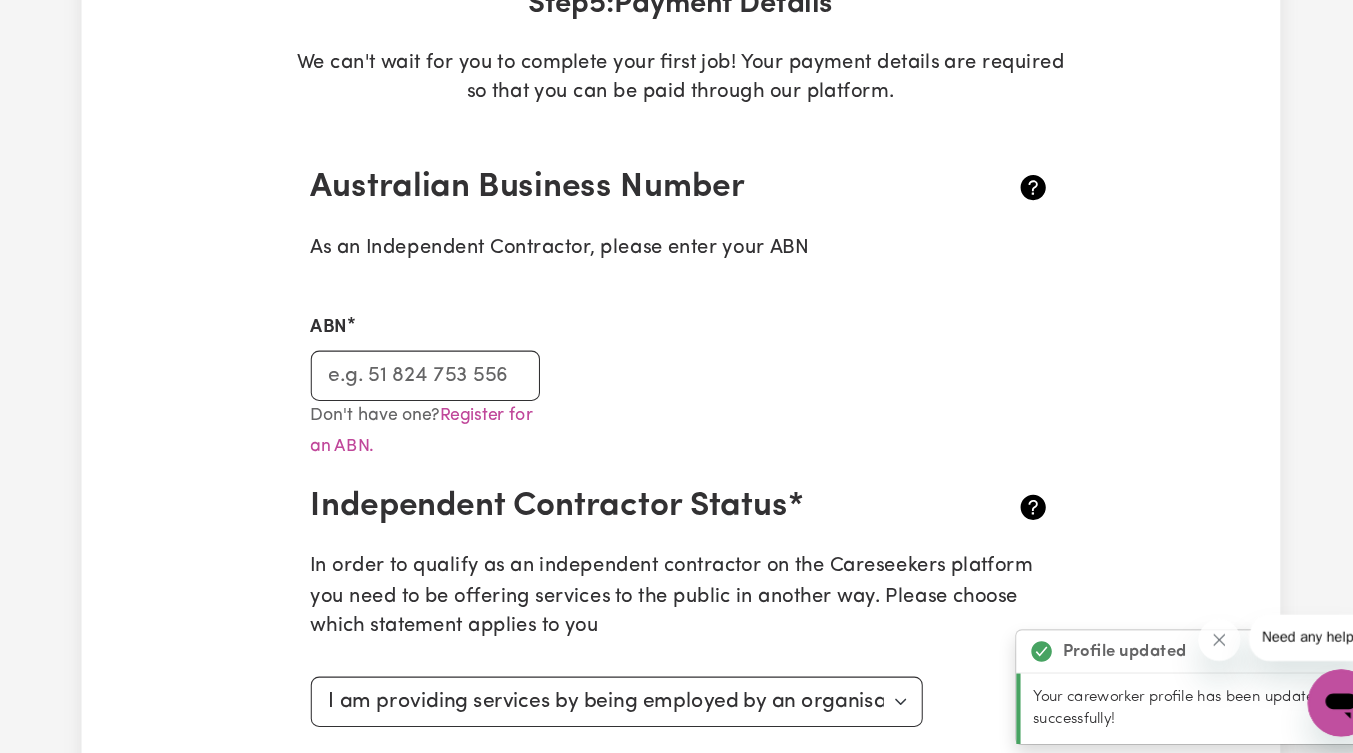 scroll, scrollTop: 303, scrollLeft: 0, axis: vertical 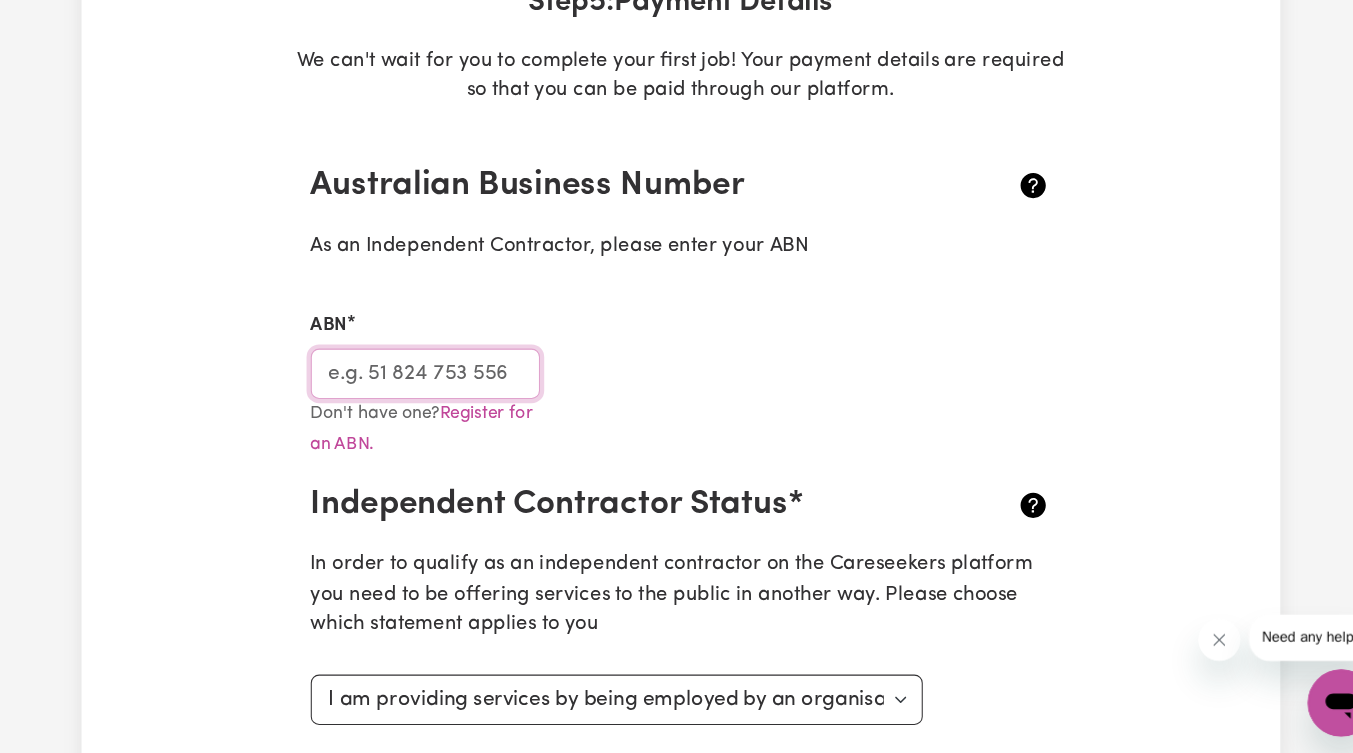 click on "ABN" at bounding box center [434, 392] 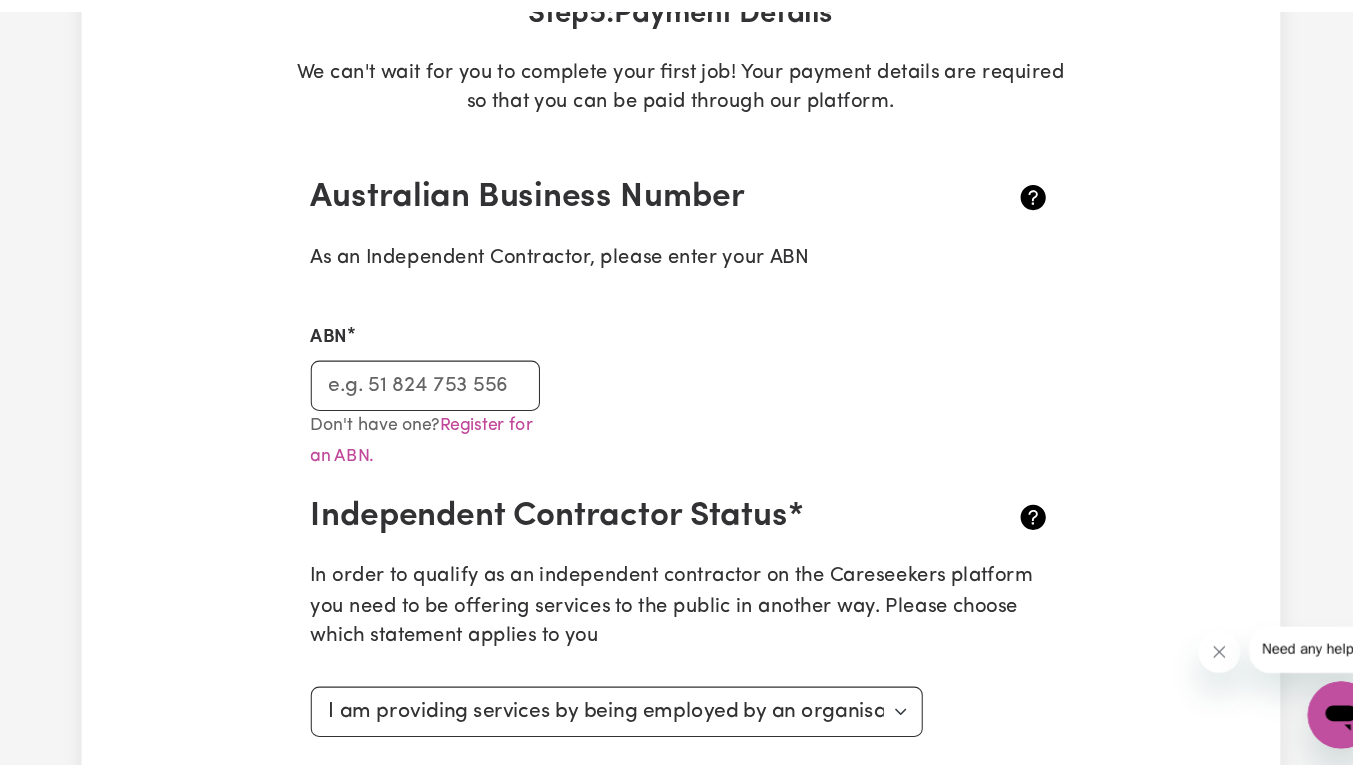 scroll, scrollTop: 303, scrollLeft: 0, axis: vertical 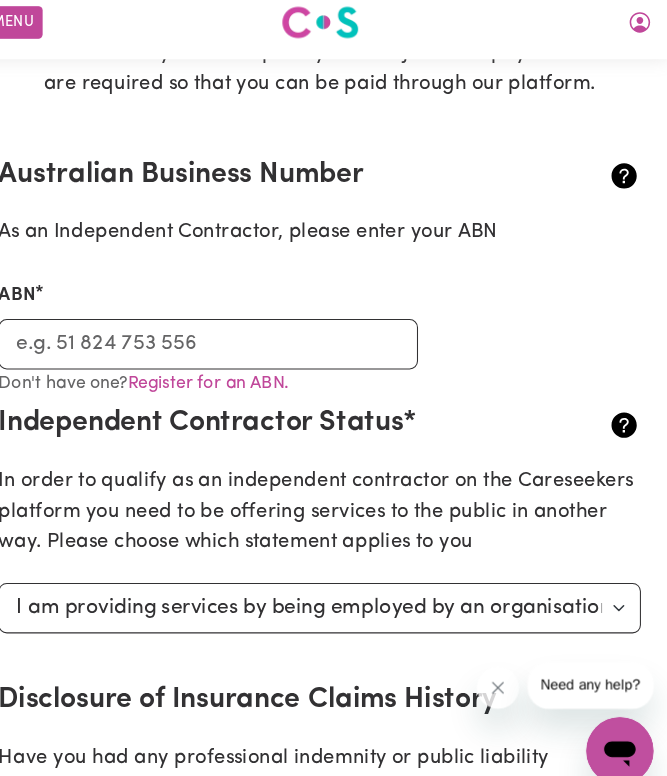 click on "Don't have one?  Register for an ABN." at bounding box center [333, 383] 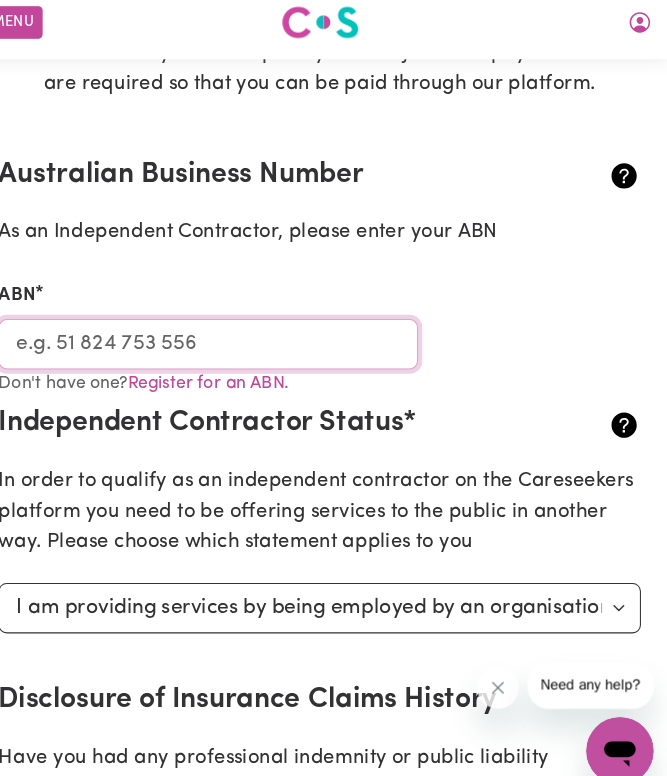 click on "ABN" at bounding box center (227, 341) 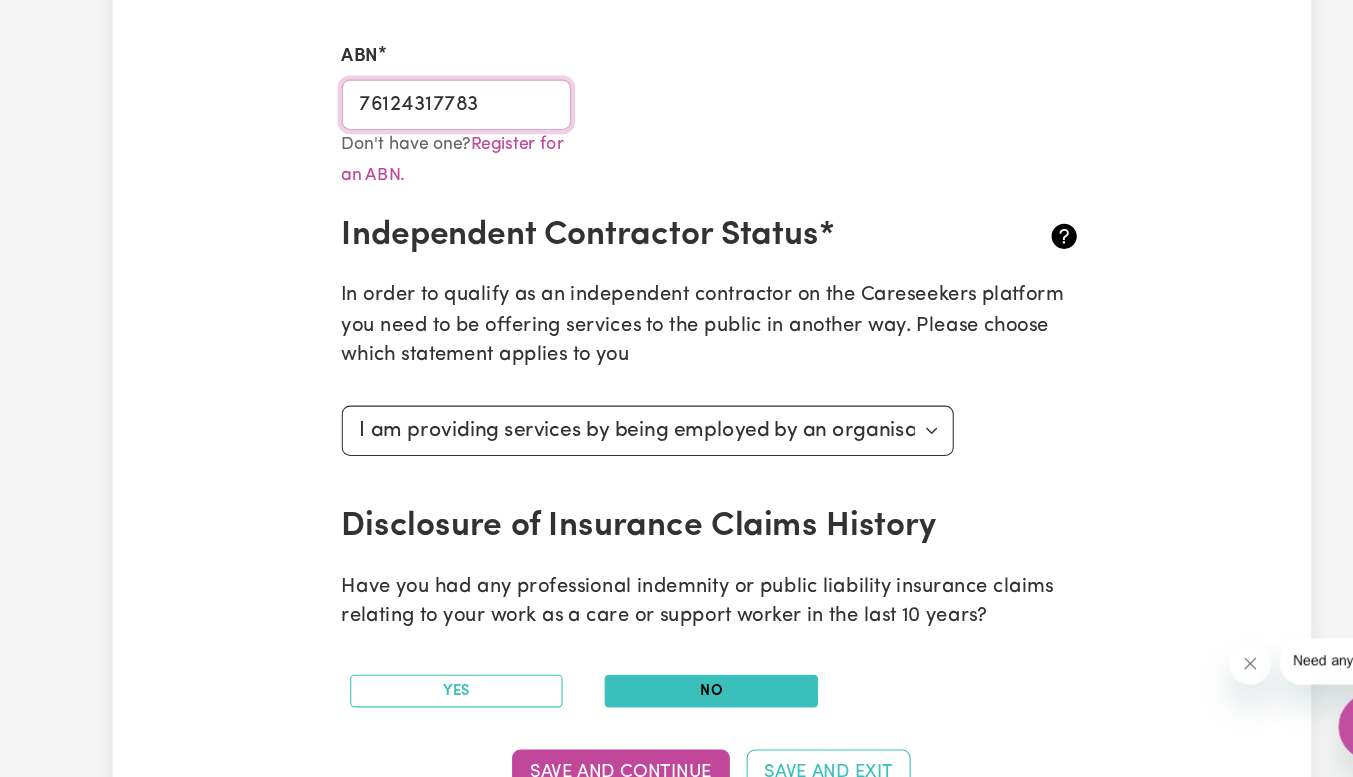 scroll, scrollTop: 558, scrollLeft: 0, axis: vertical 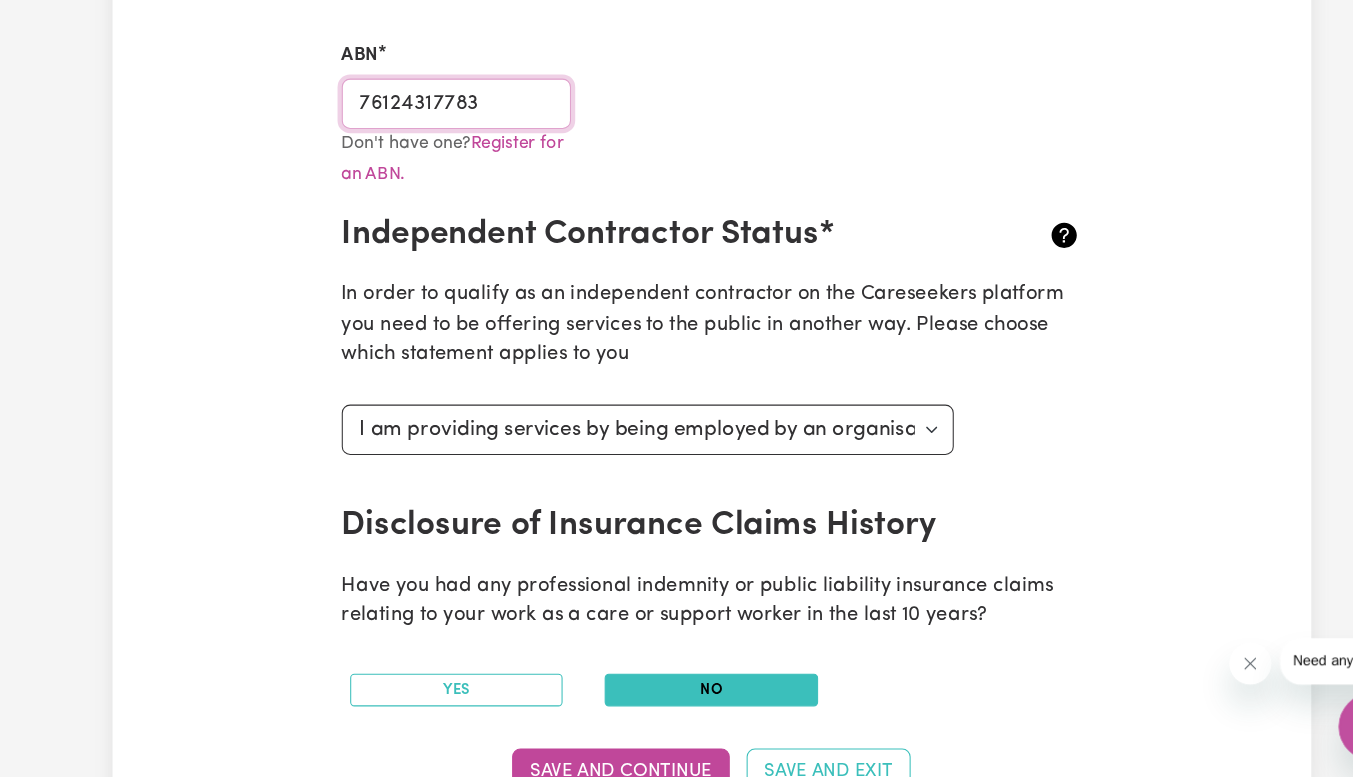 type on "76124317783" 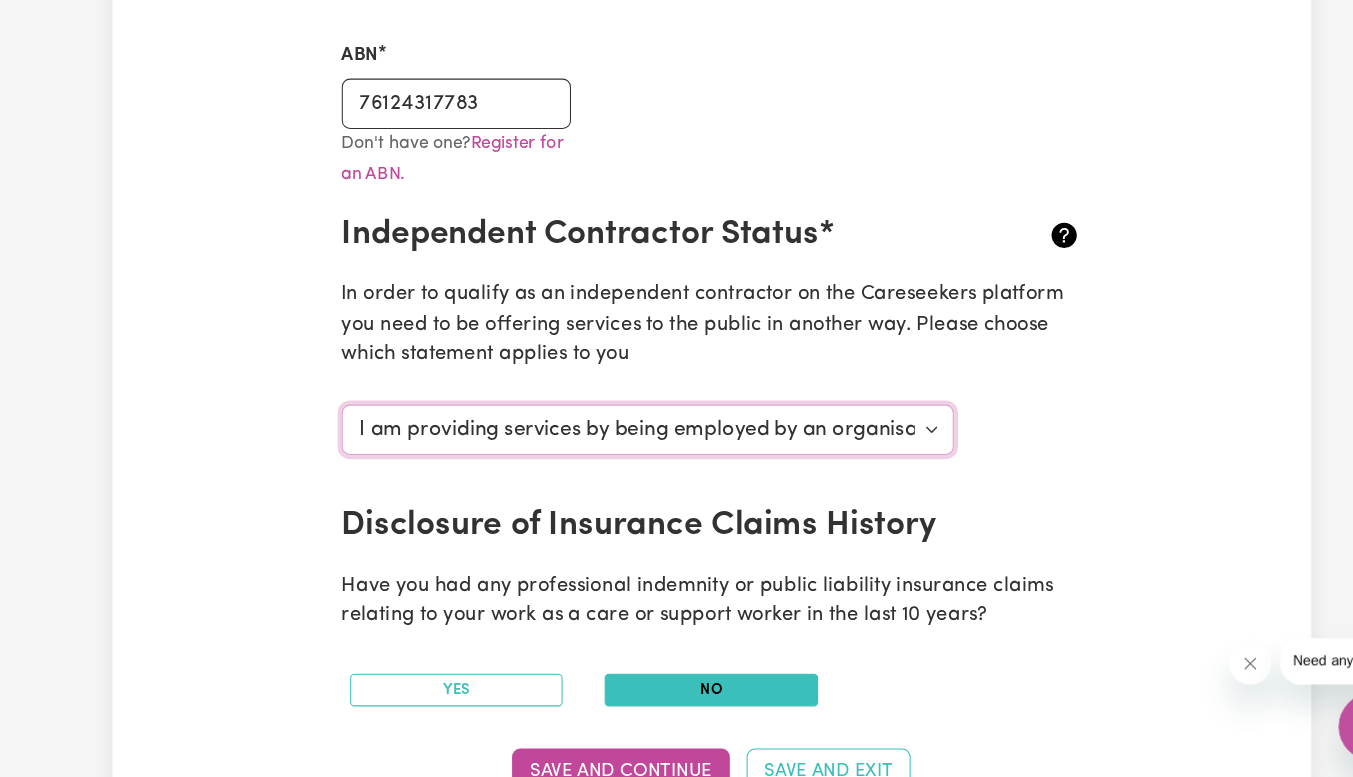 click on "Select your independent contractor status... I am providing services through another platform I am providing services privately on my own I am providing services by being employed by an organisation I am working in another industry" at bounding box center (616, 447) 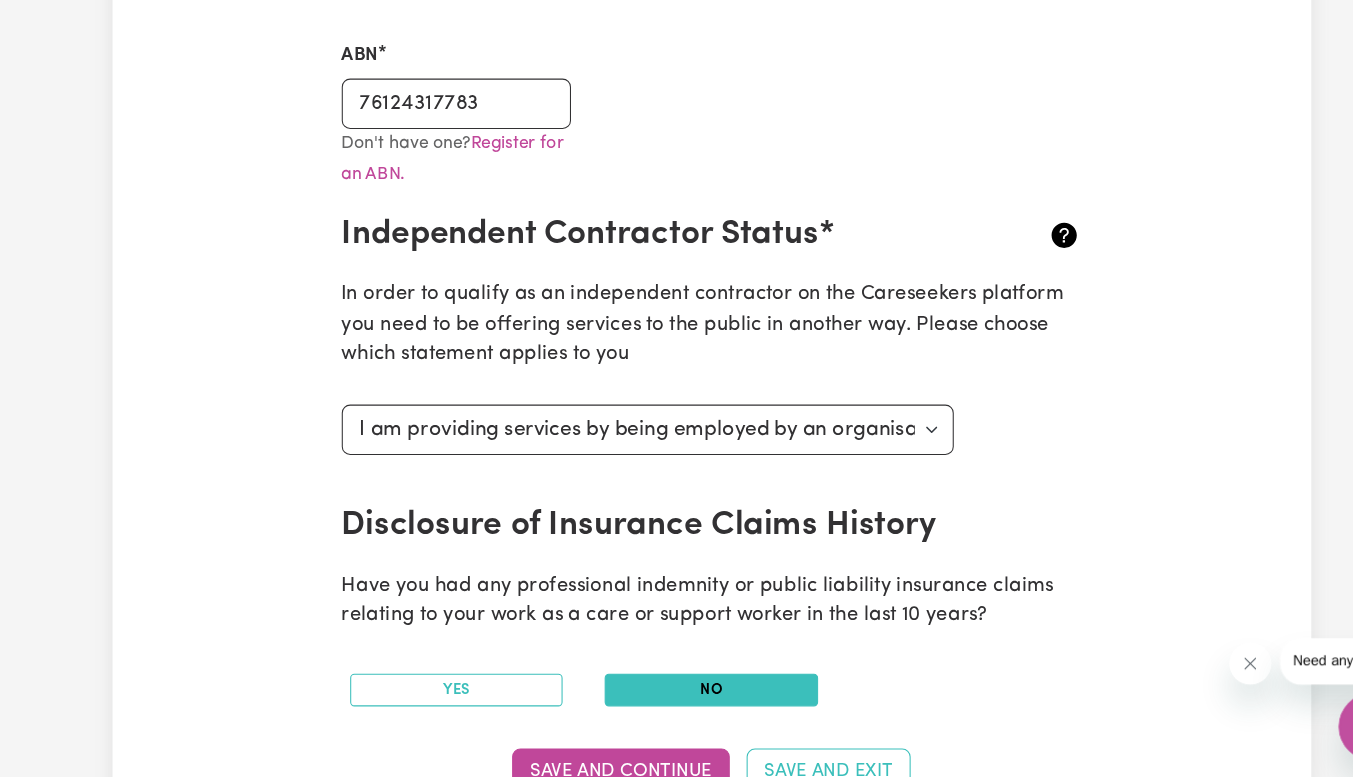 click on "In order to qualify as an independent contractor on the Careseekers platform you need to be offering services to the public in another way. Please choose which statement applies to you" at bounding box center (677, 348) 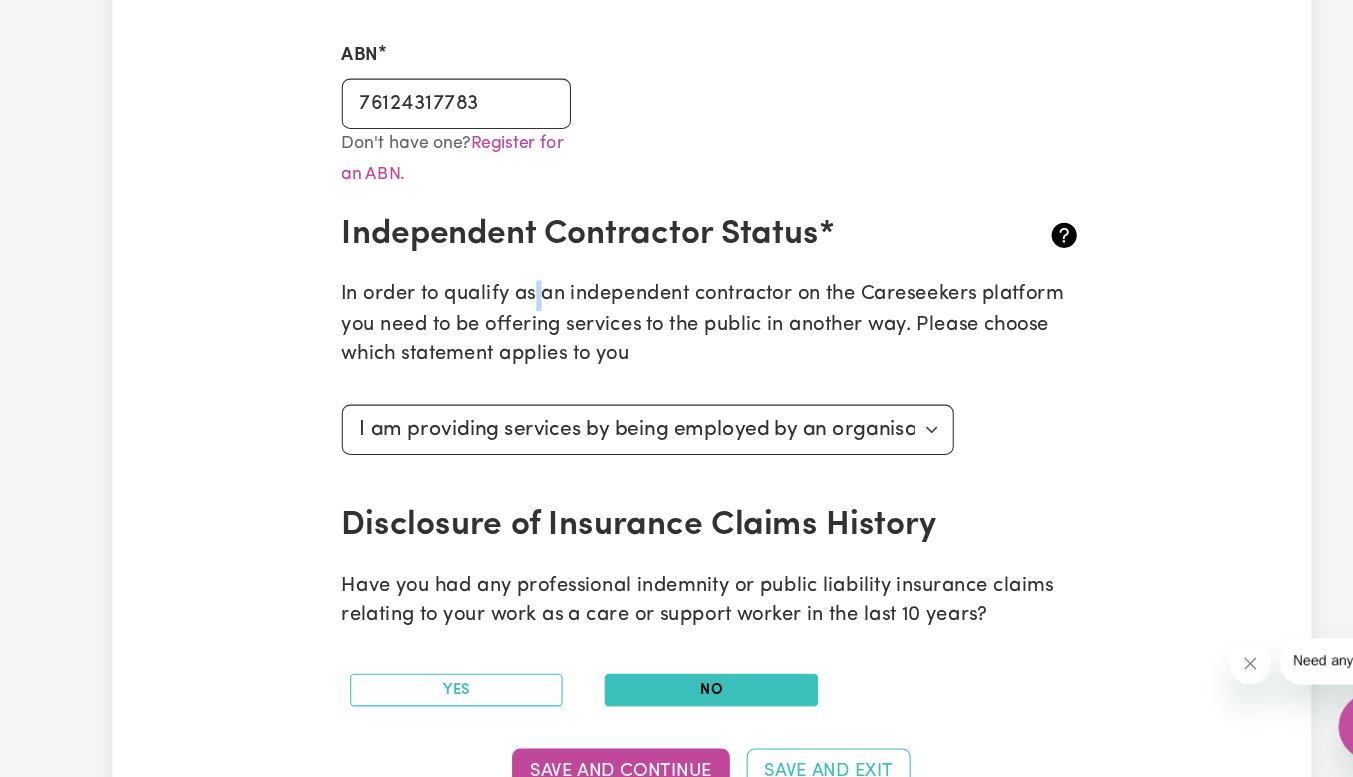 click on "In order to qualify as an independent contractor on the Careseekers platform you need to be offering services to the public in another way. Please choose which statement applies to you" at bounding box center (677, 348) 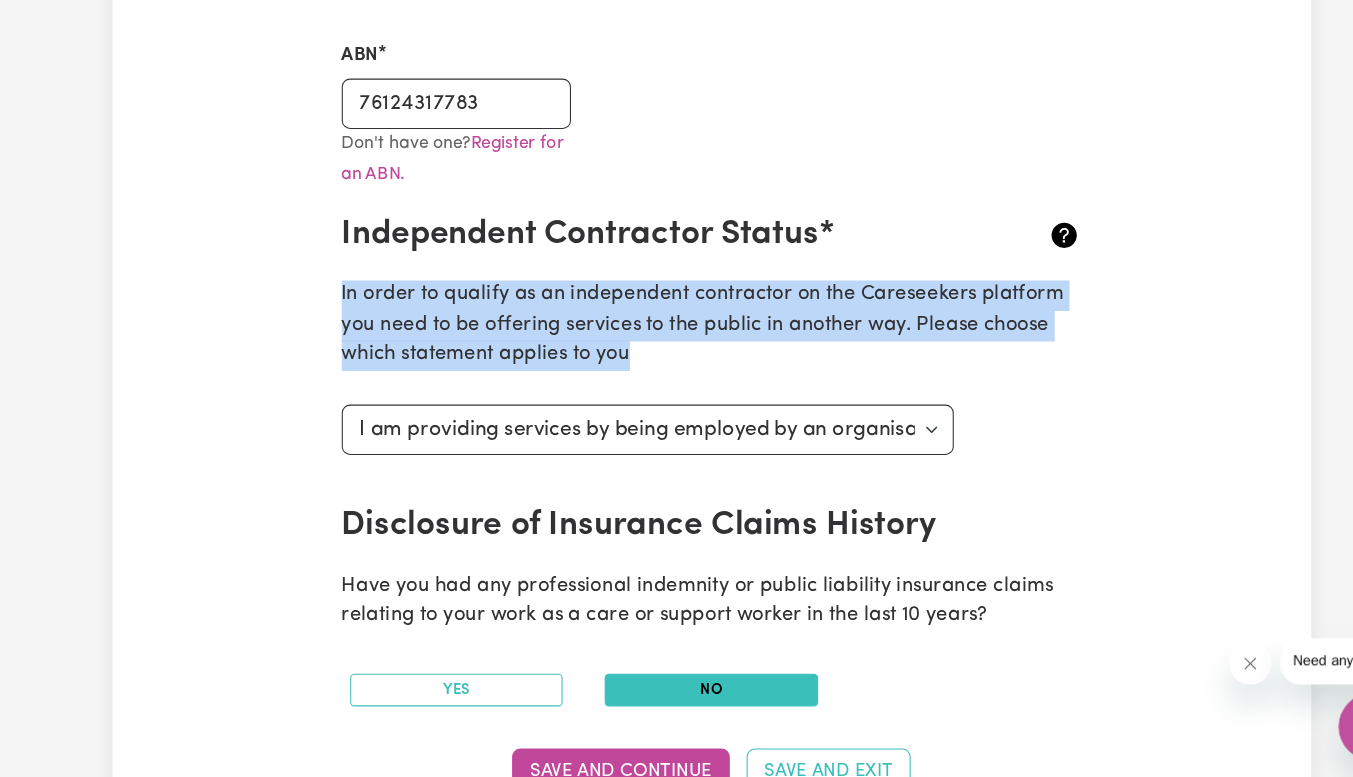 click on "In order to qualify as an independent contractor on the Careseekers platform you need to be offering services to the public in another way. Please choose which statement applies to you" at bounding box center (677, 348) 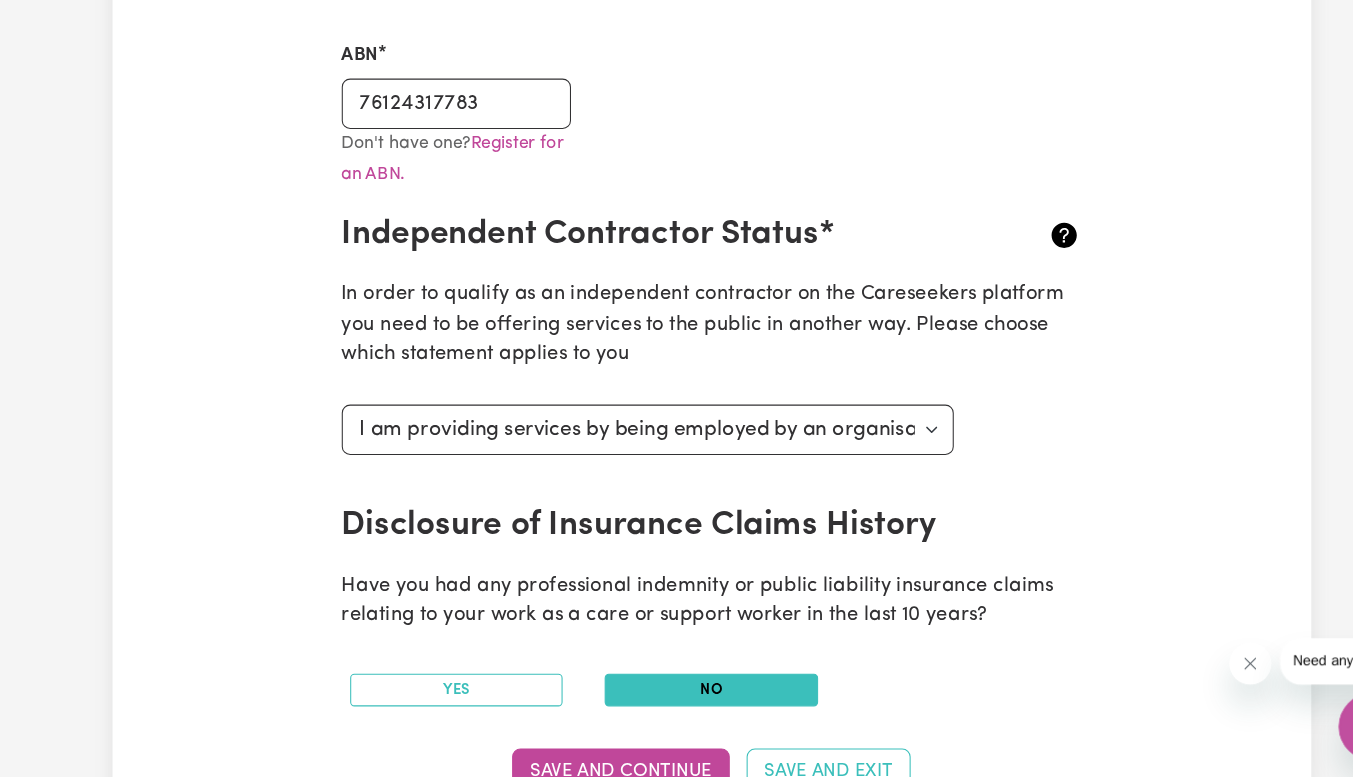 click on "In order to qualify as an independent contractor on the Careseekers platform you need to be offering services to the public in another way. Please choose which statement applies to you" at bounding box center (677, 348) 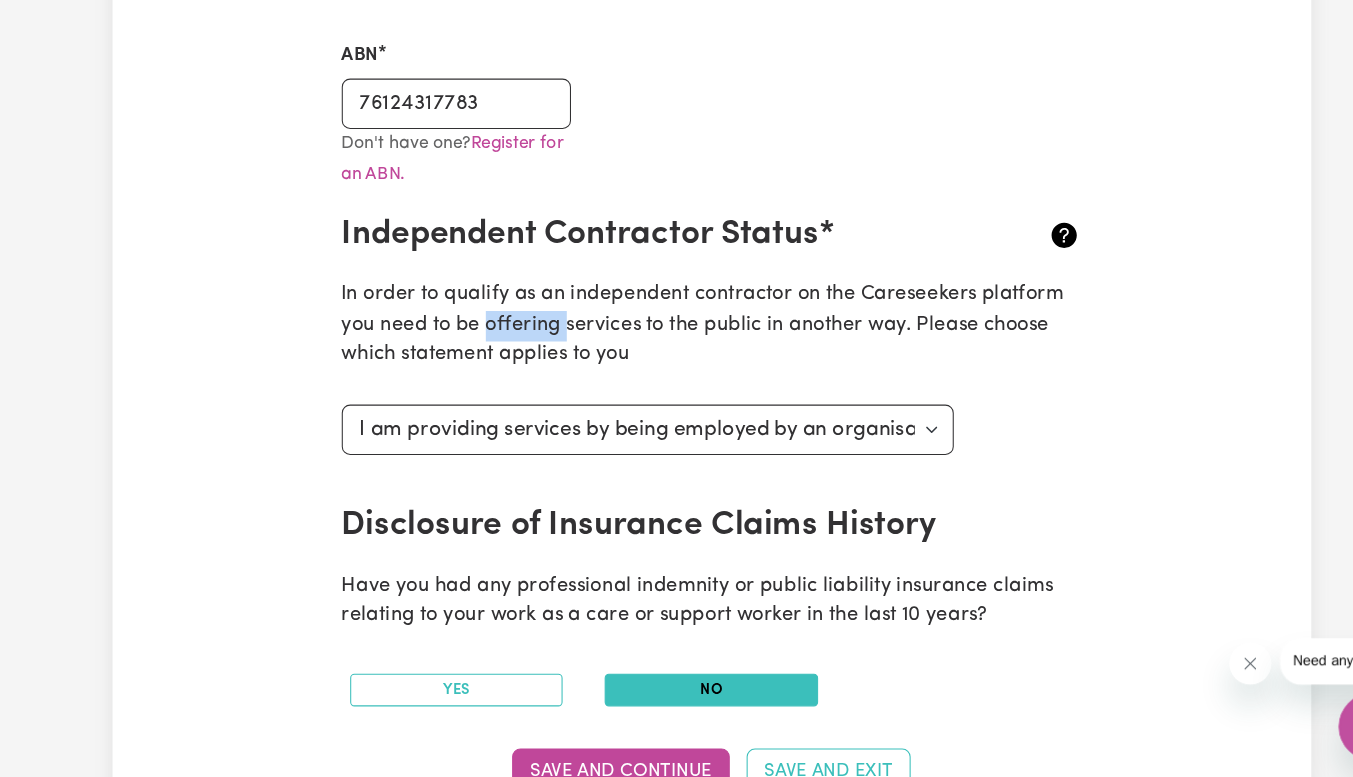 click on "In order to qualify as an independent contractor on the Careseekers platform you need to be offering services to the public in another way. Please choose which statement applies to you" at bounding box center [677, 348] 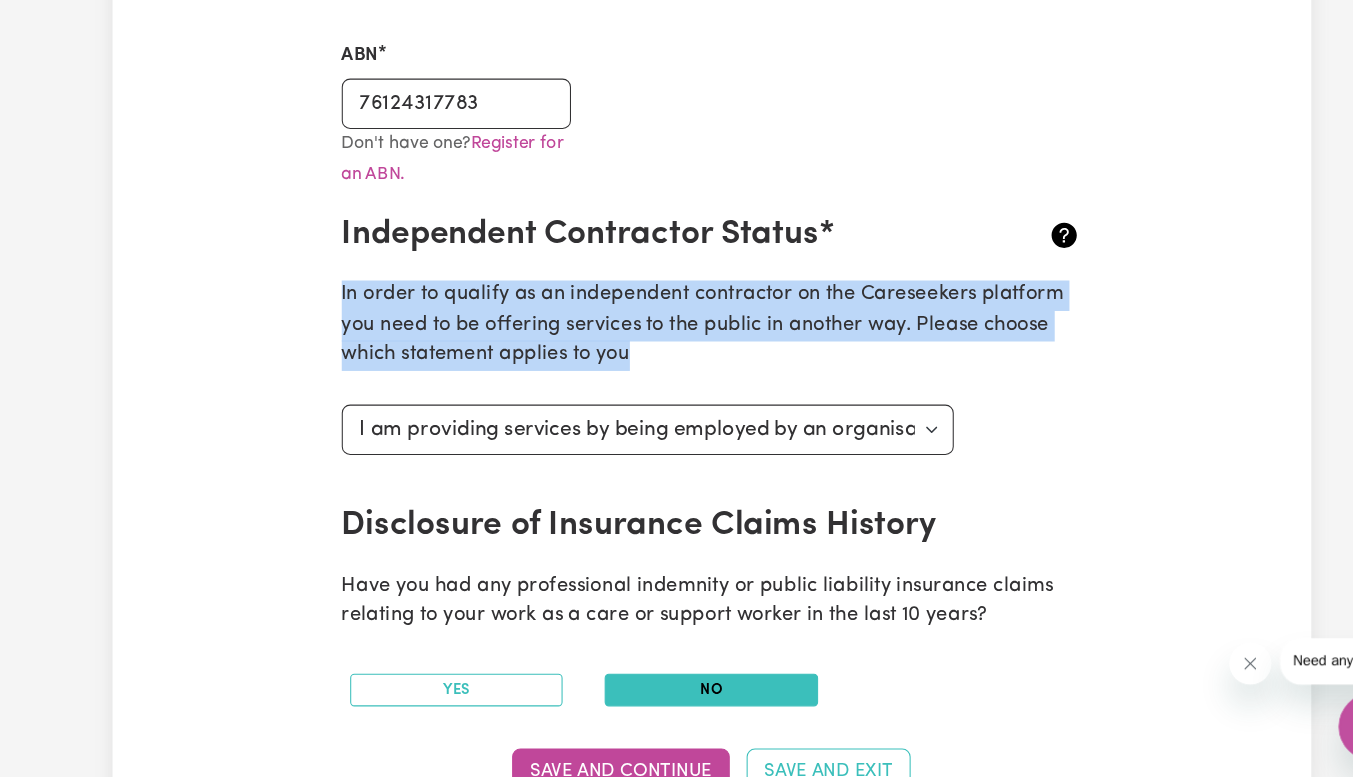 click on "In order to qualify as an independent contractor on the Careseekers platform you need to be offering services to the public in another way. Please choose which statement applies to you" at bounding box center (677, 348) 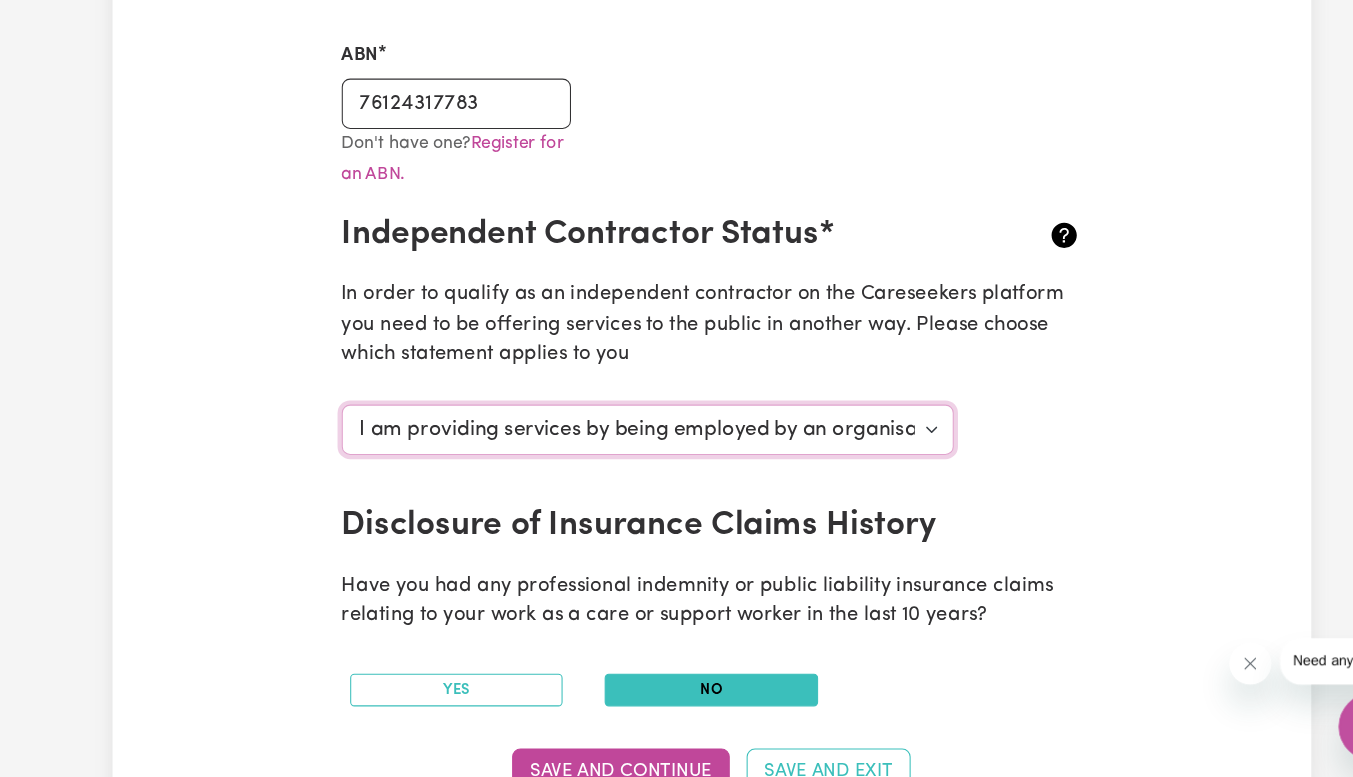 click on "Select your independent contractor status... I am providing services through another platform I am providing services privately on my own I am providing services by being employed by an organisation I am working in another industry" at bounding box center (616, 447) 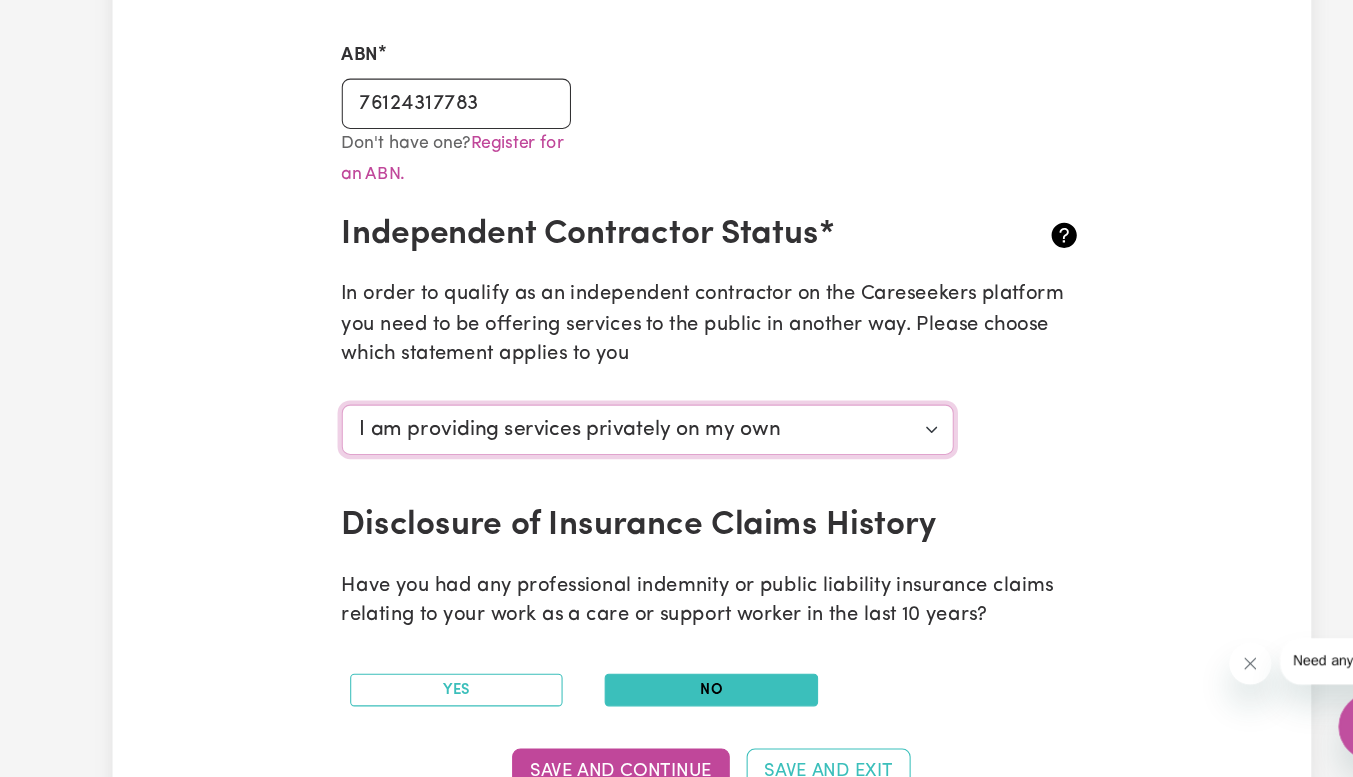 click on "Select your independent contractor status... I am providing services through another platform I am providing services privately on my own I am providing services by being employed by an organisation I am working in another industry" at bounding box center (616, 447) 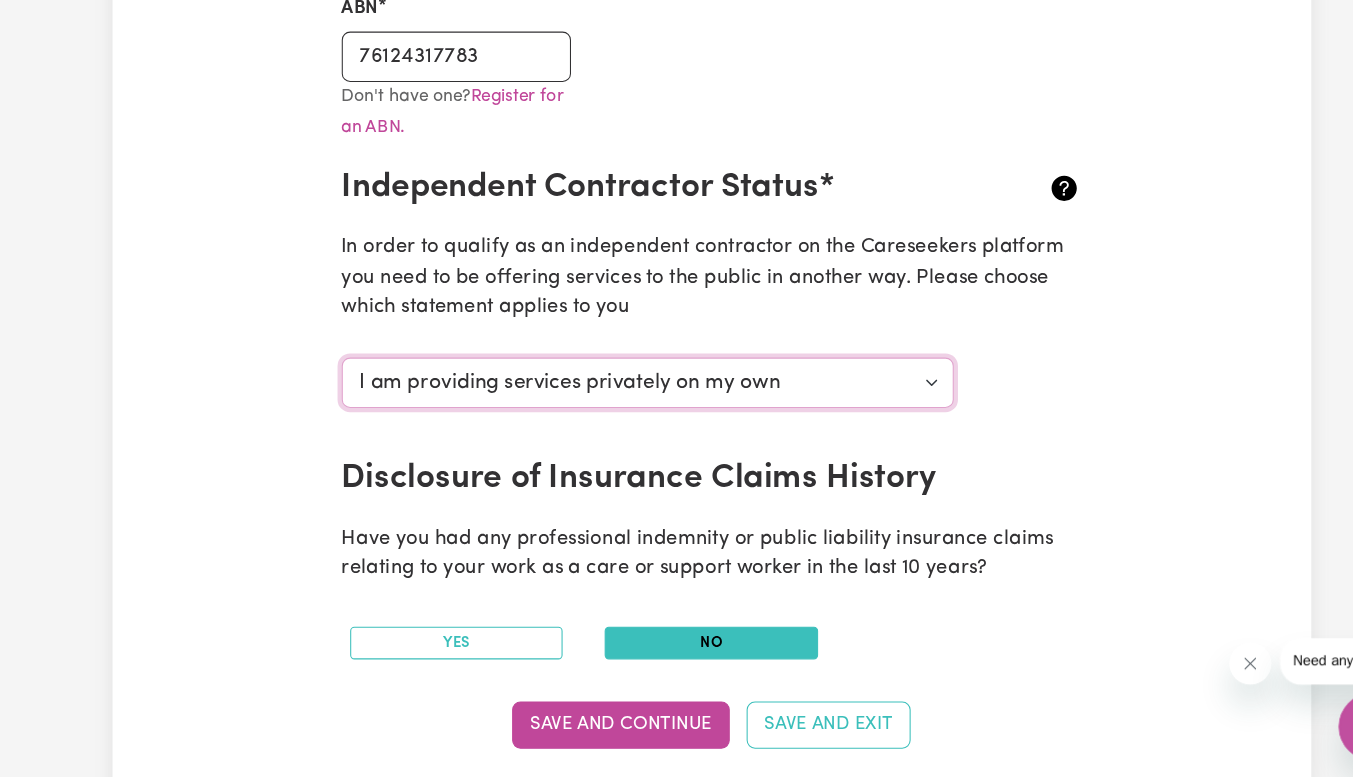 scroll, scrollTop: 616, scrollLeft: 0, axis: vertical 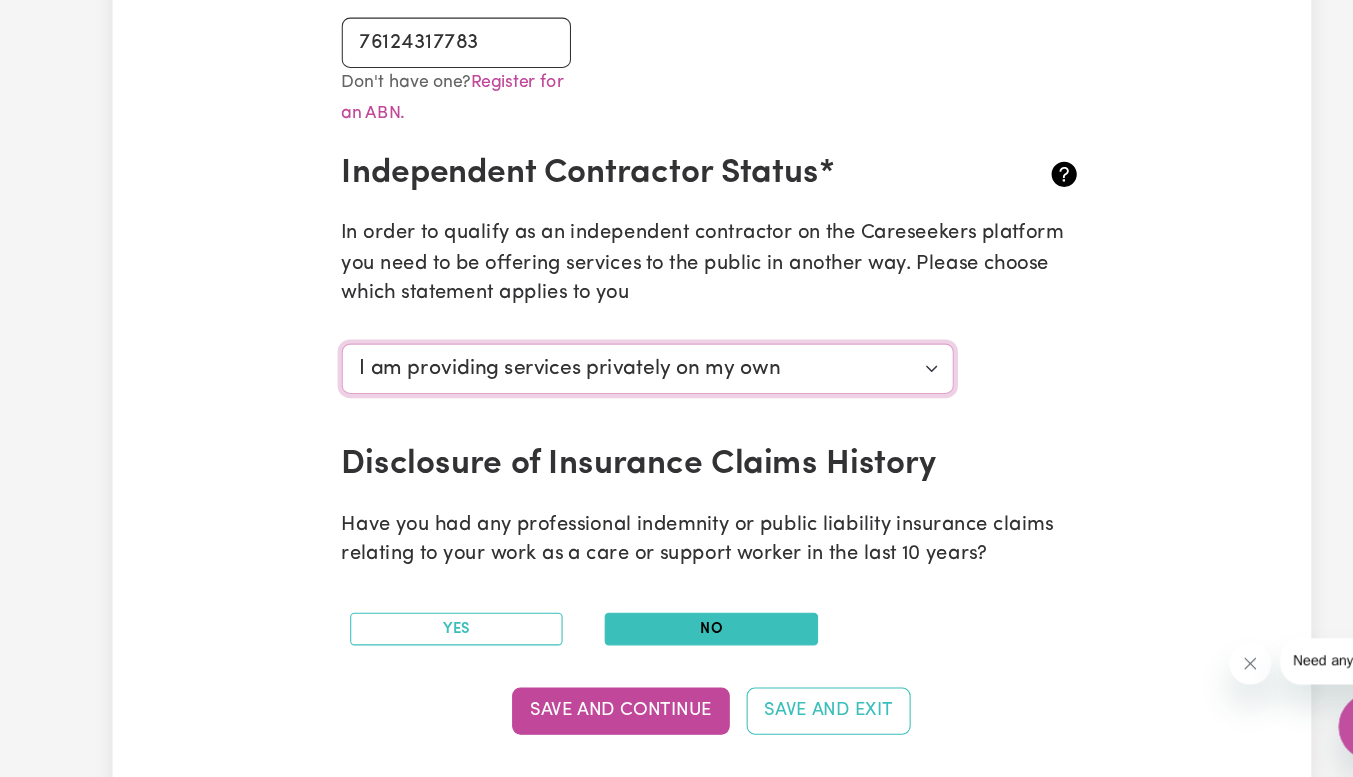 click on "Select your independent contractor status... I am providing services through another platform I am providing services privately on my own I am providing services by being employed by an organisation I am working in another industry" at bounding box center [616, 389] 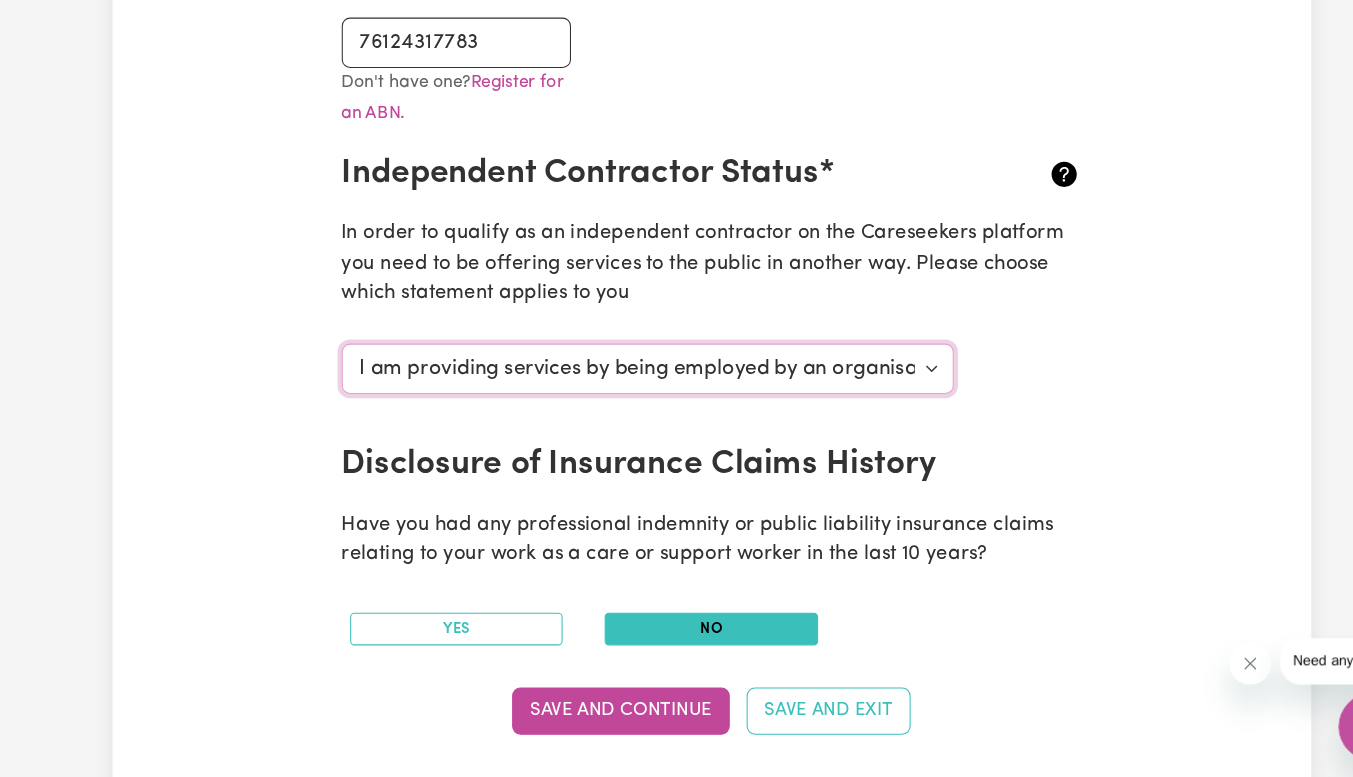 click on "Select your independent contractor status... I am providing services through another platform I am providing services privately on my own I am providing services by being employed by an organisation I am working in another industry" at bounding box center (616, 389) 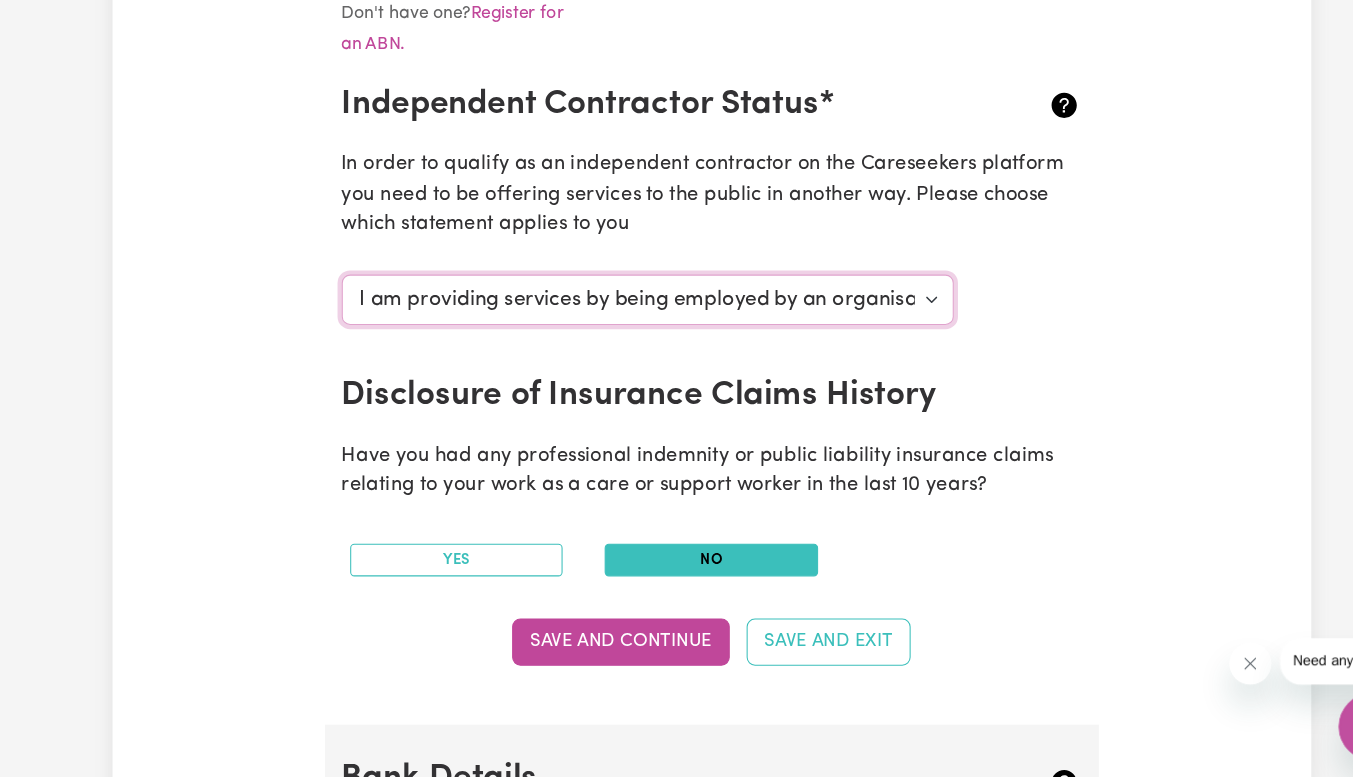 scroll, scrollTop: 697, scrollLeft: 0, axis: vertical 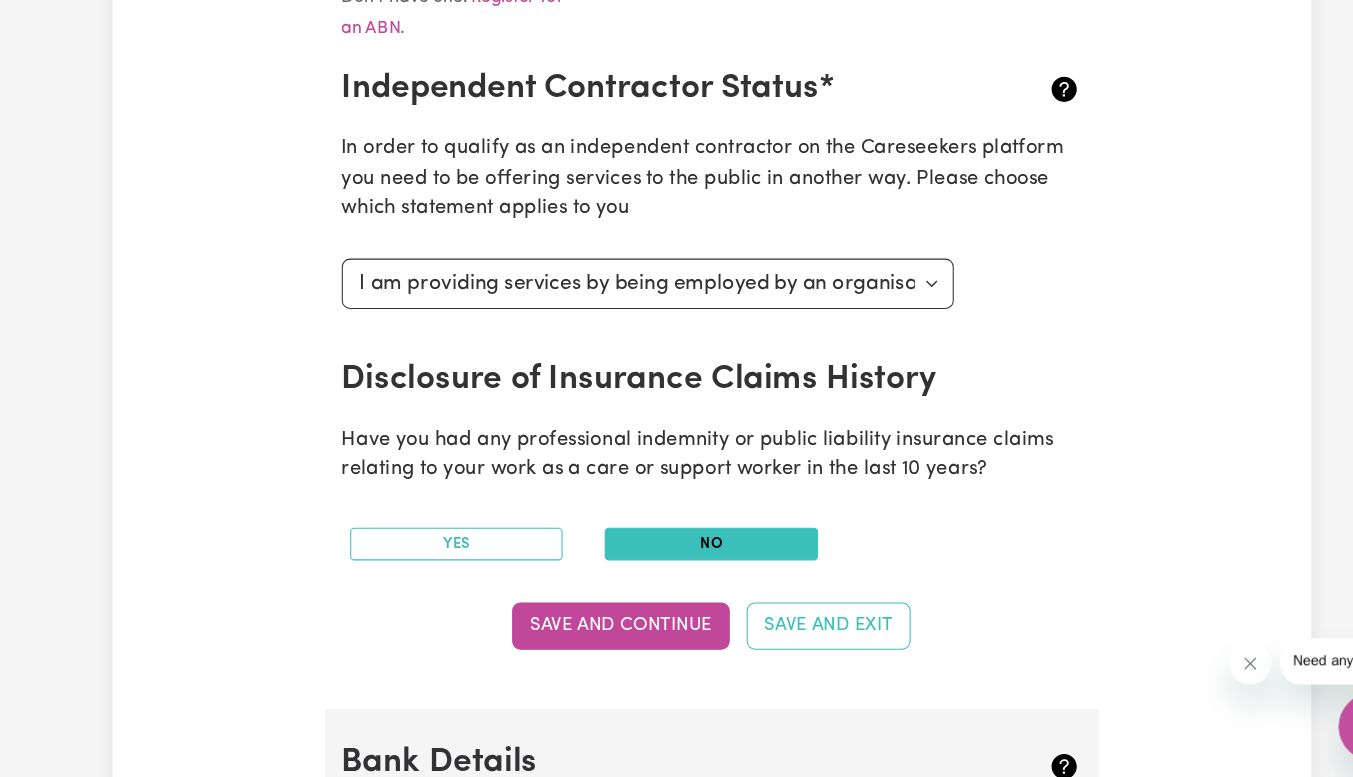 click on "No" at bounding box center (676, 555) 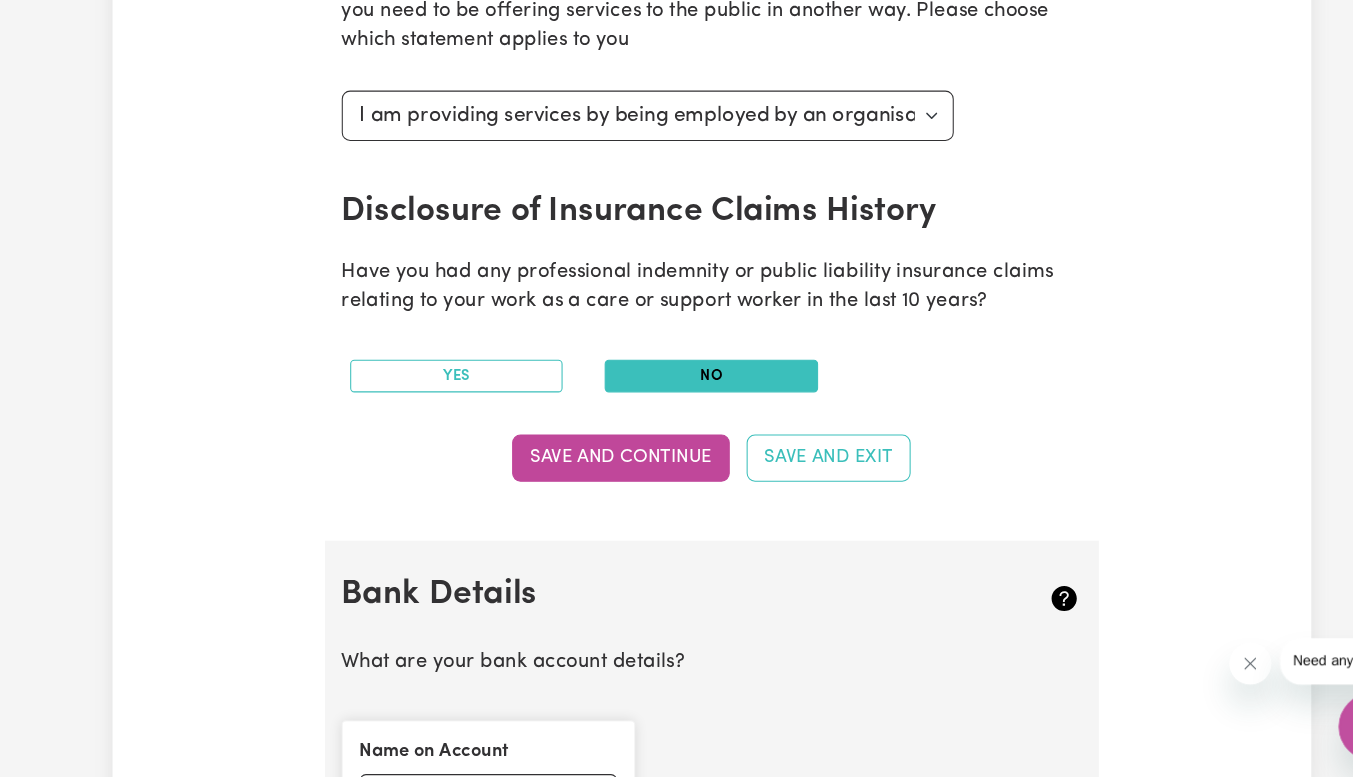 click on "Australian Business Number As an Independent Contractor, please enter your ABN ABN 76124317783 Don't have one?  Register for an ABN. Independent Contractor Status* In order to qualify as an independent contractor on the Careseekers platform you need to be offering services to the public in another way. Please choose which statement applies to you Select your independent contractor status... I am providing services through another platform I am providing services privately on my own I am providing services by being employed by an organisation I am working in another industry Disclosure of Insurance Claims History Have you had any professional indemnity or public liability insurance claims relating to your work as a care or support worker in the last 10 years? Yes No Save and Continue Save and Exit" at bounding box center [677, 79] 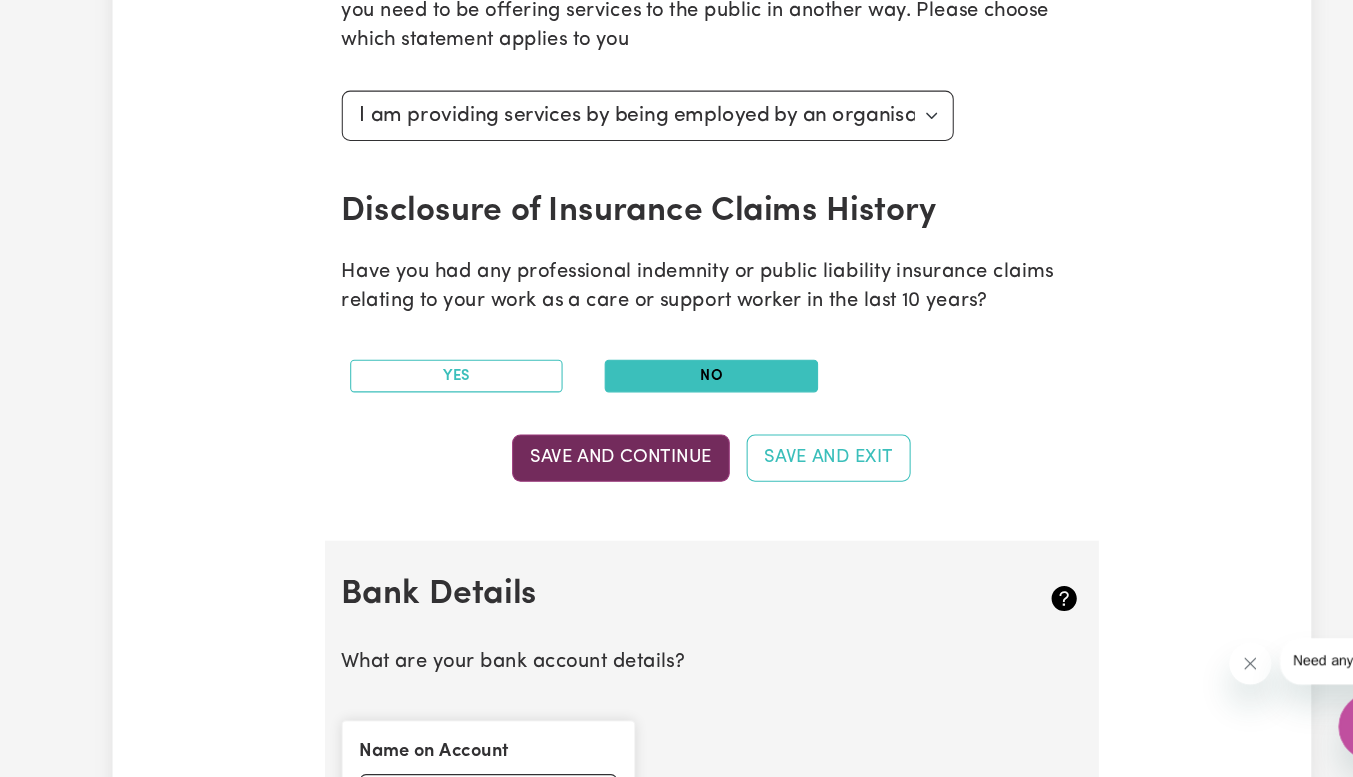 click on "Save and Continue" at bounding box center [590, 473] 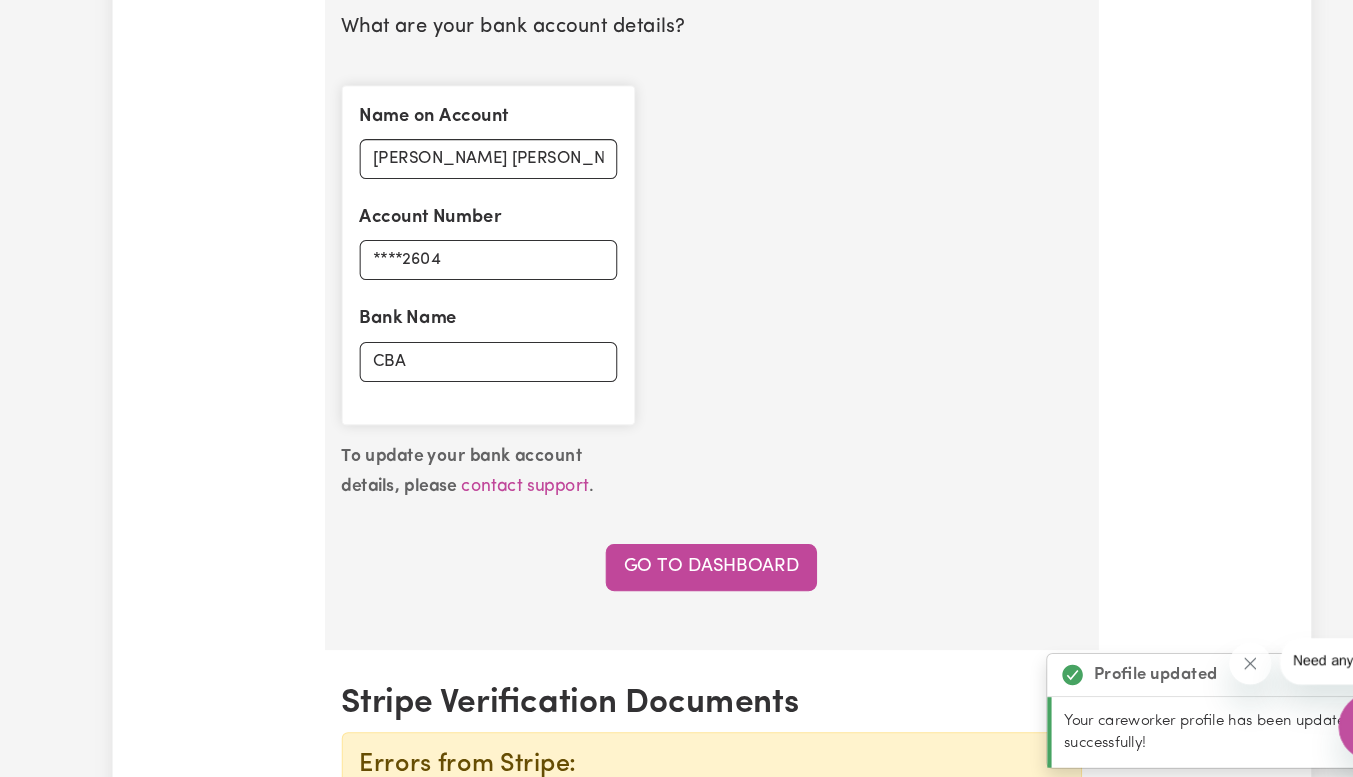 scroll, scrollTop: 1473, scrollLeft: 0, axis: vertical 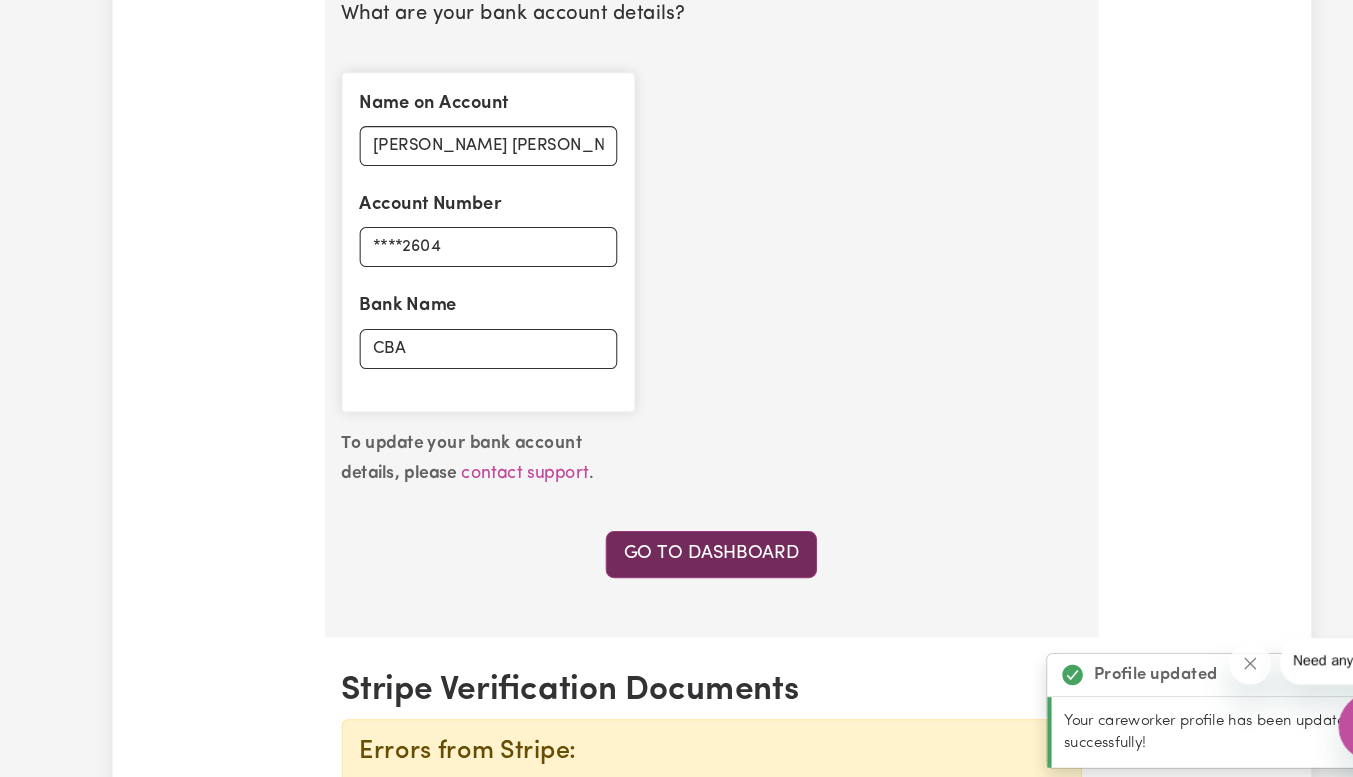 click on "Go to Dashboard" at bounding box center [676, 565] 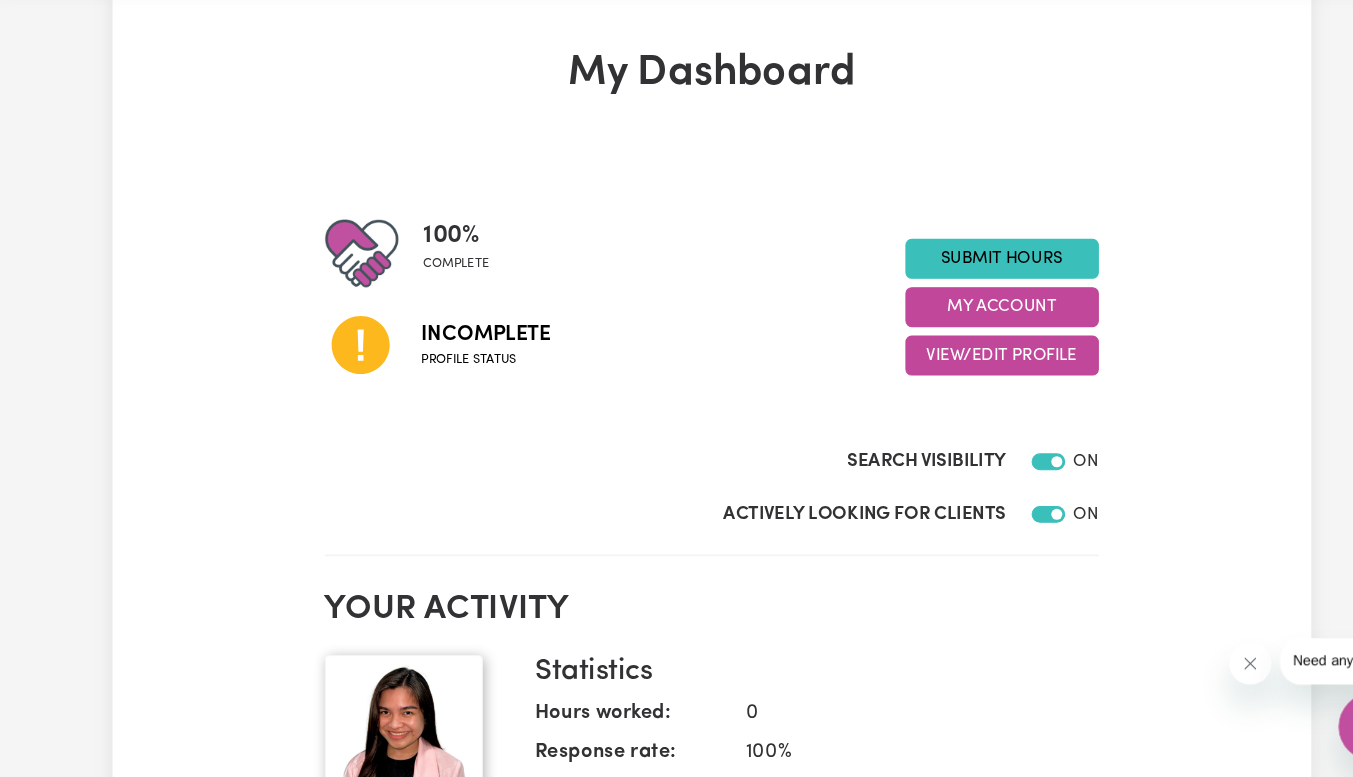 scroll, scrollTop: 0, scrollLeft: 0, axis: both 